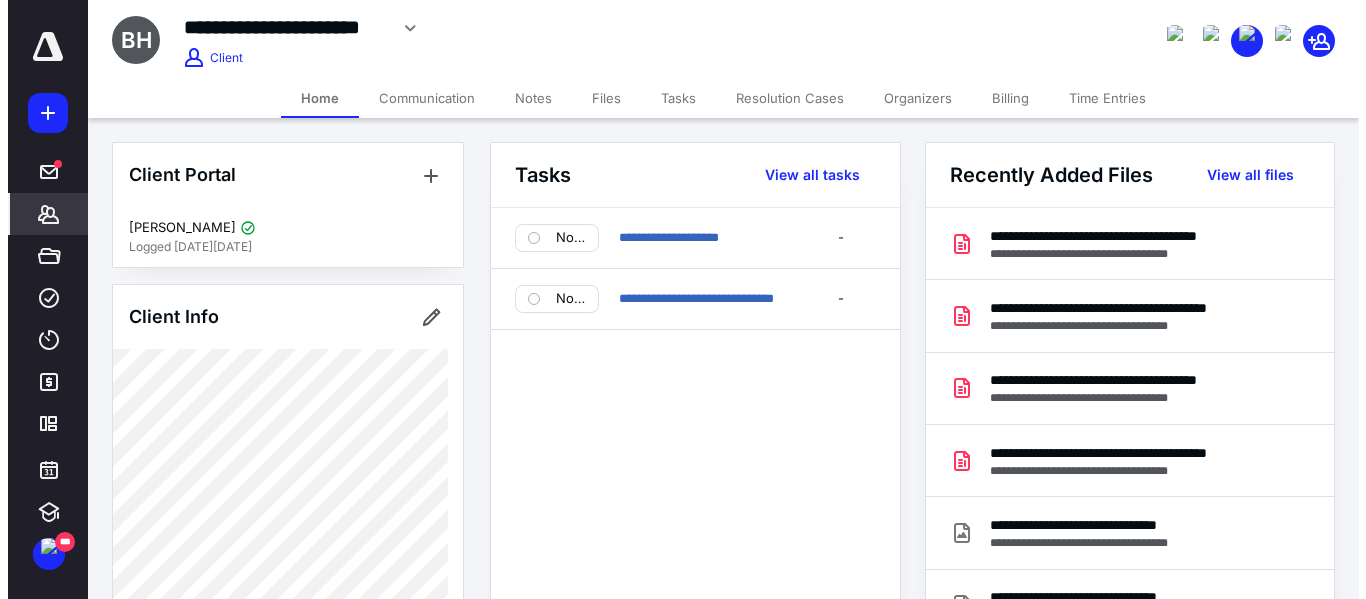 scroll, scrollTop: 0, scrollLeft: 0, axis: both 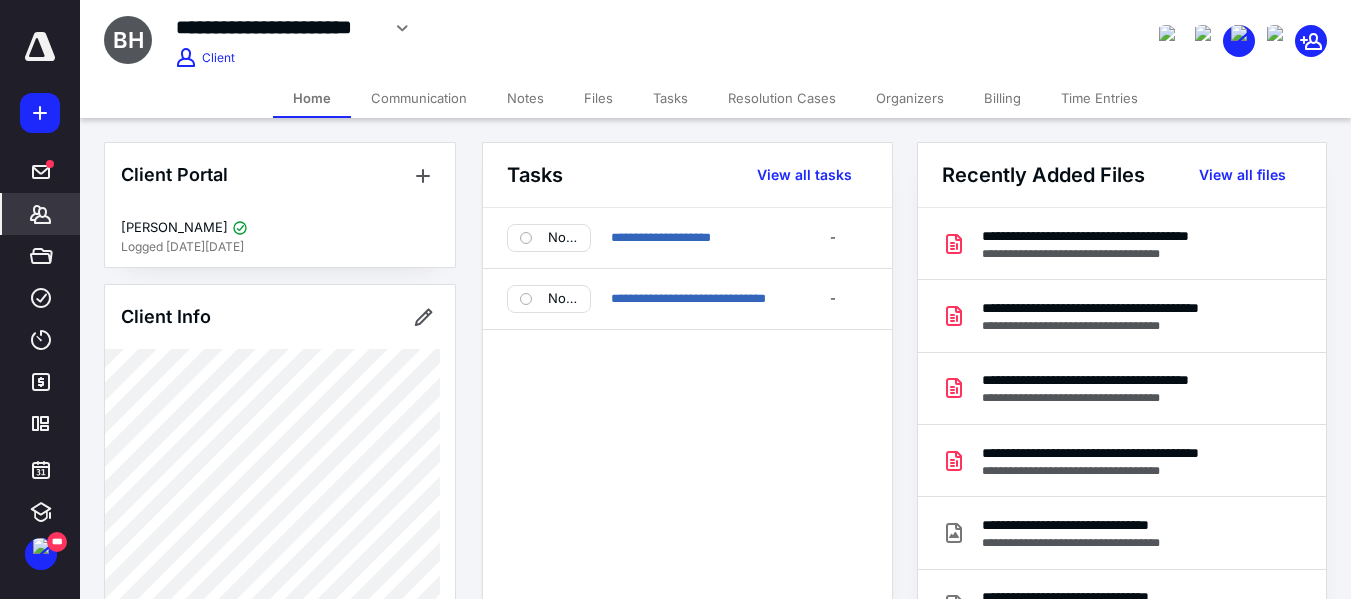 click on "Files" at bounding box center (598, 98) 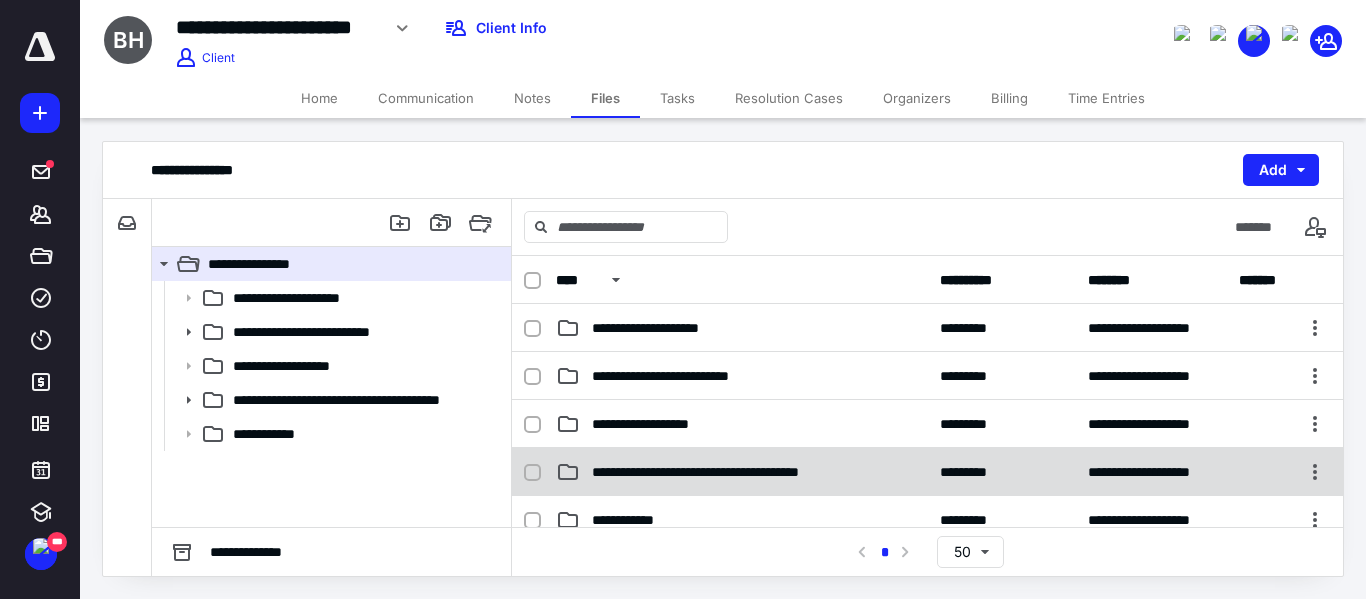 click on "**********" at bounding box center [742, 472] 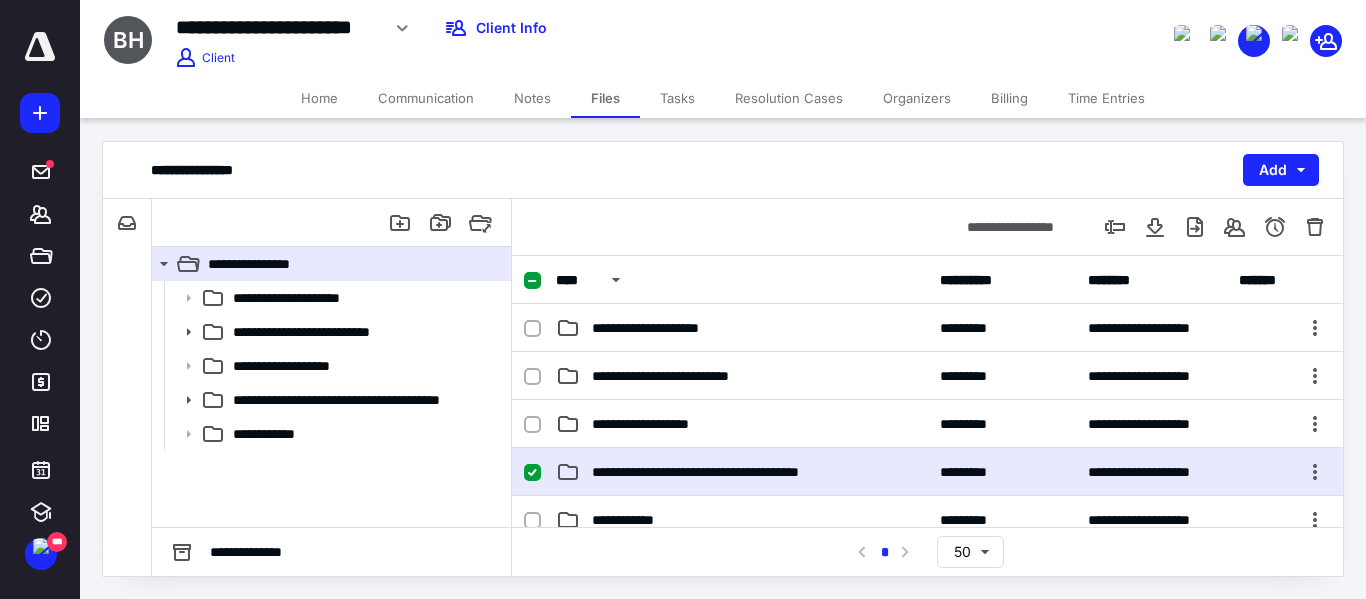 click on "**********" at bounding box center (742, 472) 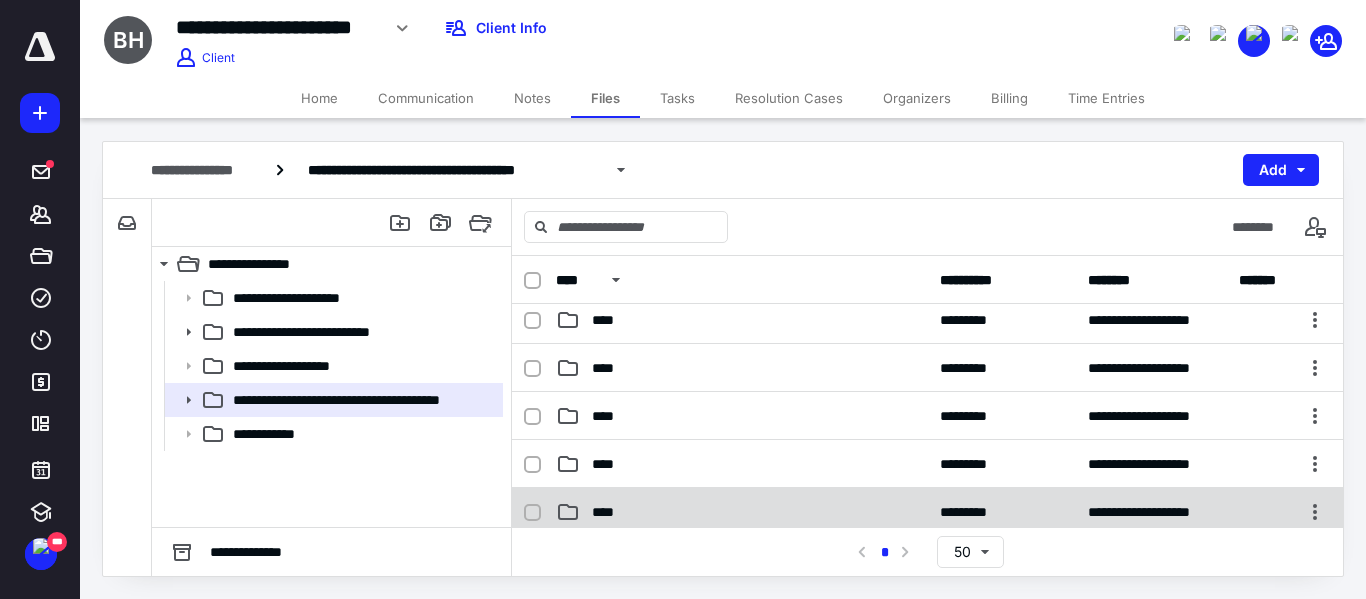 scroll, scrollTop: 300, scrollLeft: 0, axis: vertical 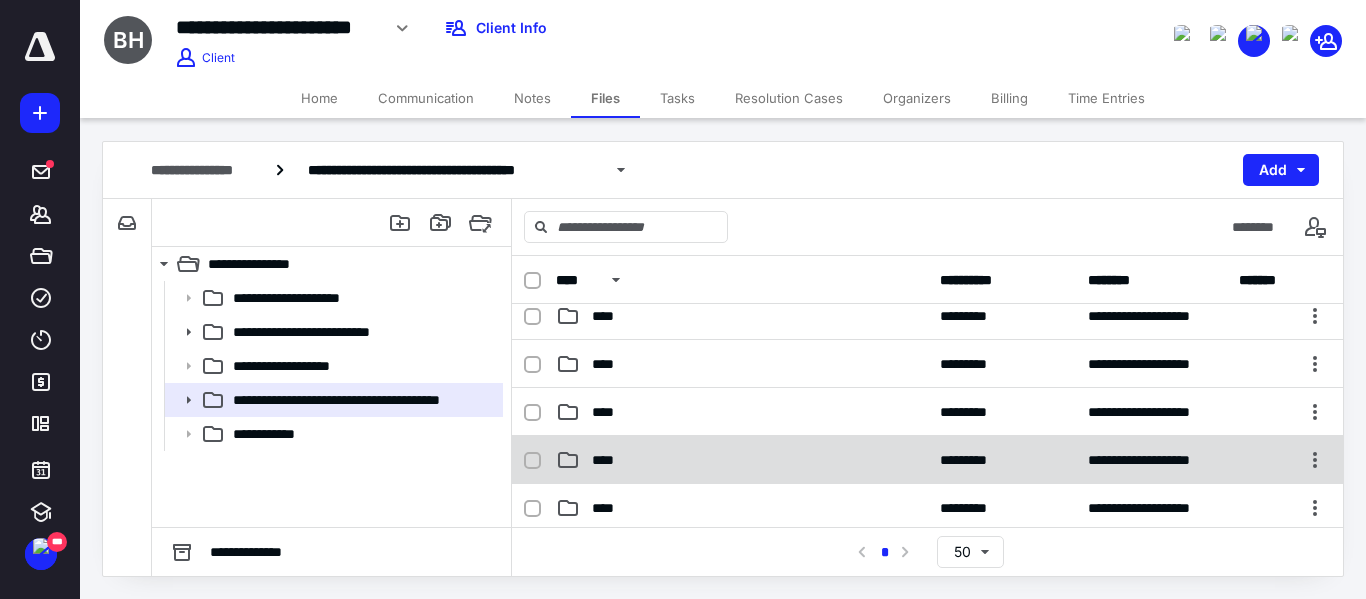 click on "****" at bounding box center [609, 460] 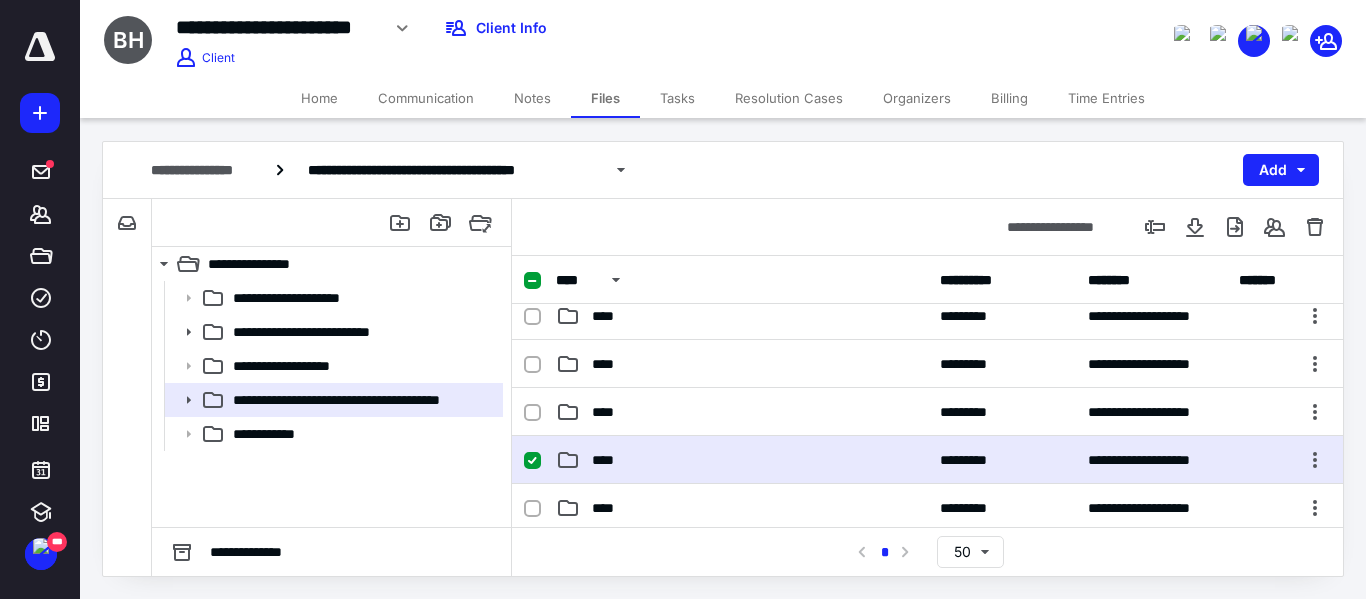click on "****" at bounding box center (742, 460) 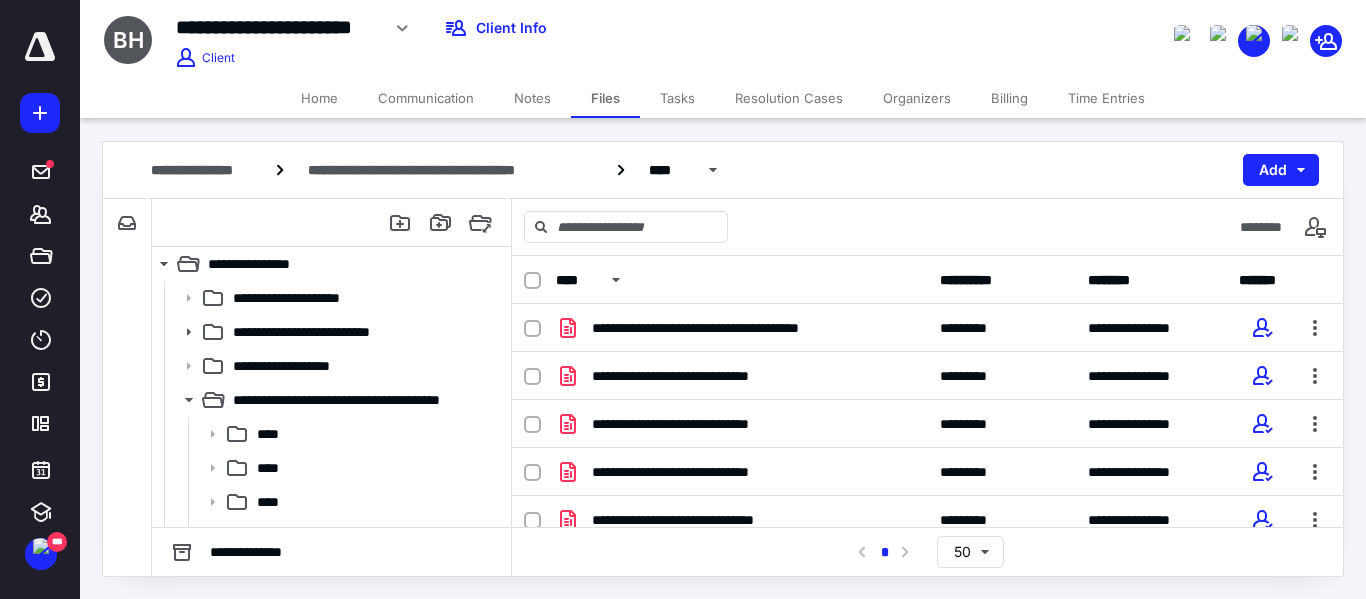 drag, startPoint x: 511, startPoint y: 202, endPoint x: 472, endPoint y: 192, distance: 40.261642 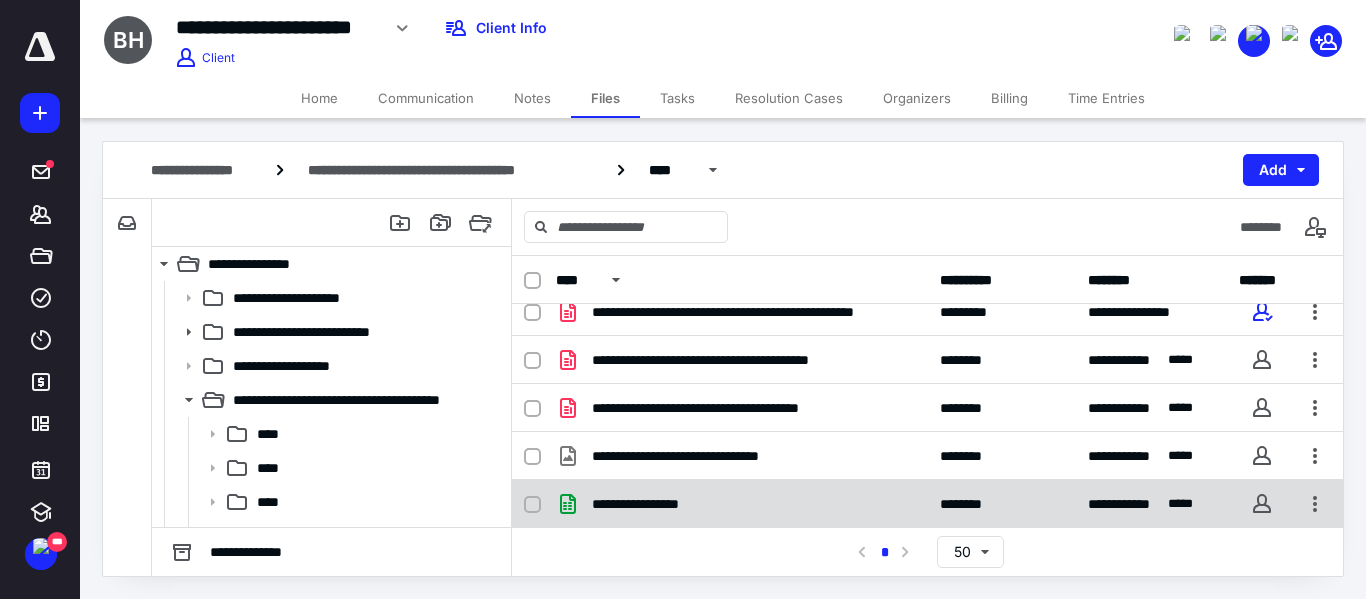 scroll, scrollTop: 305, scrollLeft: 0, axis: vertical 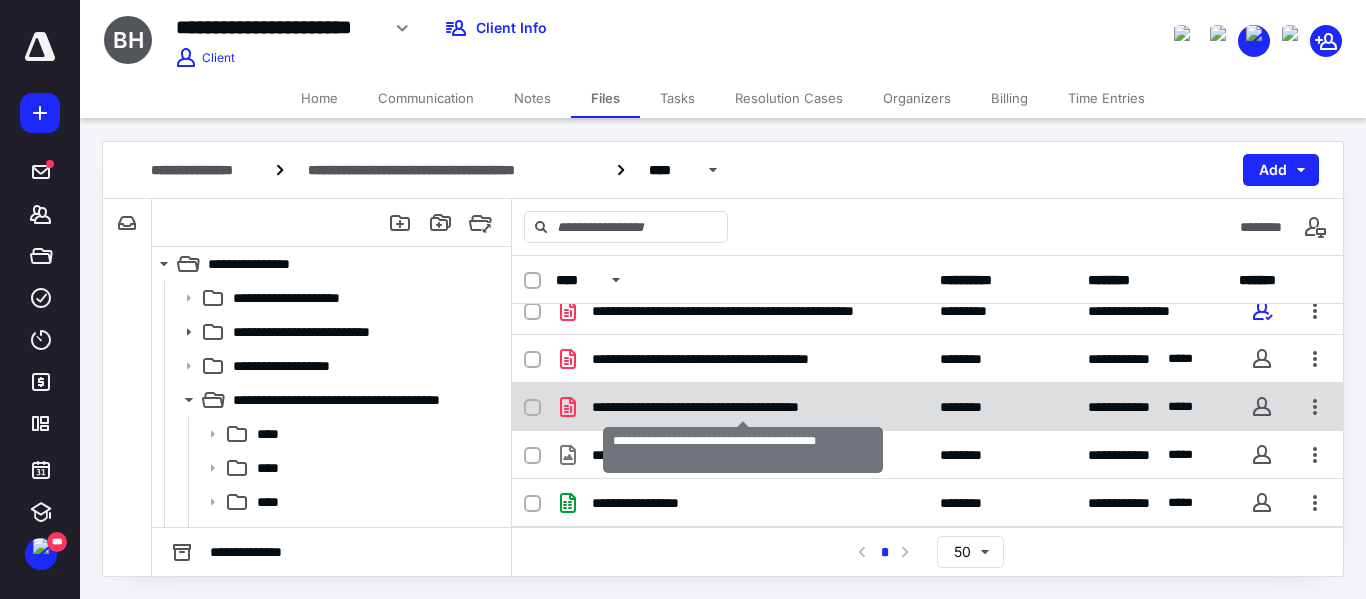 click on "**********" at bounding box center (742, 407) 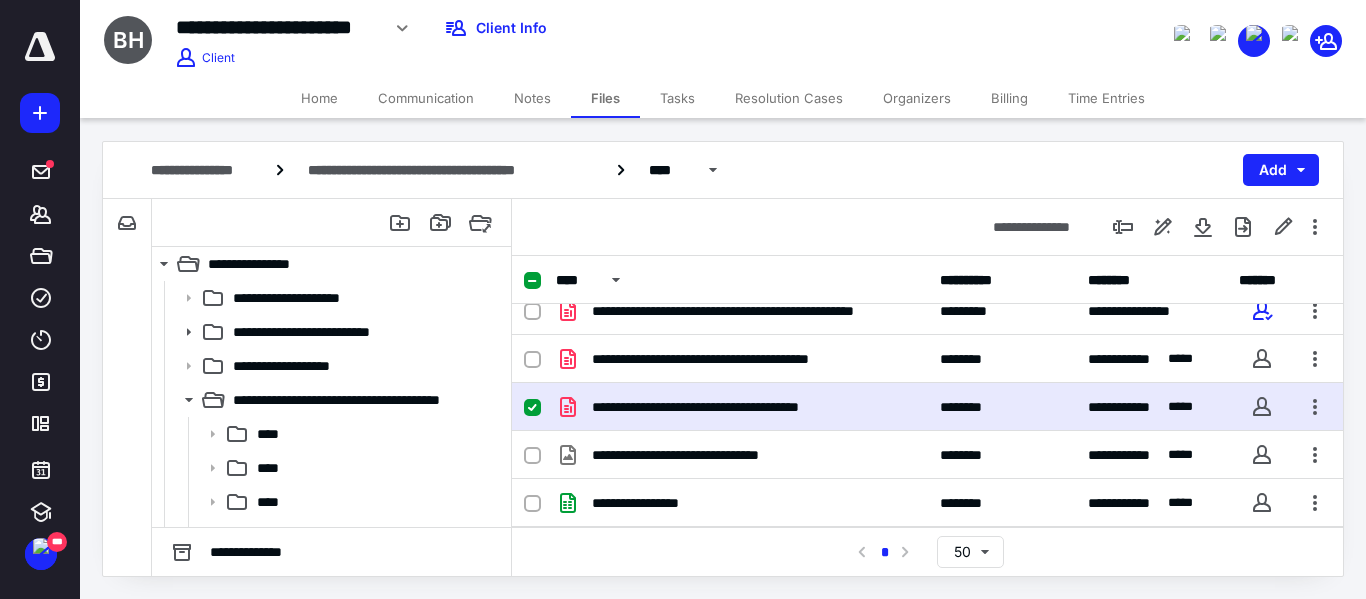 click on "**********" at bounding box center (742, 407) 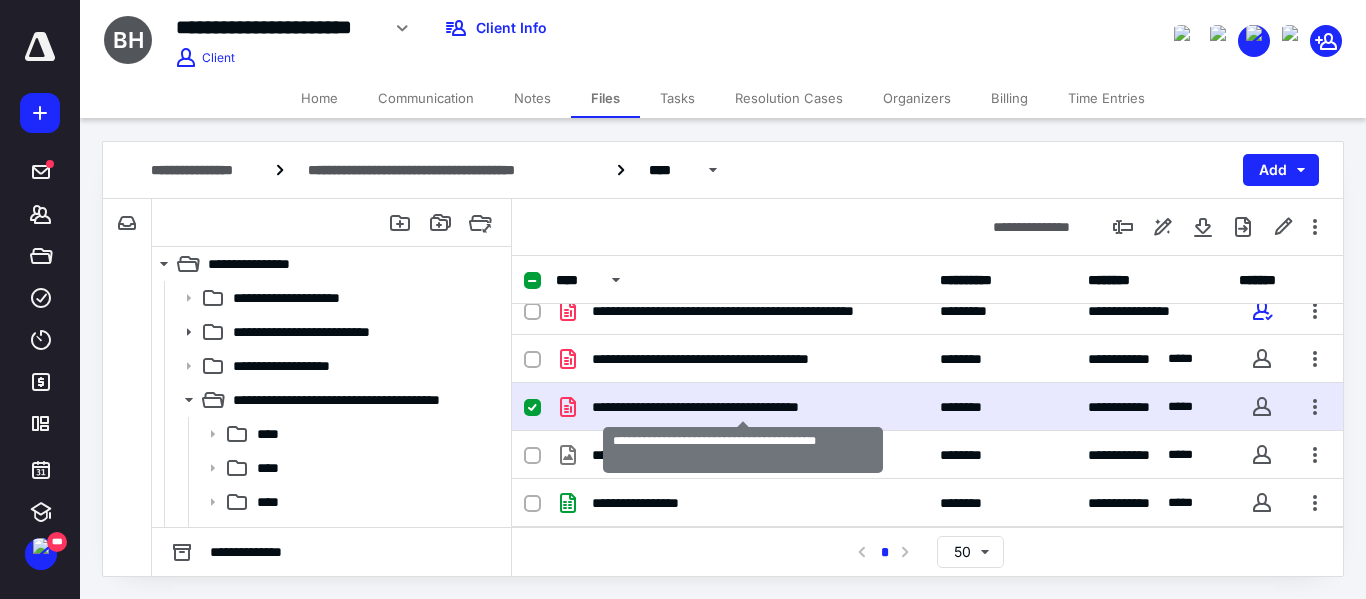 click on "**********" at bounding box center [742, 407] 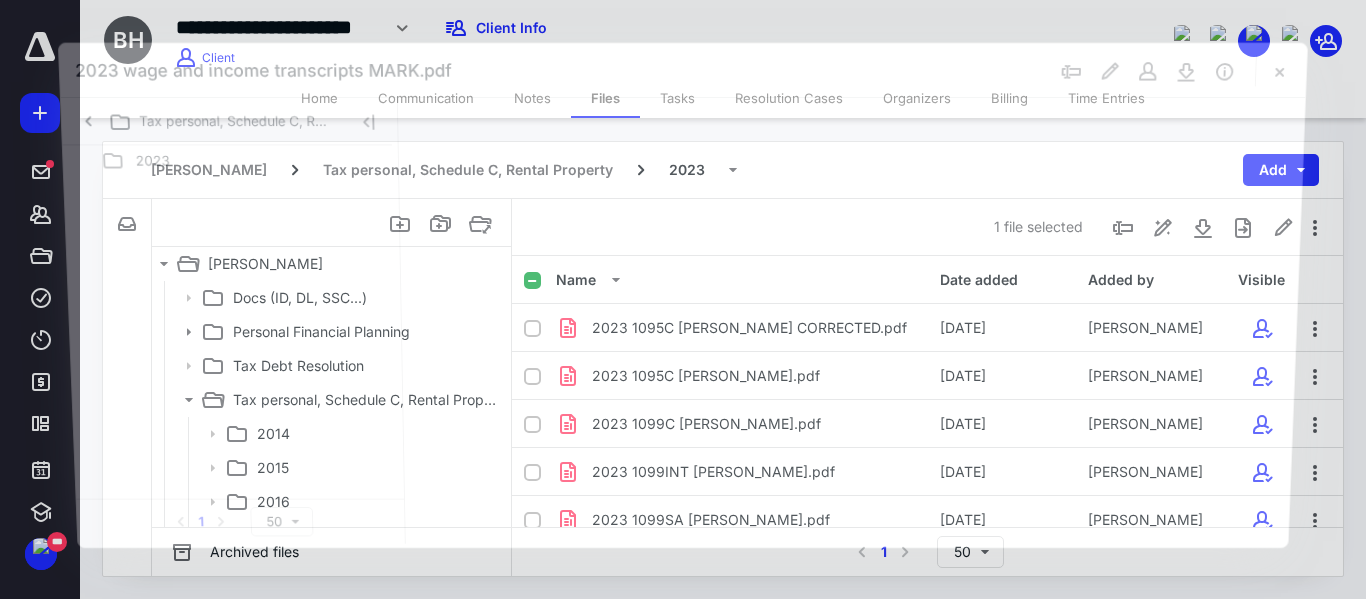 scroll, scrollTop: 305, scrollLeft: 0, axis: vertical 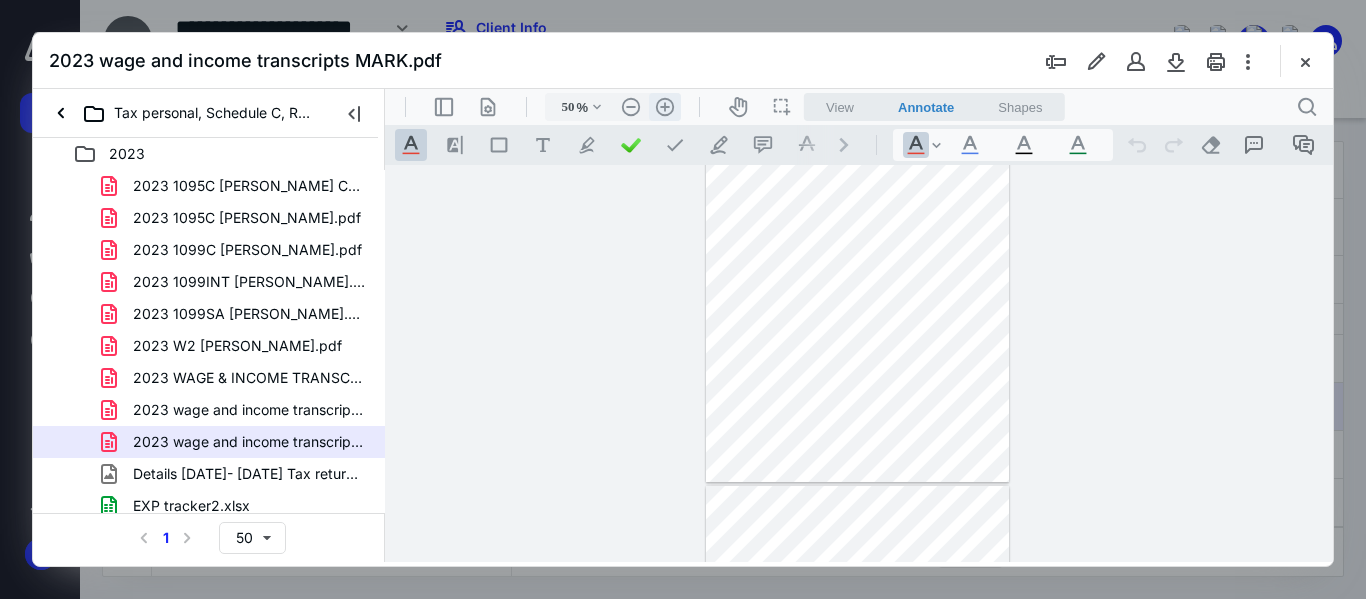 click on ".cls-1{fill:#abb0c4;} icon - header - zoom - in - line" at bounding box center [665, 107] 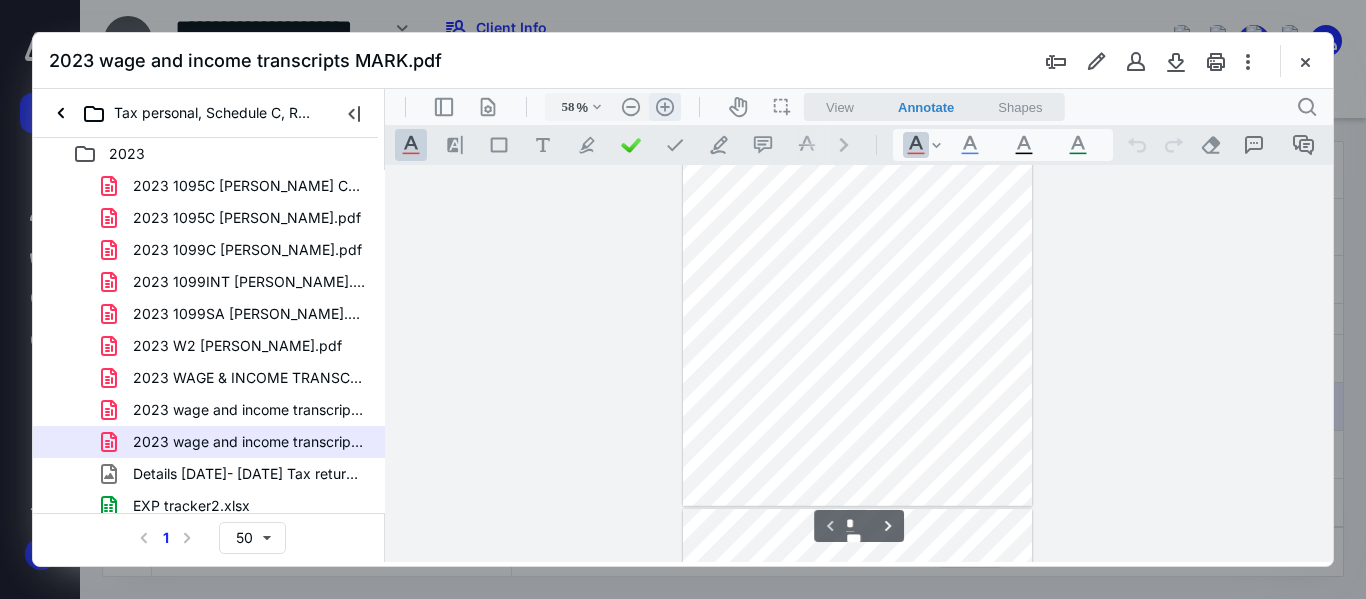 click on ".cls-1{fill:#abb0c4;} icon - header - zoom - in - line" at bounding box center [665, 107] 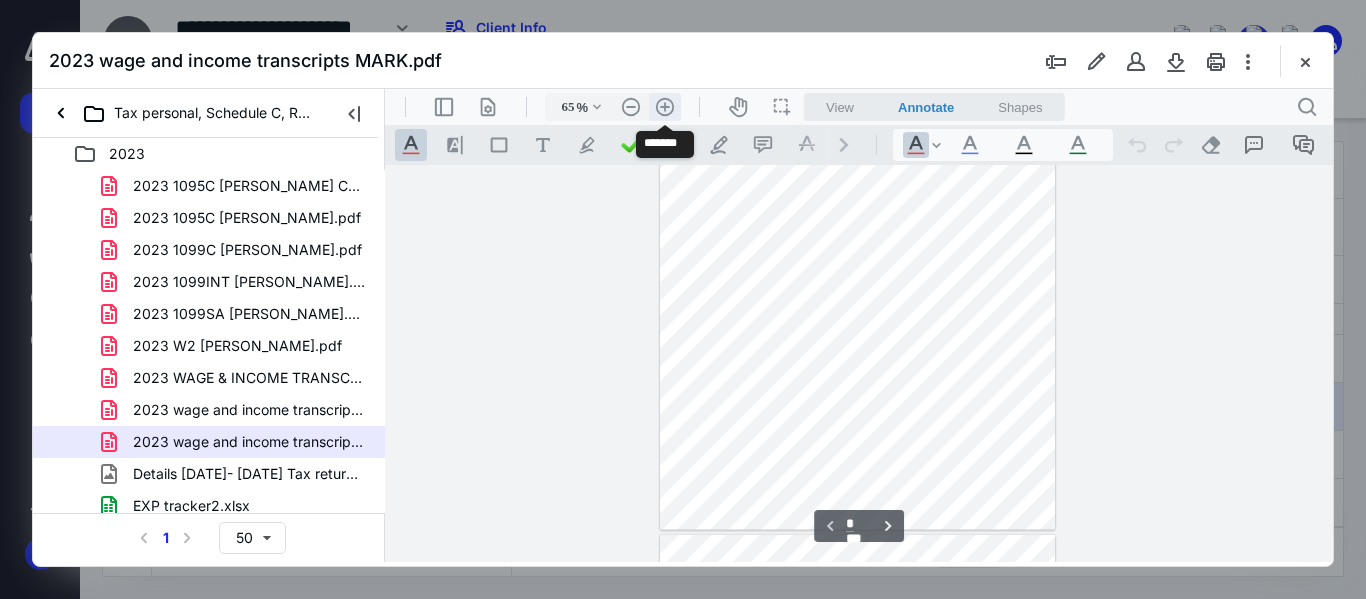 click on ".cls-1{fill:#abb0c4;} icon - header - zoom - in - line" at bounding box center [665, 107] 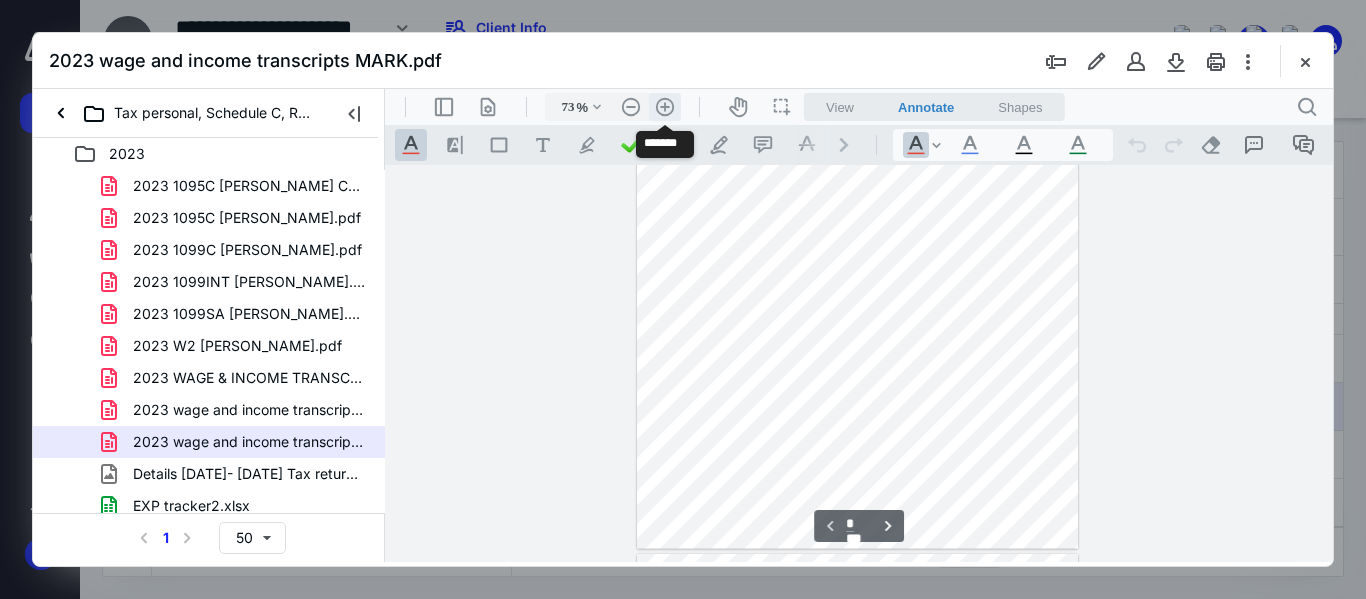 click on ".cls-1{fill:#abb0c4;} icon - header - zoom - in - line" at bounding box center [665, 107] 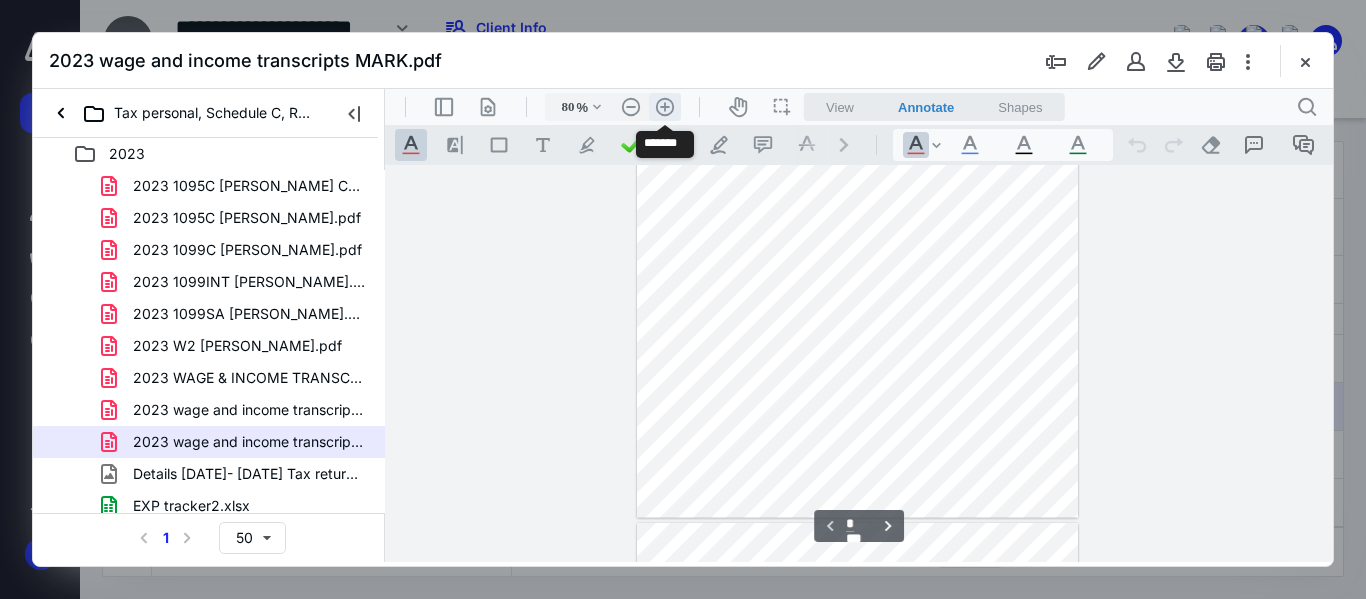 click on ".cls-1{fill:#abb0c4;} icon - header - zoom - in - line" at bounding box center [665, 107] 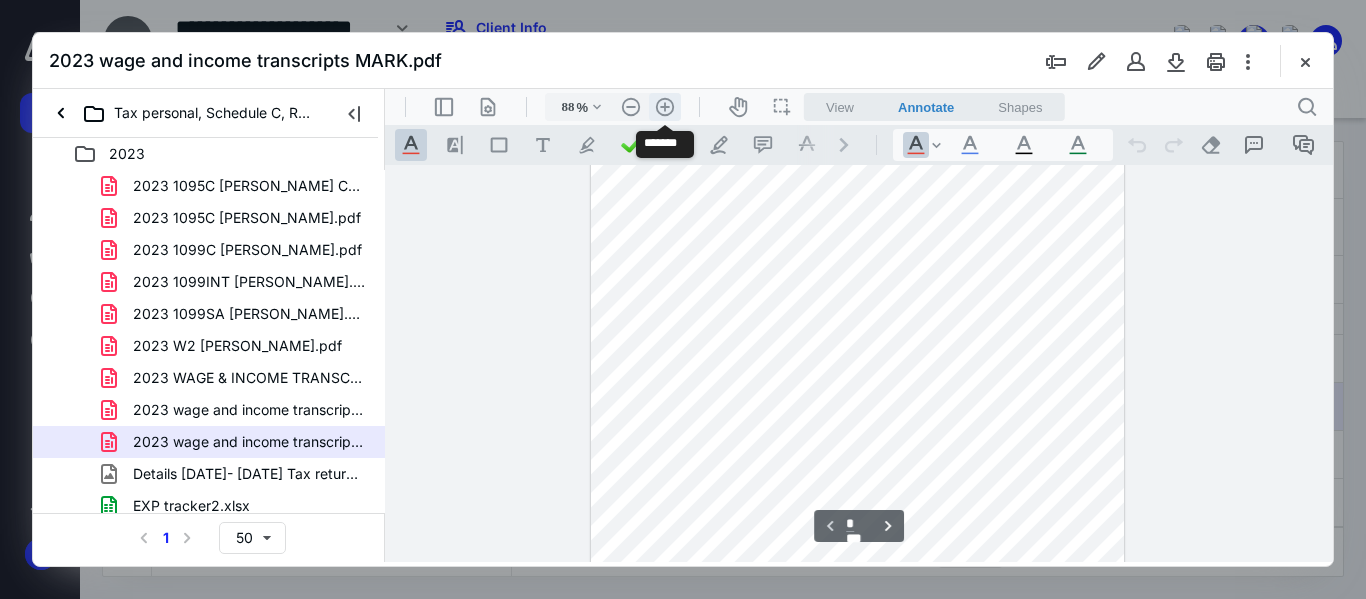 scroll, scrollTop: 258, scrollLeft: 0, axis: vertical 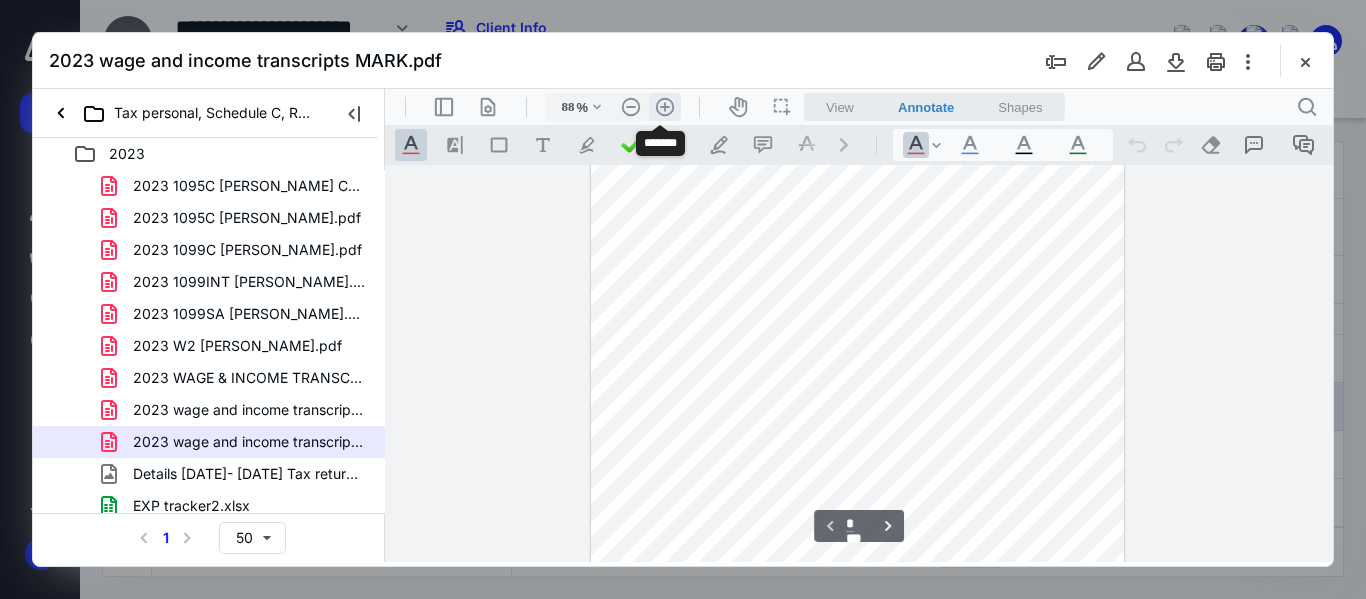 click on ".cls-1{fill:#abb0c4;} icon - header - zoom - in - line" at bounding box center (665, 107) 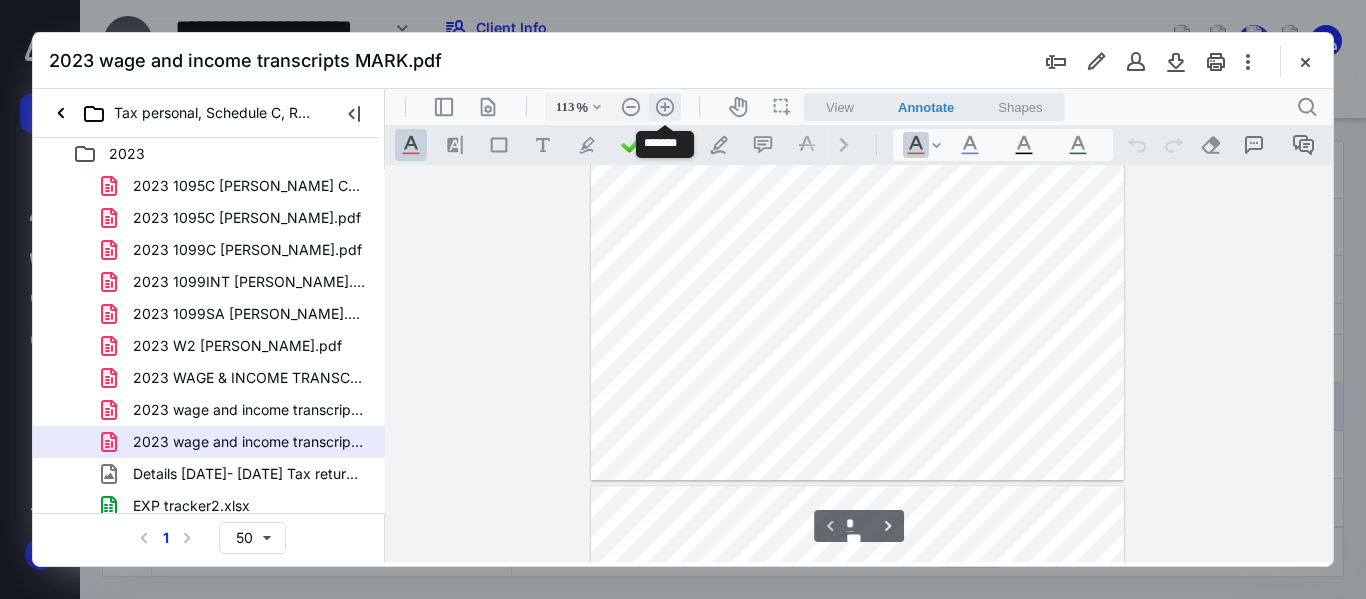click on ".cls-1{fill:#abb0c4;} icon - header - zoom - in - line" at bounding box center (665, 107) 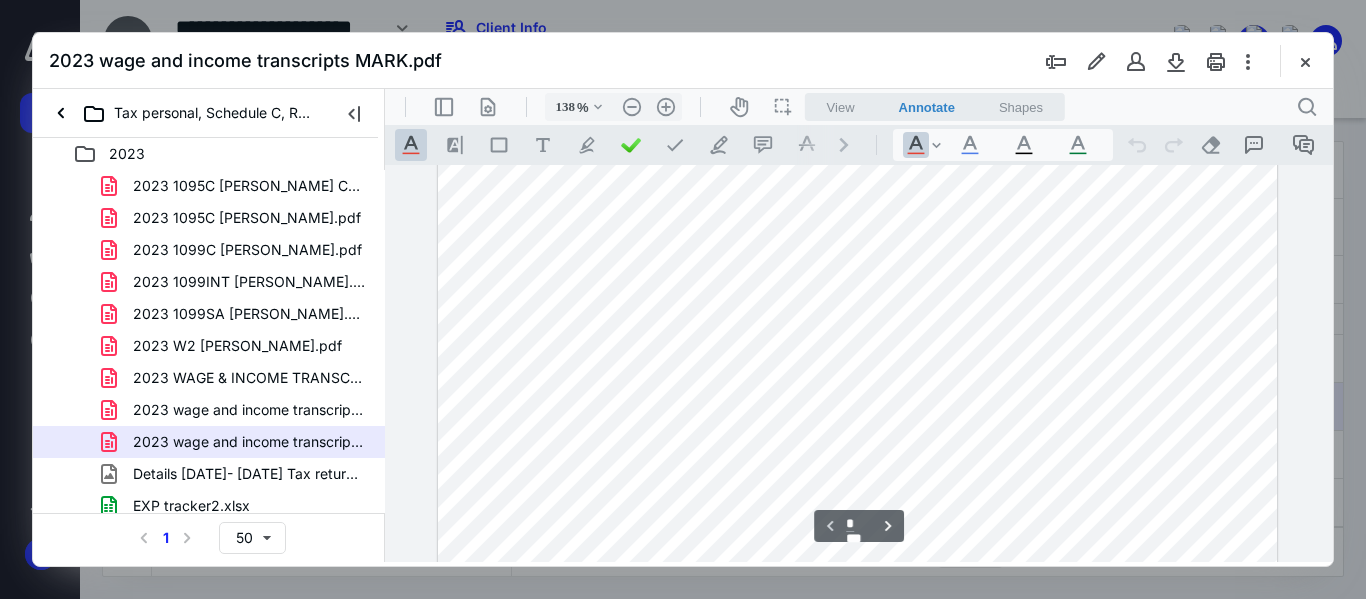 scroll, scrollTop: 200, scrollLeft: 0, axis: vertical 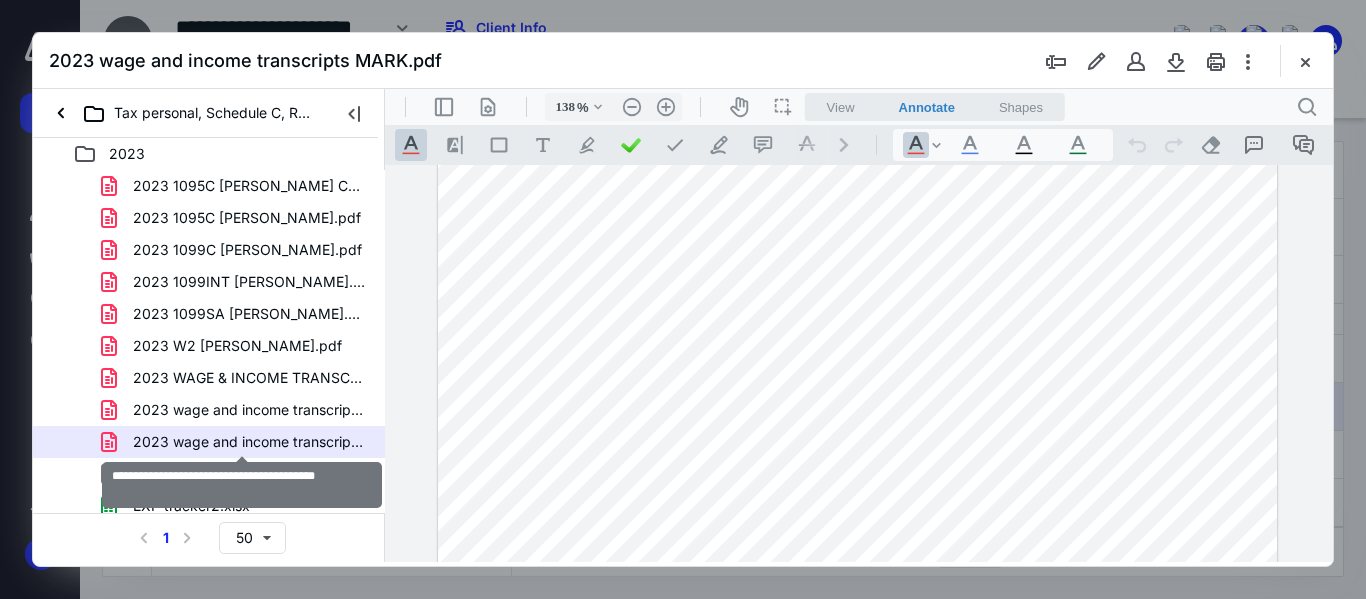 drag, startPoint x: 683, startPoint y: 532, endPoint x: 842, endPoint y: 429, distance: 189.44656 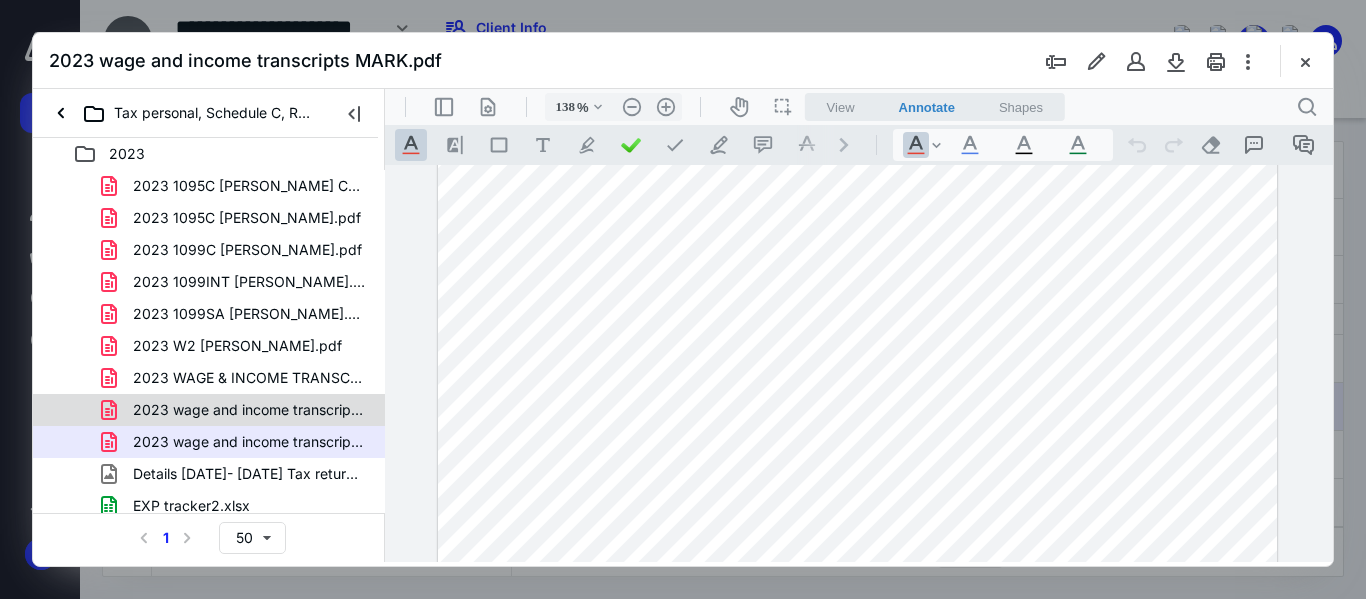 click on "2023 wage and income transcripts [PERSON_NAME].pdf" at bounding box center [249, 410] 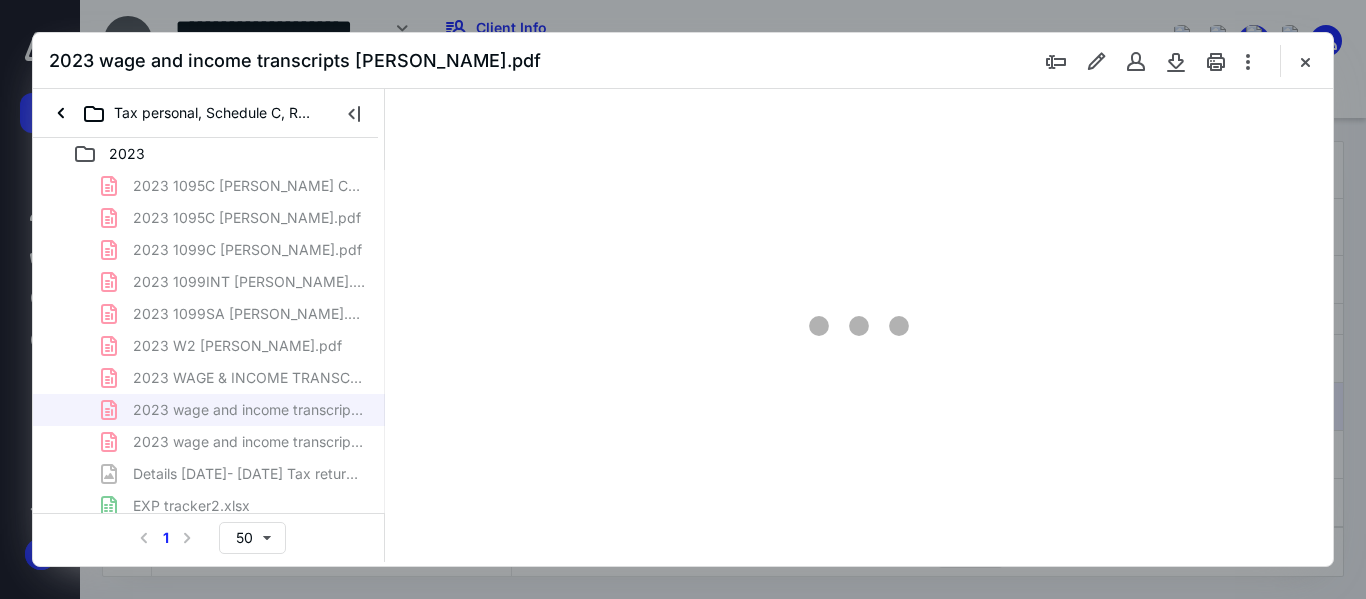 scroll, scrollTop: 78, scrollLeft: 0, axis: vertical 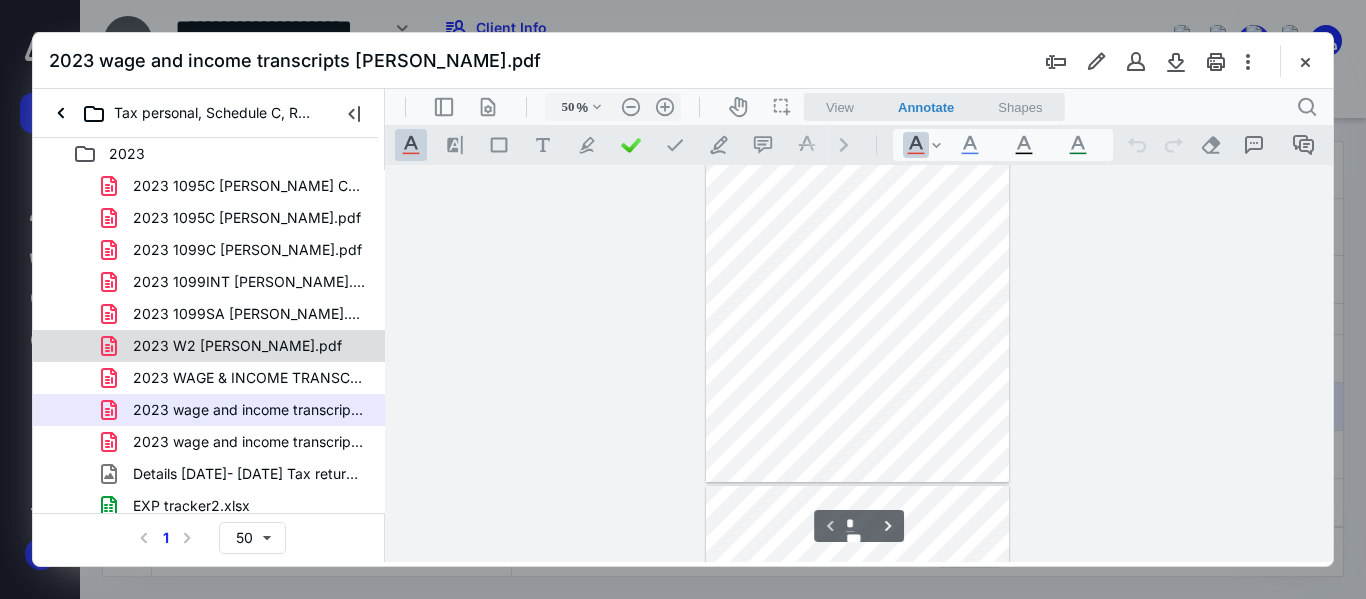 click on "2023 W2 [PERSON_NAME].pdf" at bounding box center [237, 346] 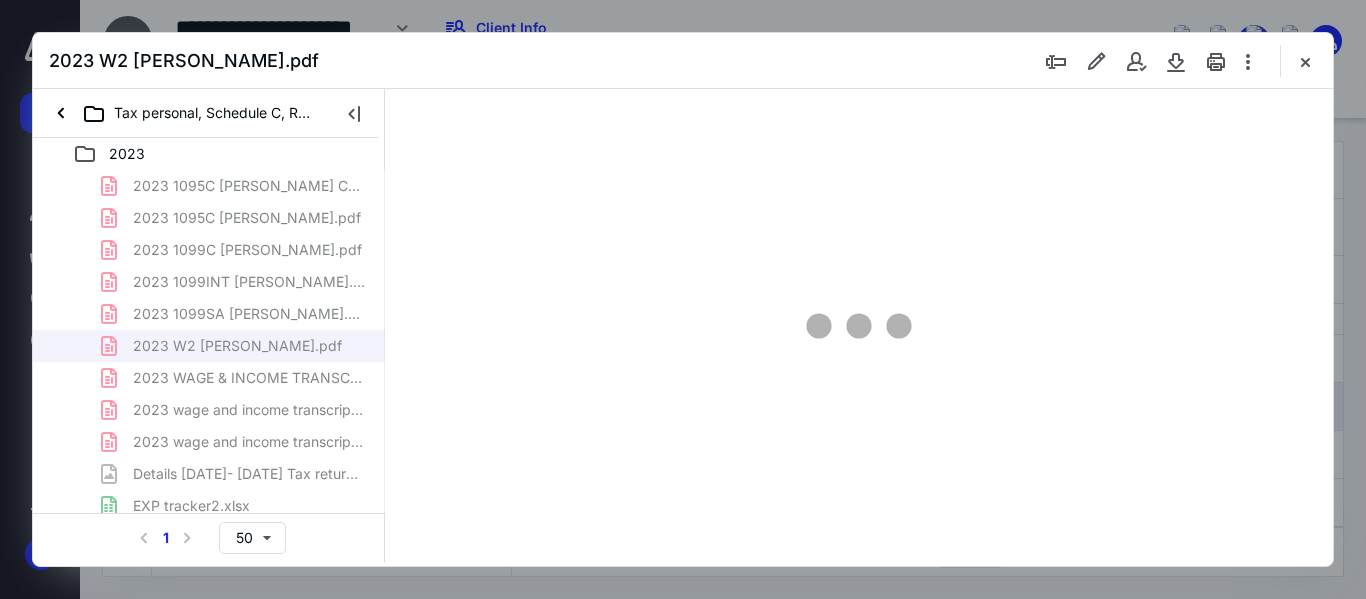 scroll, scrollTop: 78, scrollLeft: 0, axis: vertical 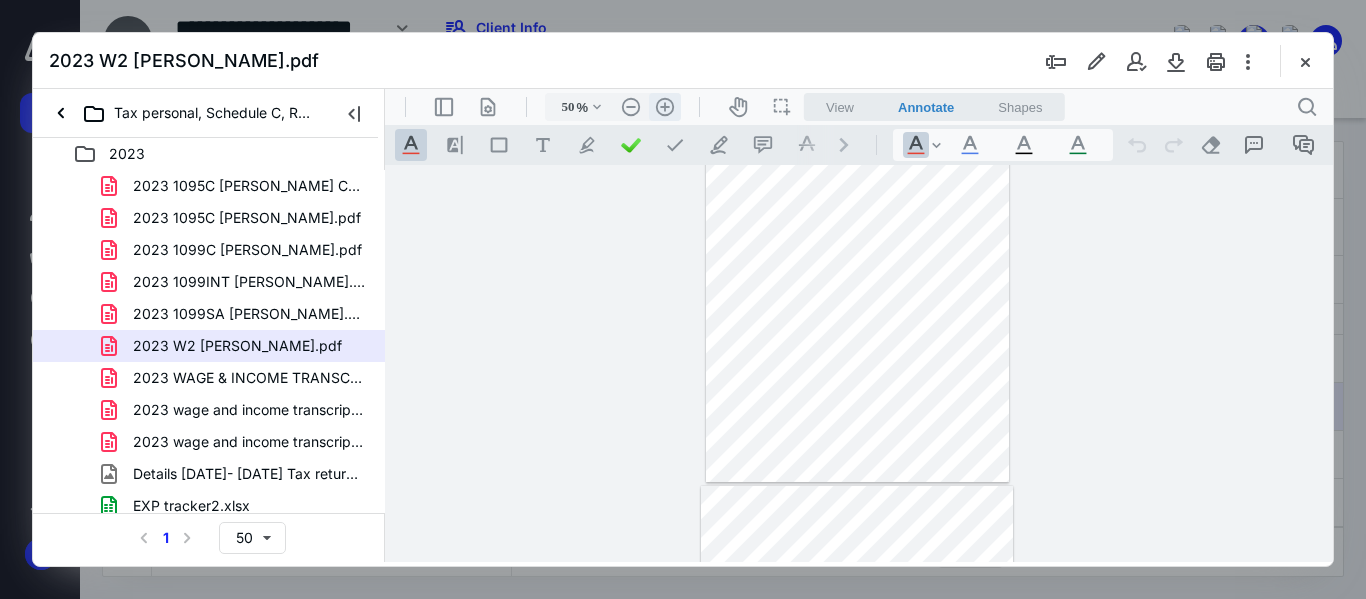 click on ".cls-1{fill:#abb0c4;} icon - header - zoom - in - line" at bounding box center [665, 107] 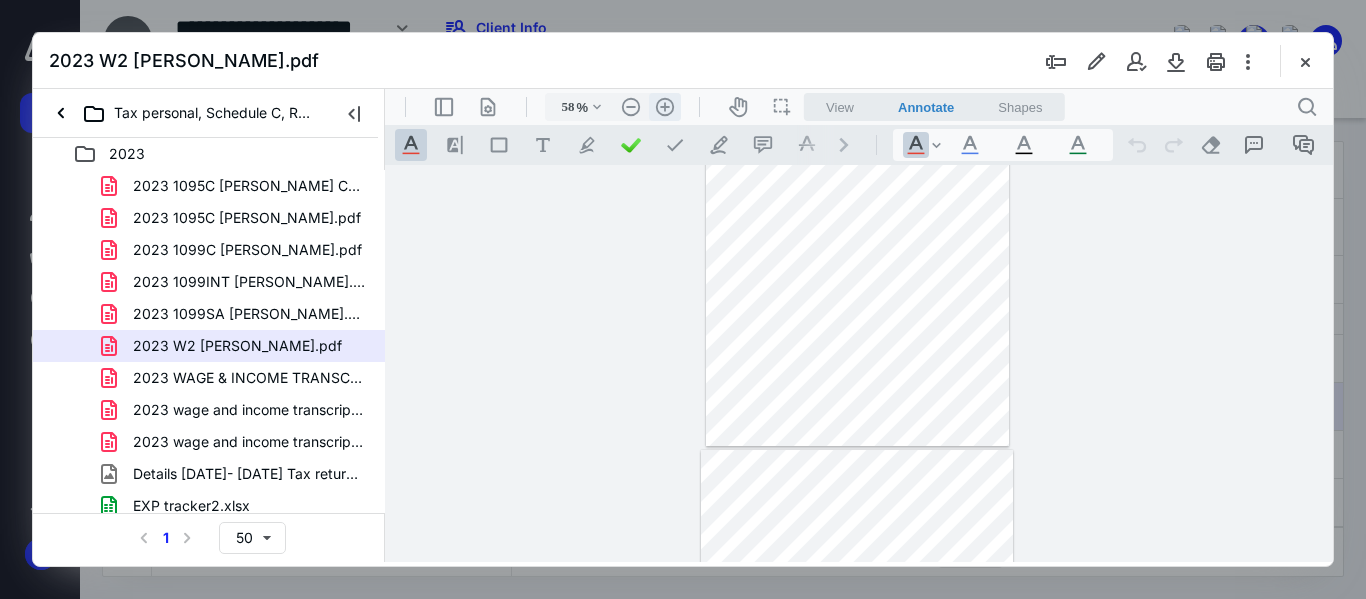 click on ".cls-1{fill:#abb0c4;} icon - header - zoom - in - line" at bounding box center (665, 107) 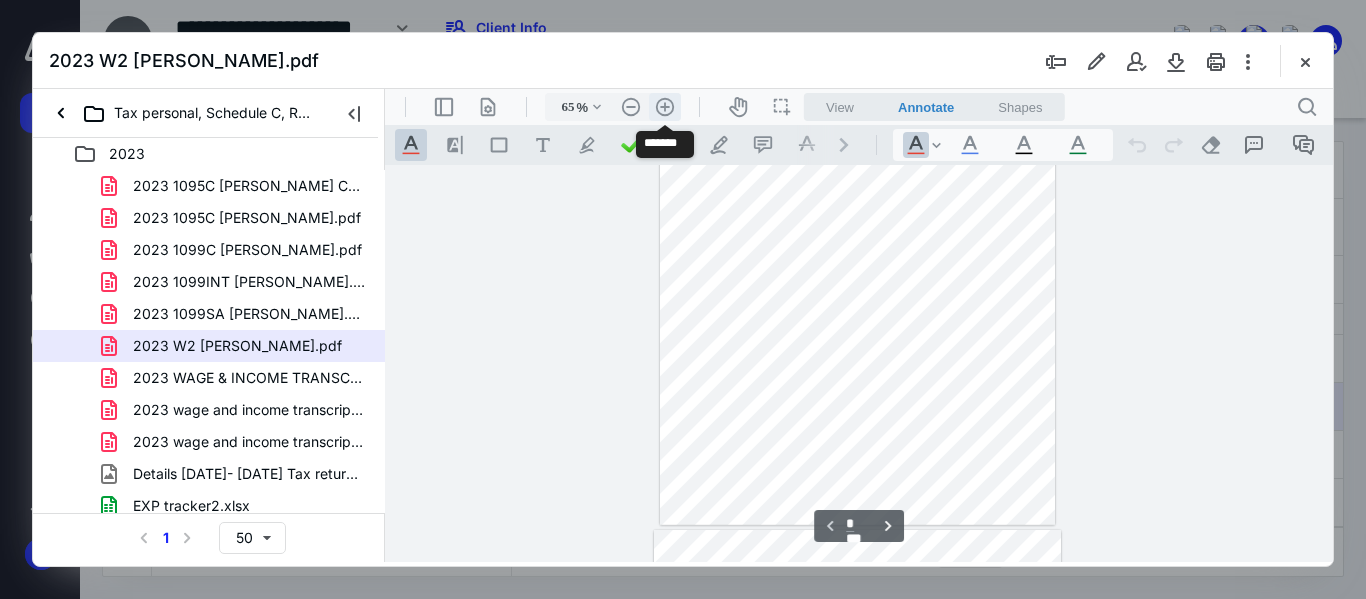 click on ".cls-1{fill:#abb0c4;} icon - header - zoom - in - line" at bounding box center [665, 107] 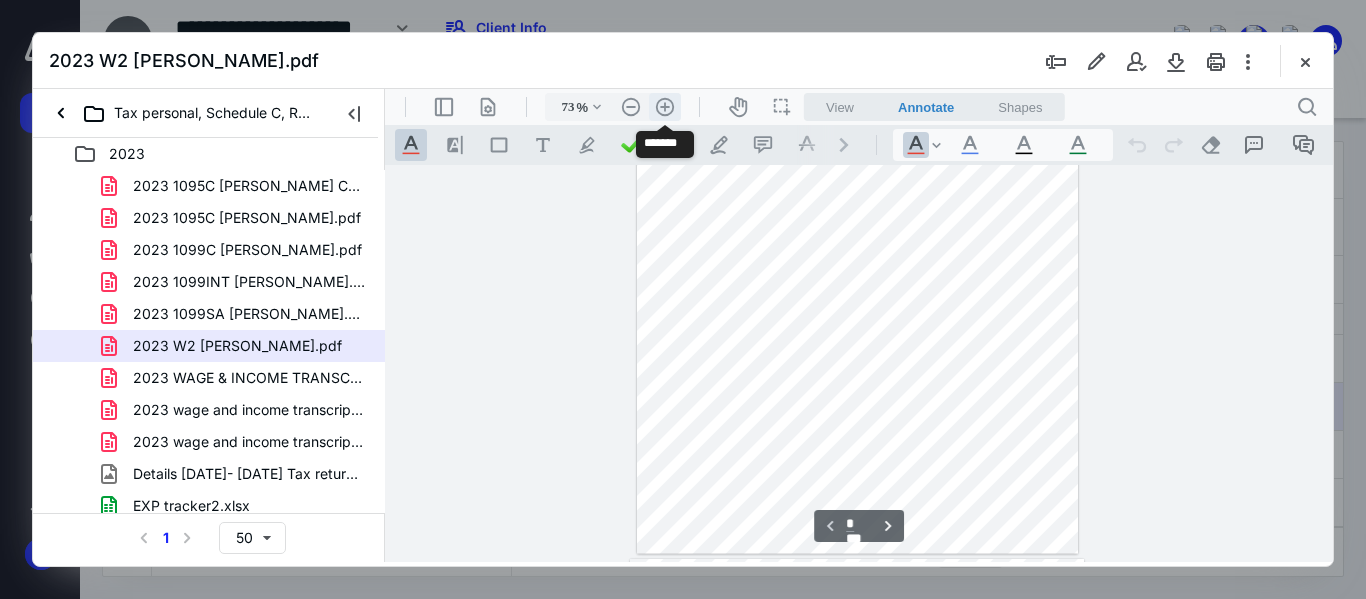 click on ".cls-1{fill:#abb0c4;} icon - header - zoom - in - line" at bounding box center (665, 107) 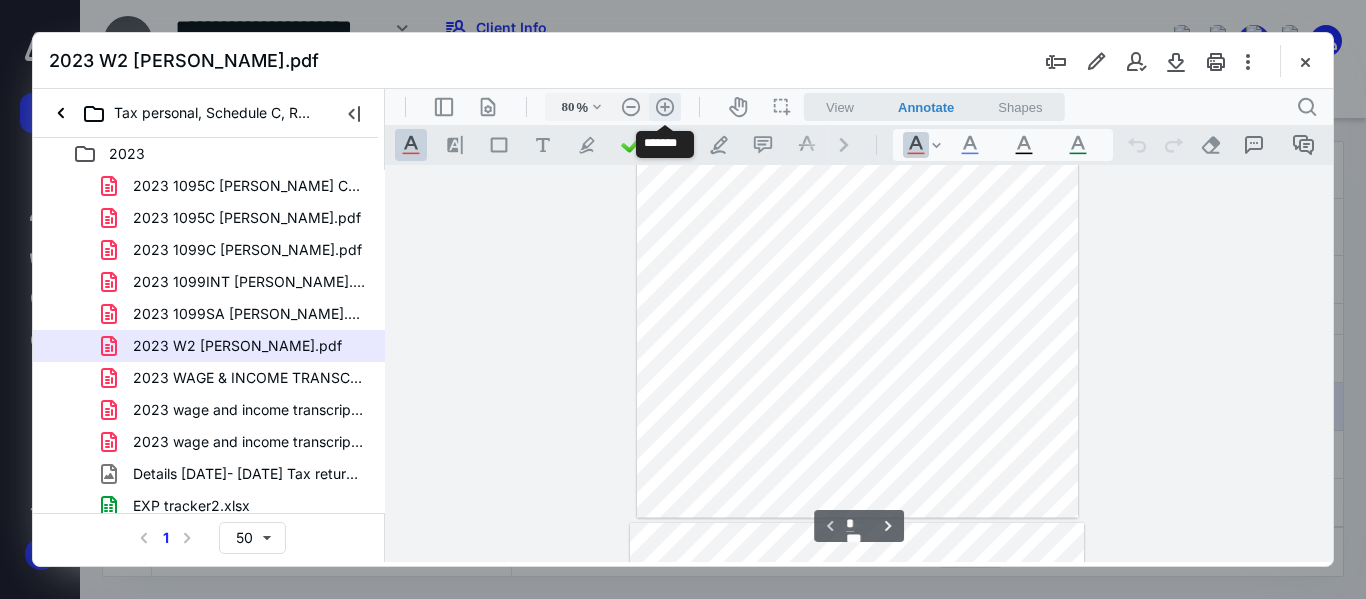 click on ".cls-1{fill:#abb0c4;} icon - header - zoom - in - line" at bounding box center [665, 107] 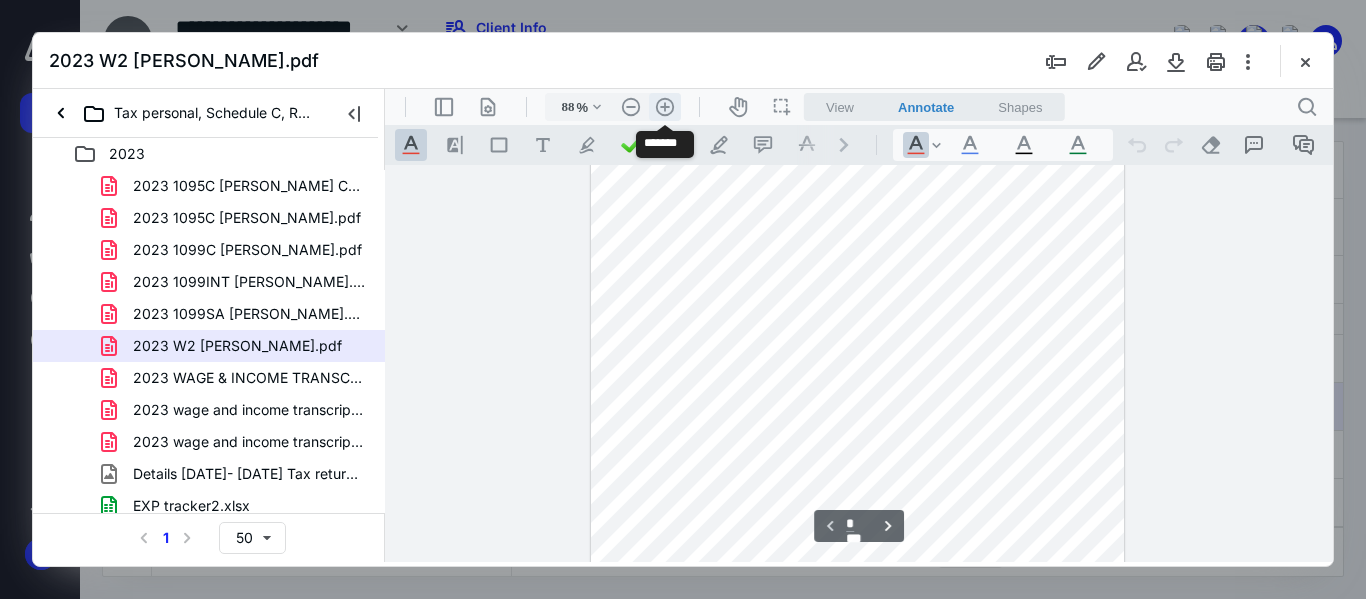 click on ".cls-1{fill:#abb0c4;} icon - header - zoom - in - line" at bounding box center [665, 107] 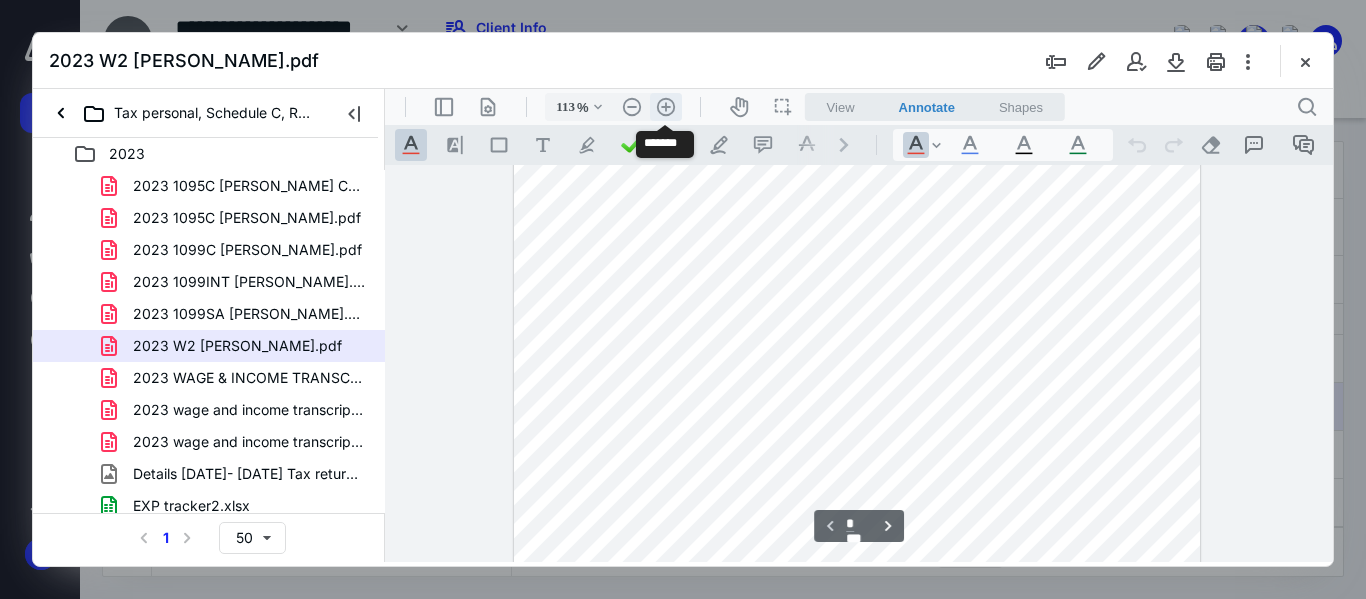 scroll, scrollTop: 498, scrollLeft: 0, axis: vertical 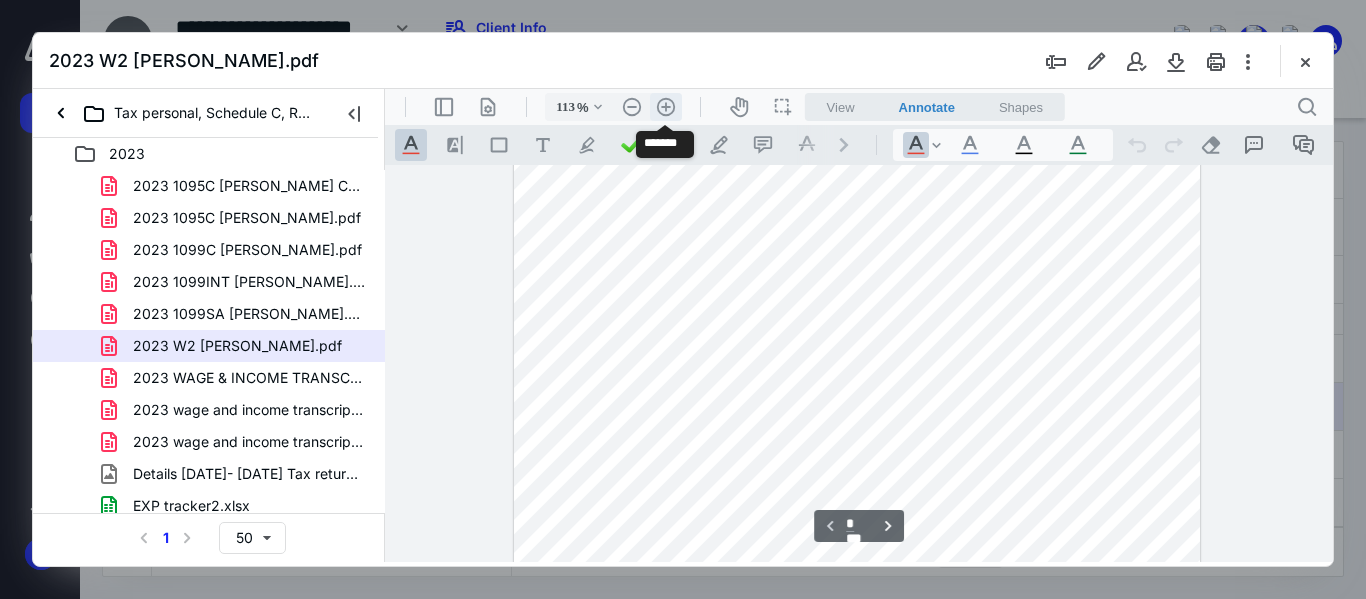 click on ".cls-1{fill:#abb0c4;} icon - header - zoom - in - line" at bounding box center (666, 107) 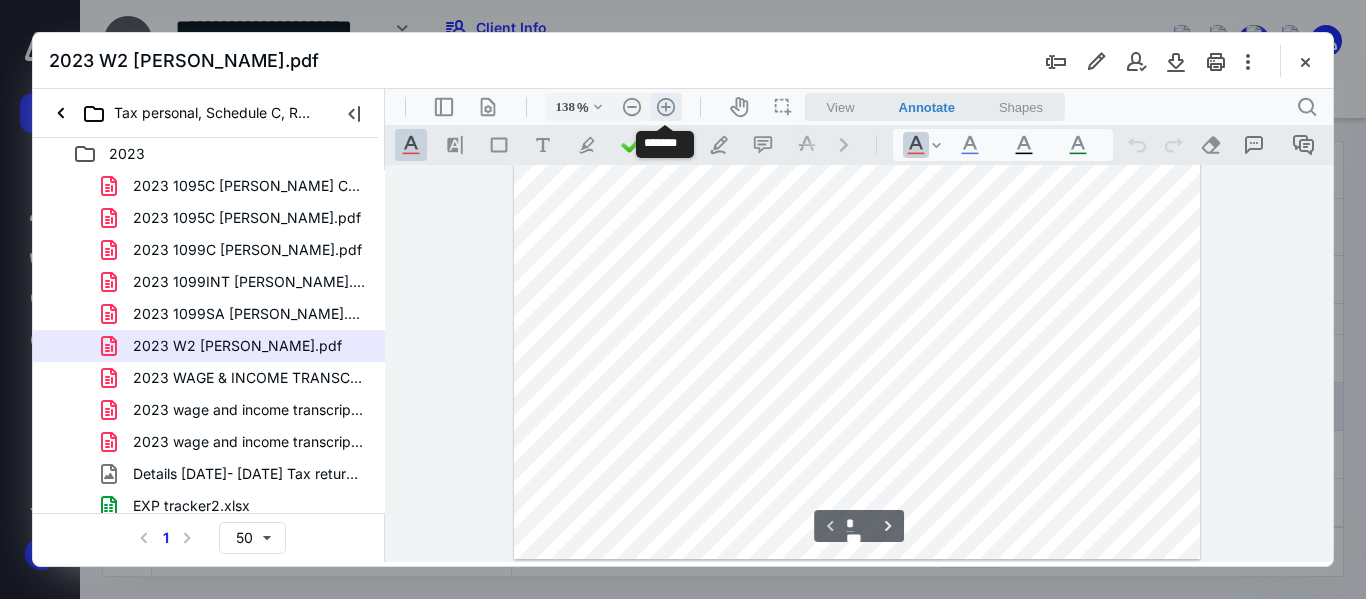 click on ".cls-1{fill:#abb0c4;} icon - header - zoom - in - line" at bounding box center [666, 107] 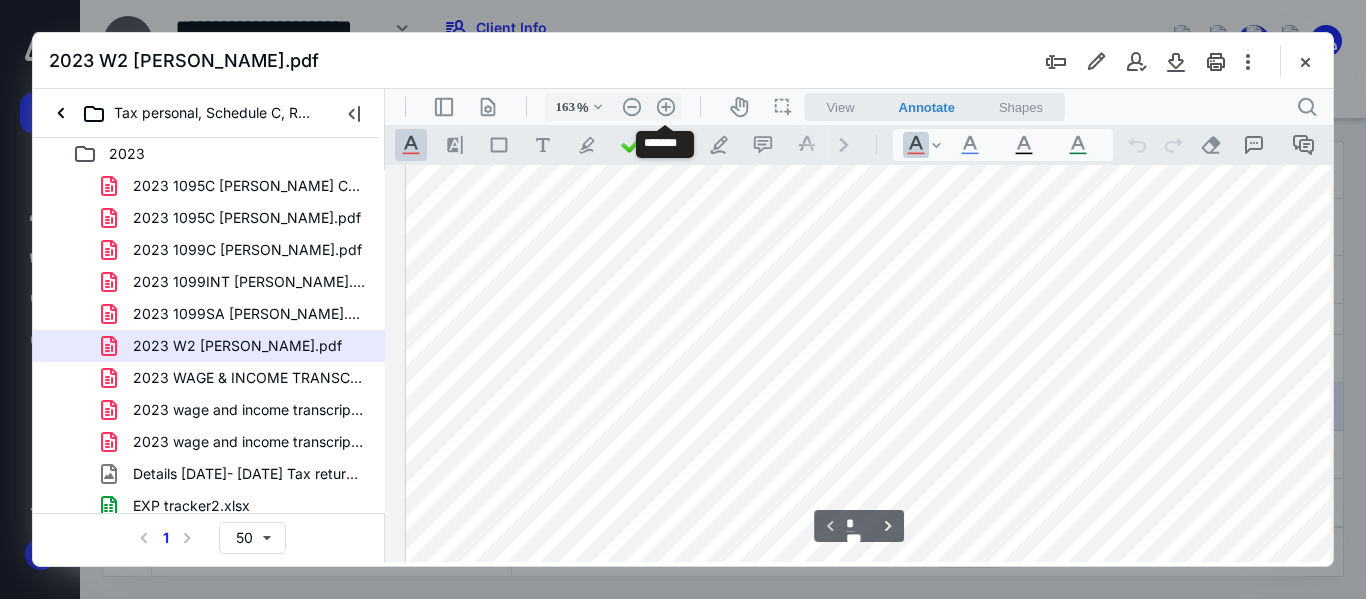 scroll, scrollTop: 618, scrollLeft: 49, axis: both 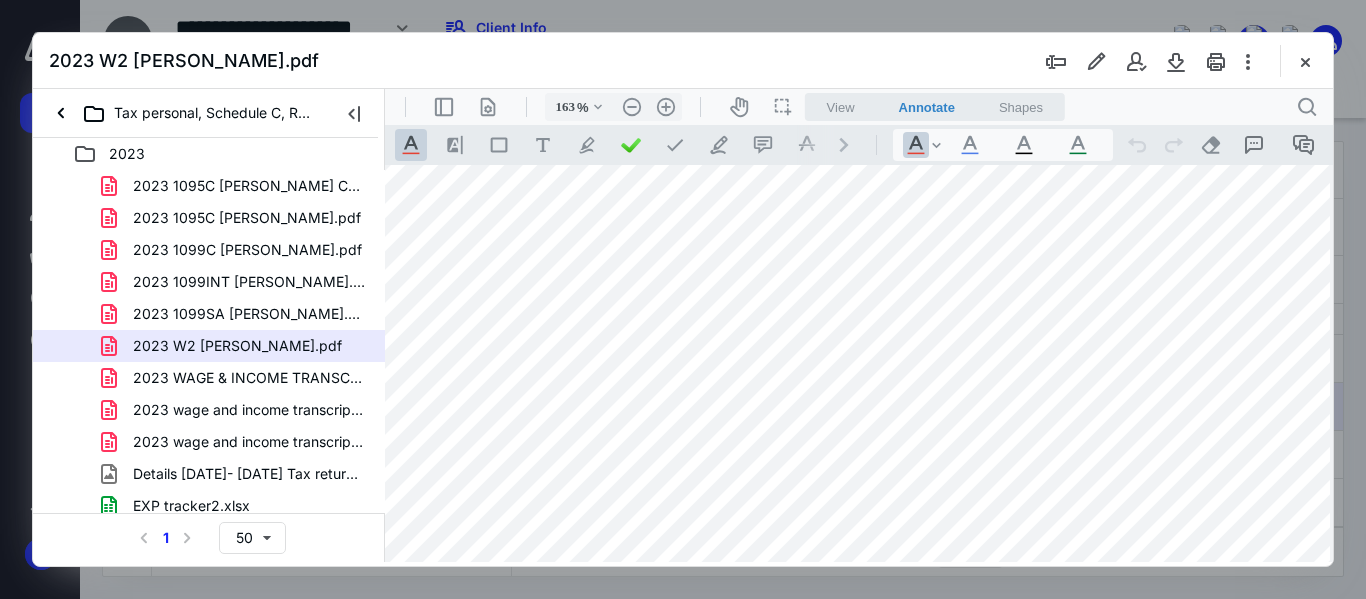 drag, startPoint x: 631, startPoint y: 554, endPoint x: 515, endPoint y: 553, distance: 116.00431 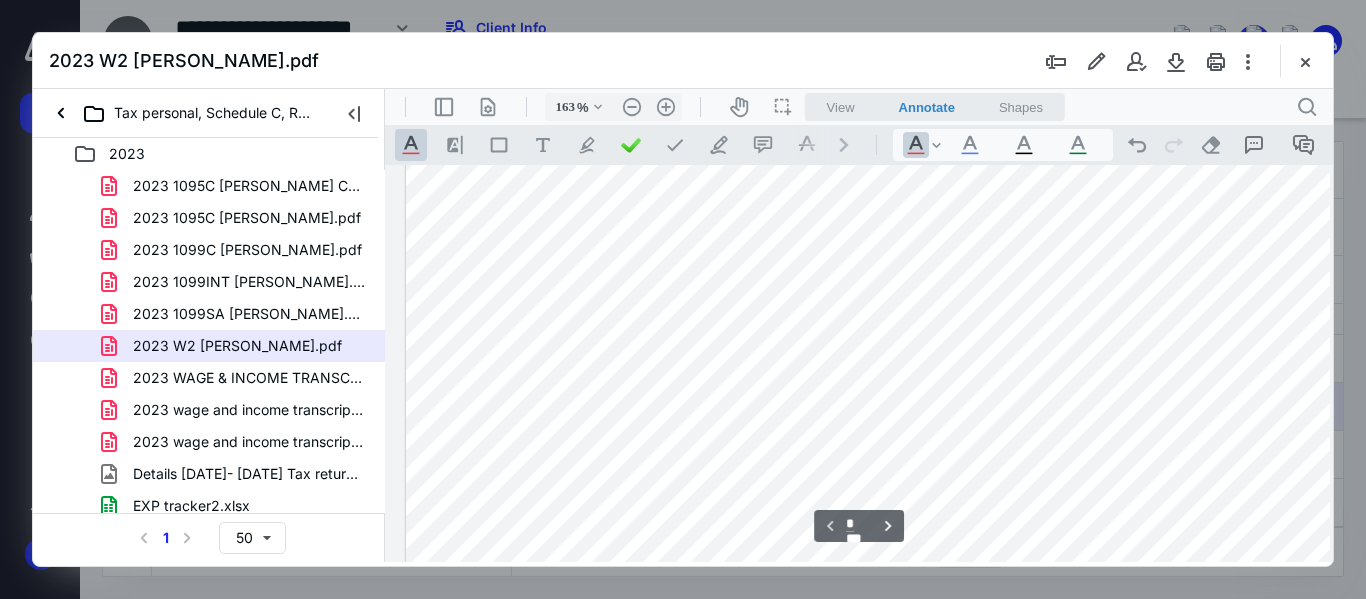 scroll, scrollTop: 0, scrollLeft: 0, axis: both 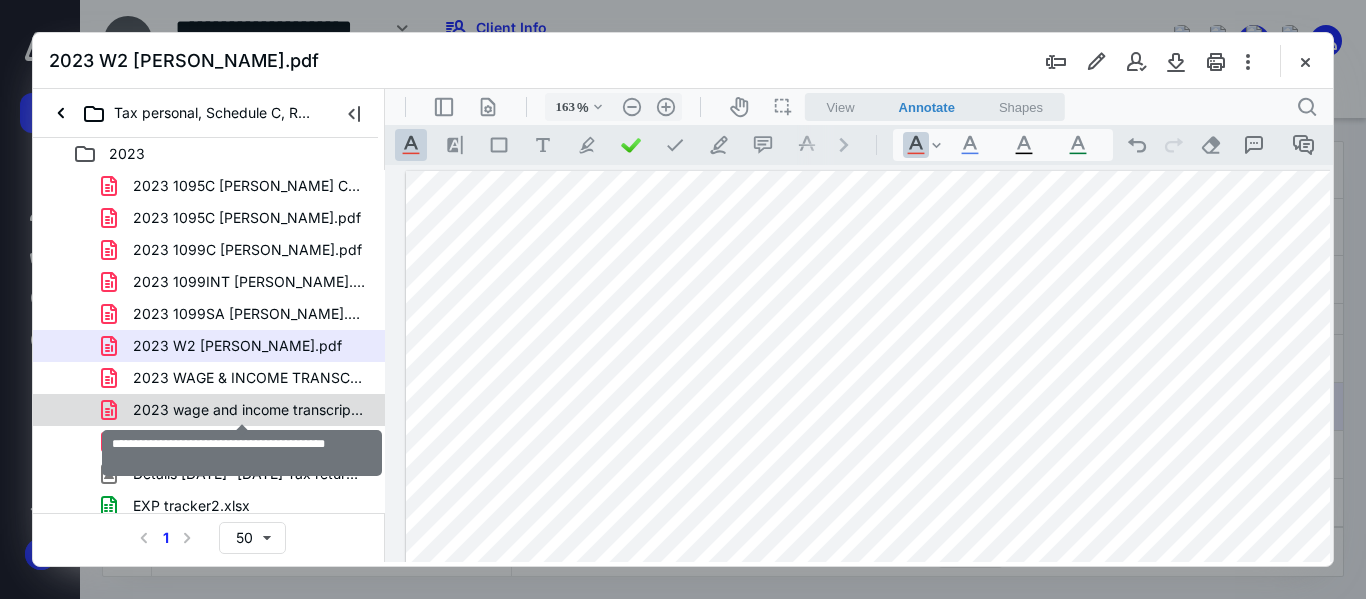 click on "2023 wage and income transcripts [PERSON_NAME].pdf" at bounding box center [249, 410] 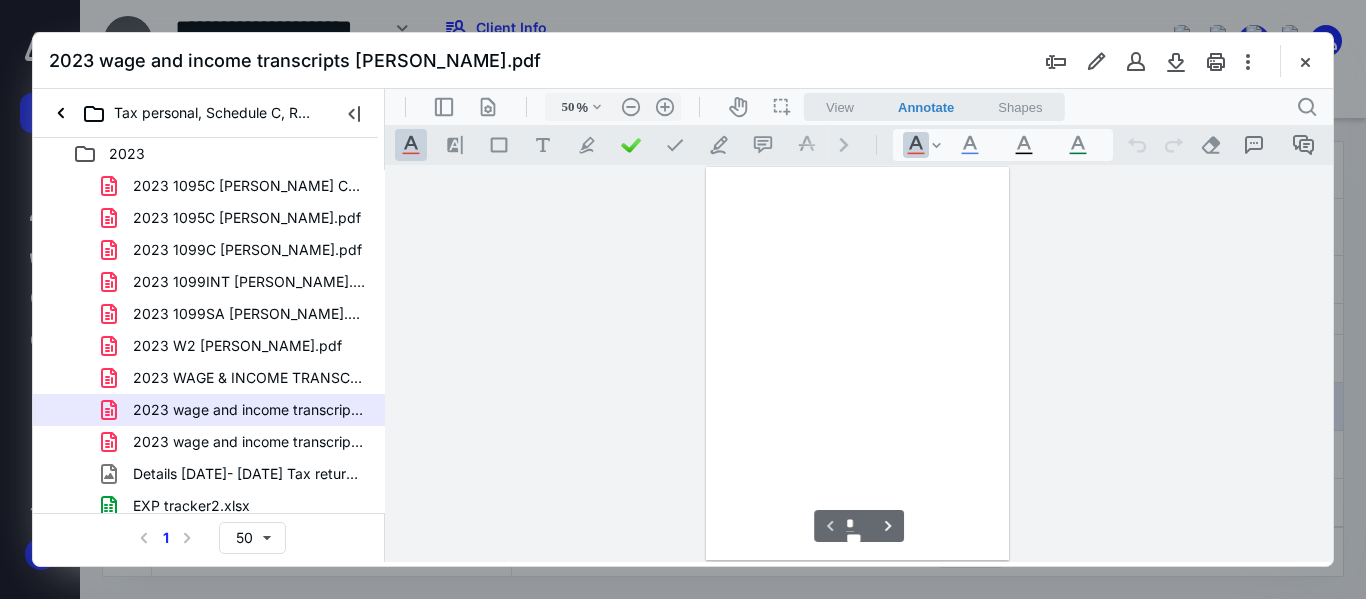 scroll, scrollTop: 78, scrollLeft: 0, axis: vertical 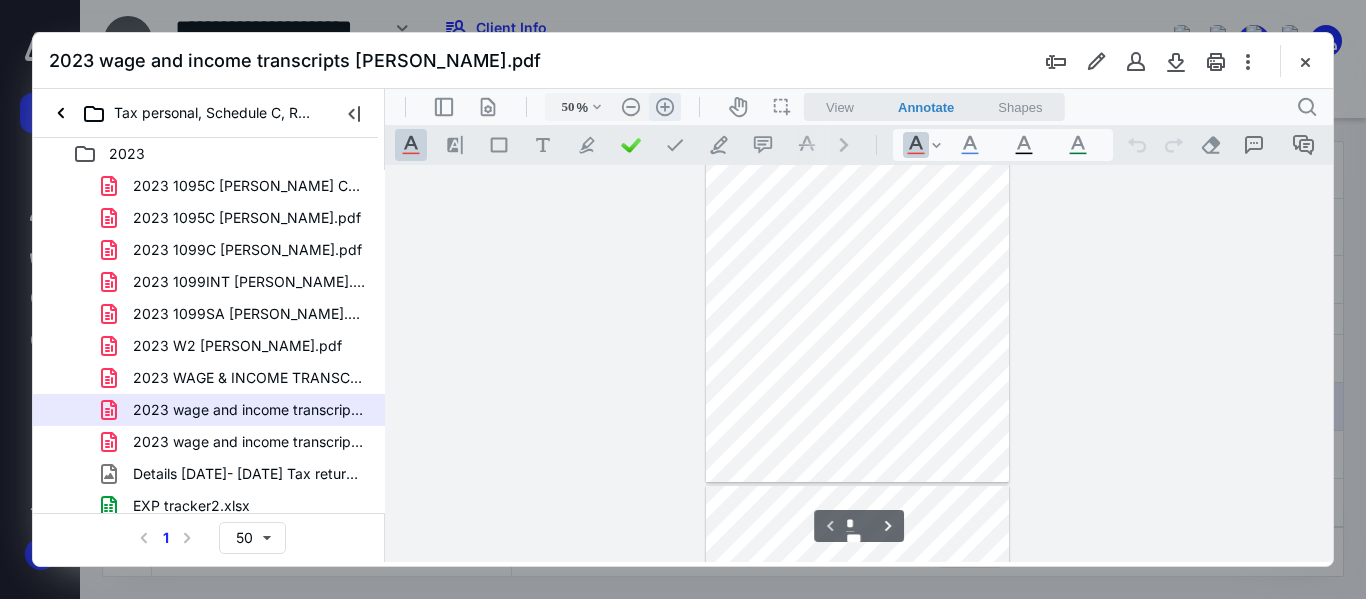 click on ".cls-1{fill:#abb0c4;} icon - header - zoom - in - line" at bounding box center (665, 107) 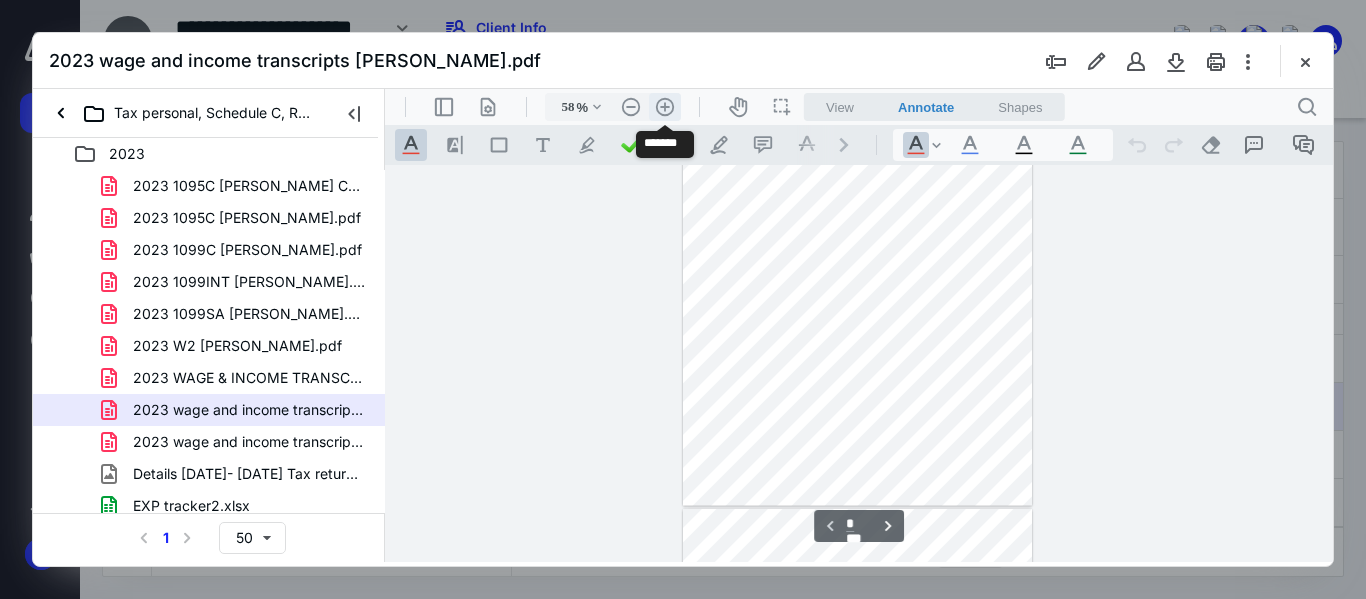 click on ".cls-1{fill:#abb0c4;} icon - header - zoom - in - line" at bounding box center [665, 107] 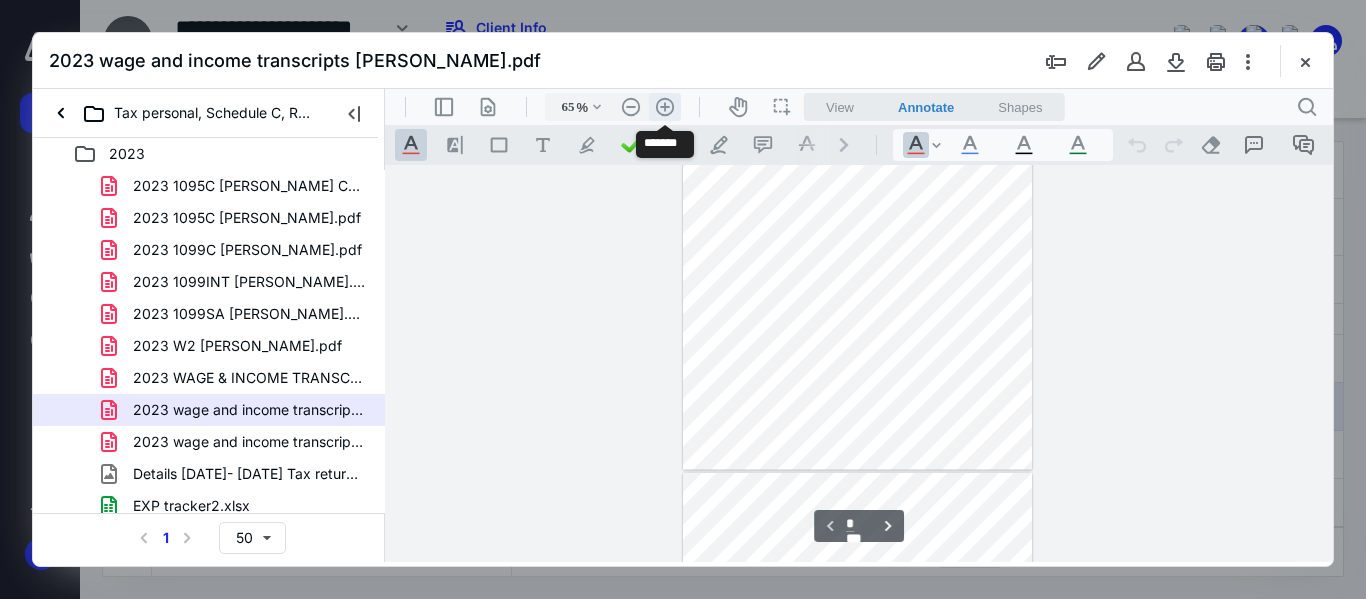 click on ".cls-1{fill:#abb0c4;} icon - header - zoom - in - line" at bounding box center [665, 107] 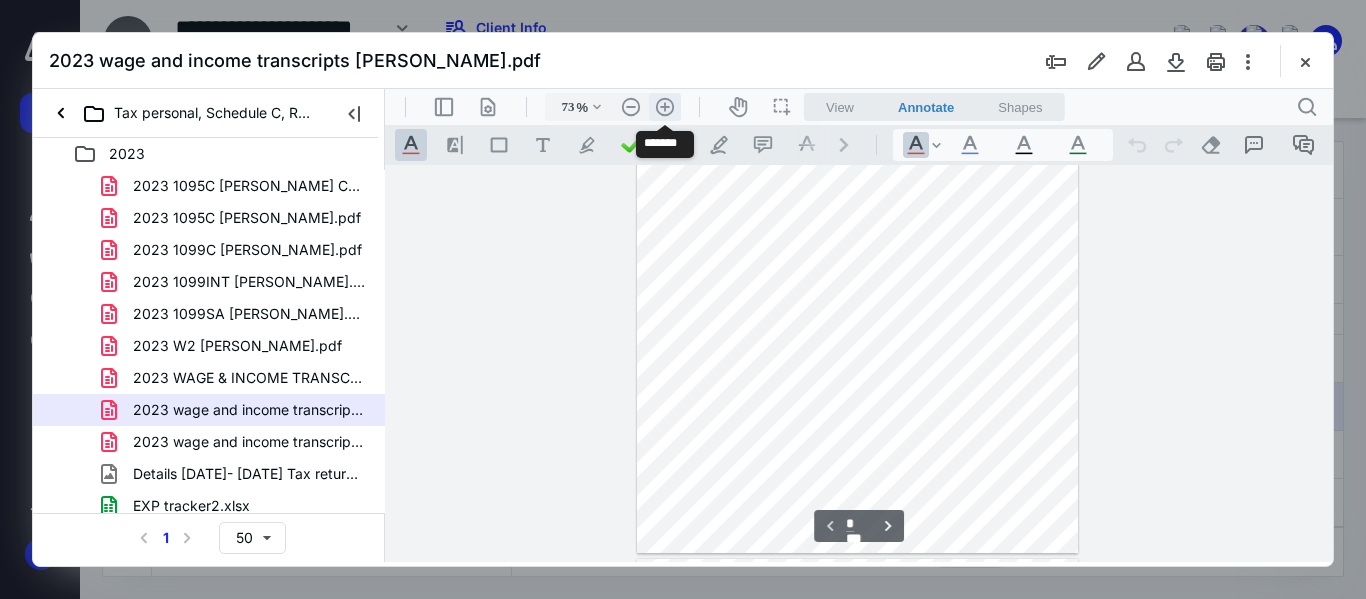 click on ".cls-1{fill:#abb0c4;} icon - header - zoom - in - line" at bounding box center (665, 107) 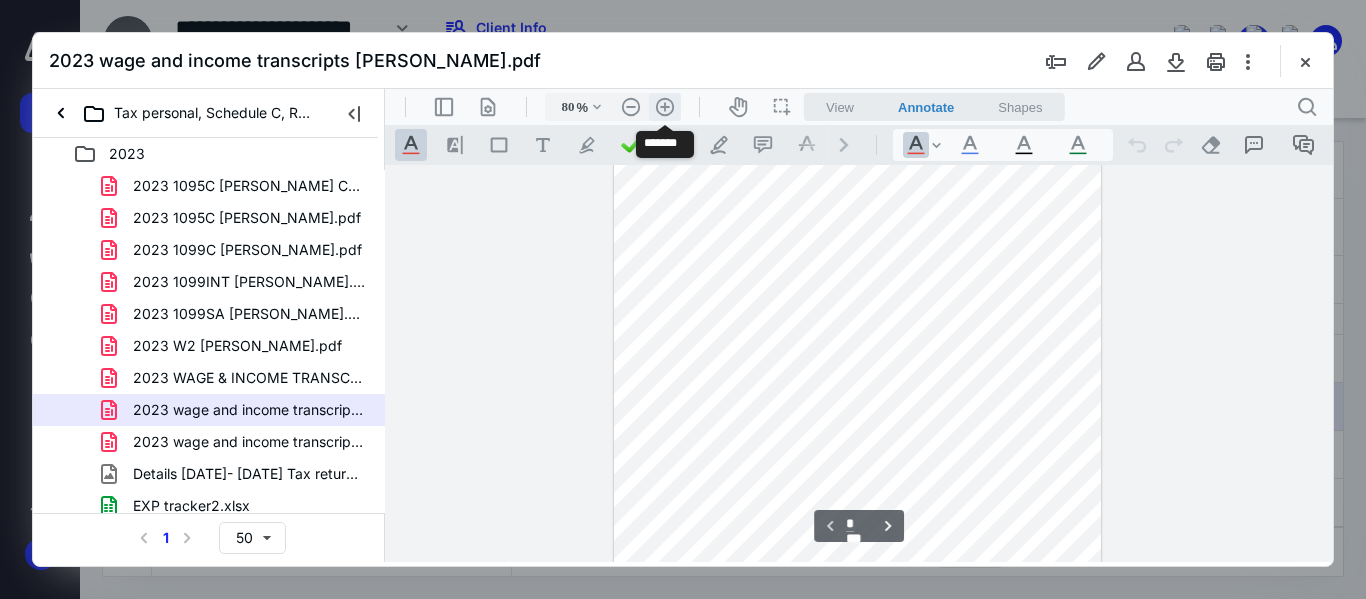click on ".cls-1{fill:#abb0c4;} icon - header - zoom - in - line" at bounding box center [665, 107] 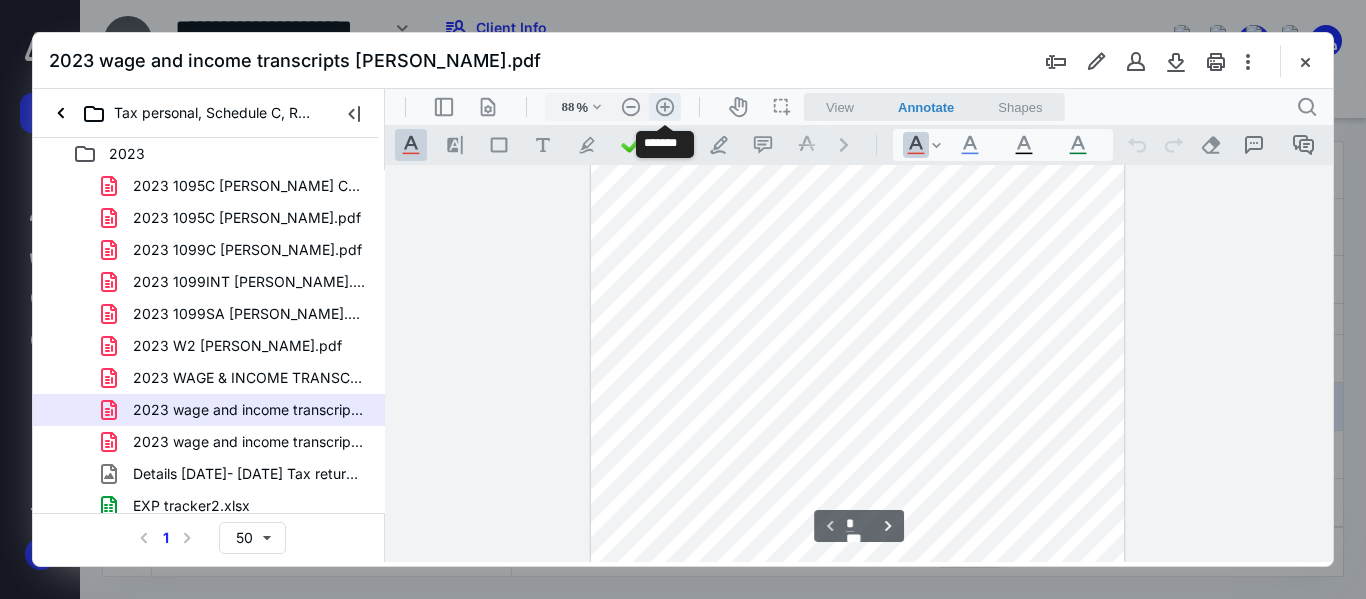click on ".cls-1{fill:#abb0c4;} icon - header - zoom - in - line" at bounding box center [665, 107] 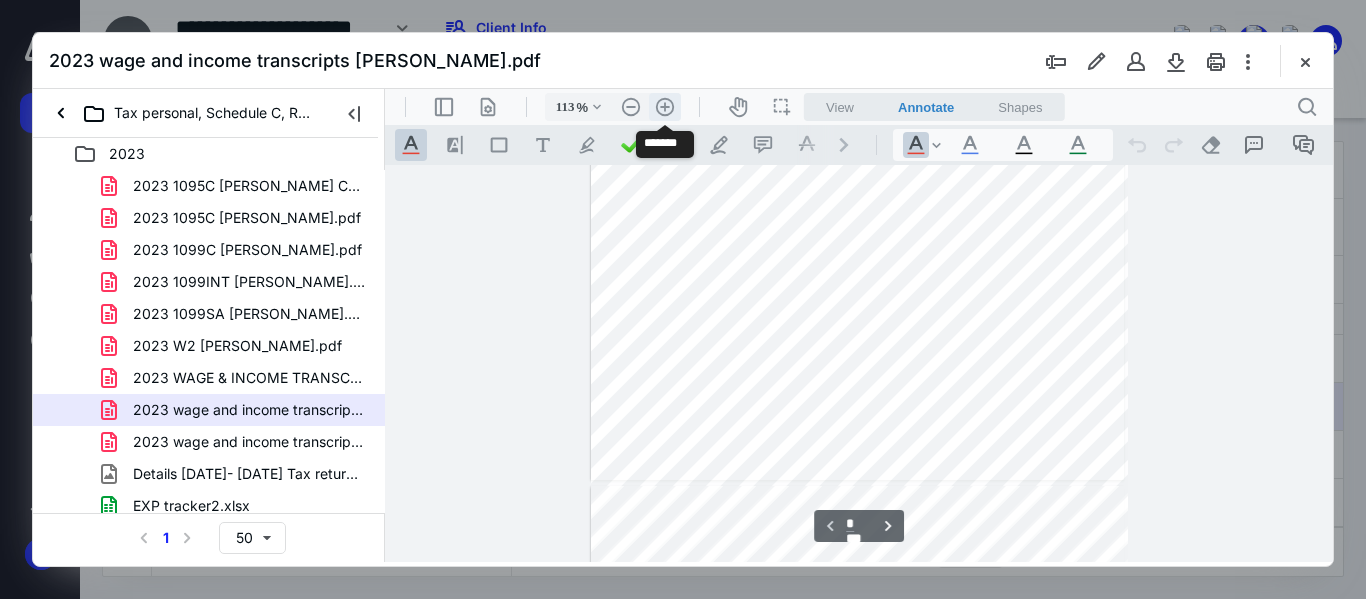 click on ".cls-1{fill:#abb0c4;} icon - header - zoom - in - line" at bounding box center (665, 107) 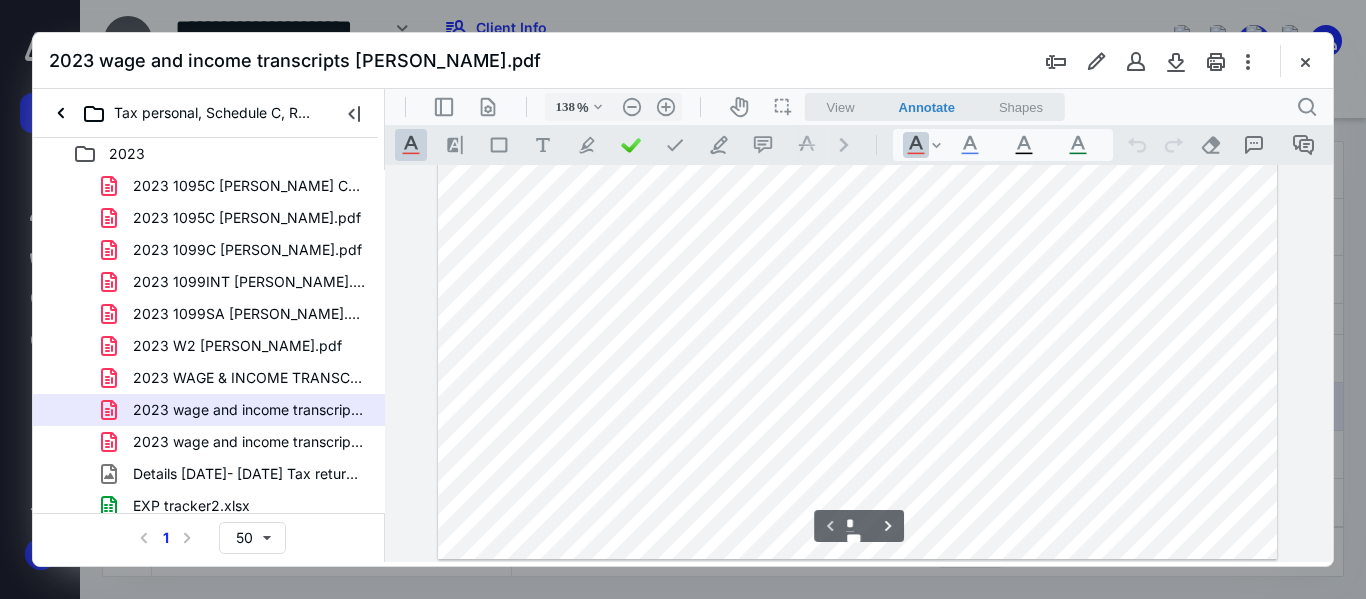 scroll, scrollTop: 998, scrollLeft: 0, axis: vertical 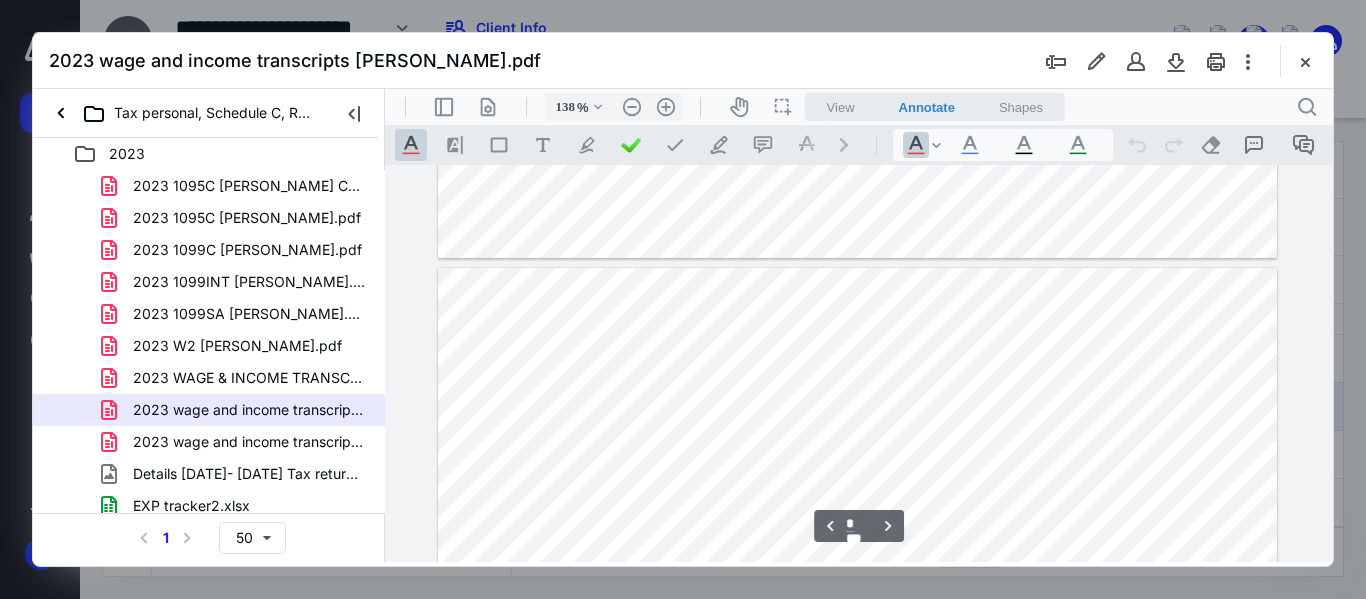 type on "*" 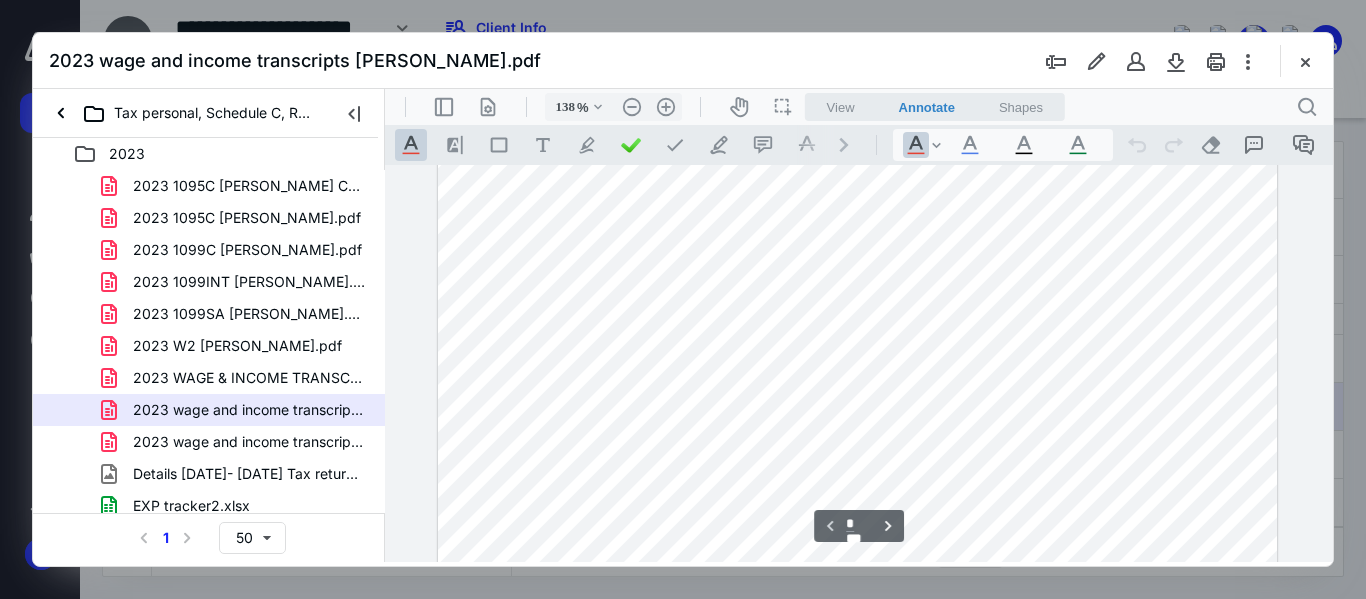 scroll, scrollTop: 298, scrollLeft: 0, axis: vertical 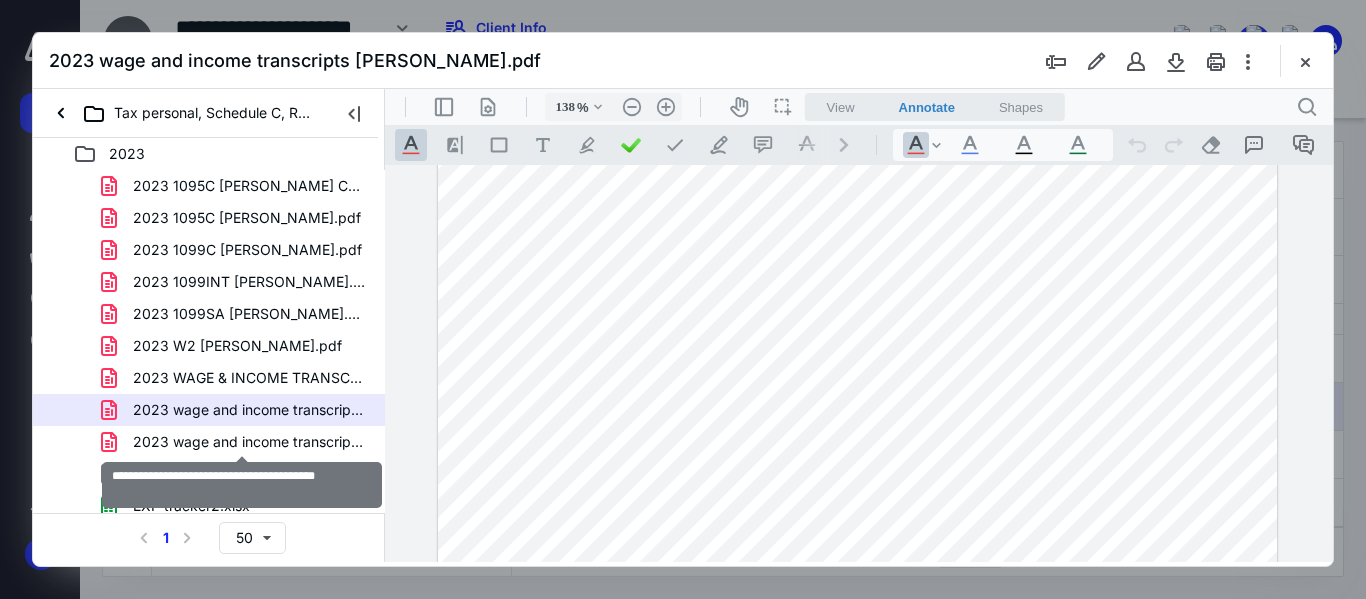 click on "2023 wage and income transcripts MARK.pdf" at bounding box center (249, 442) 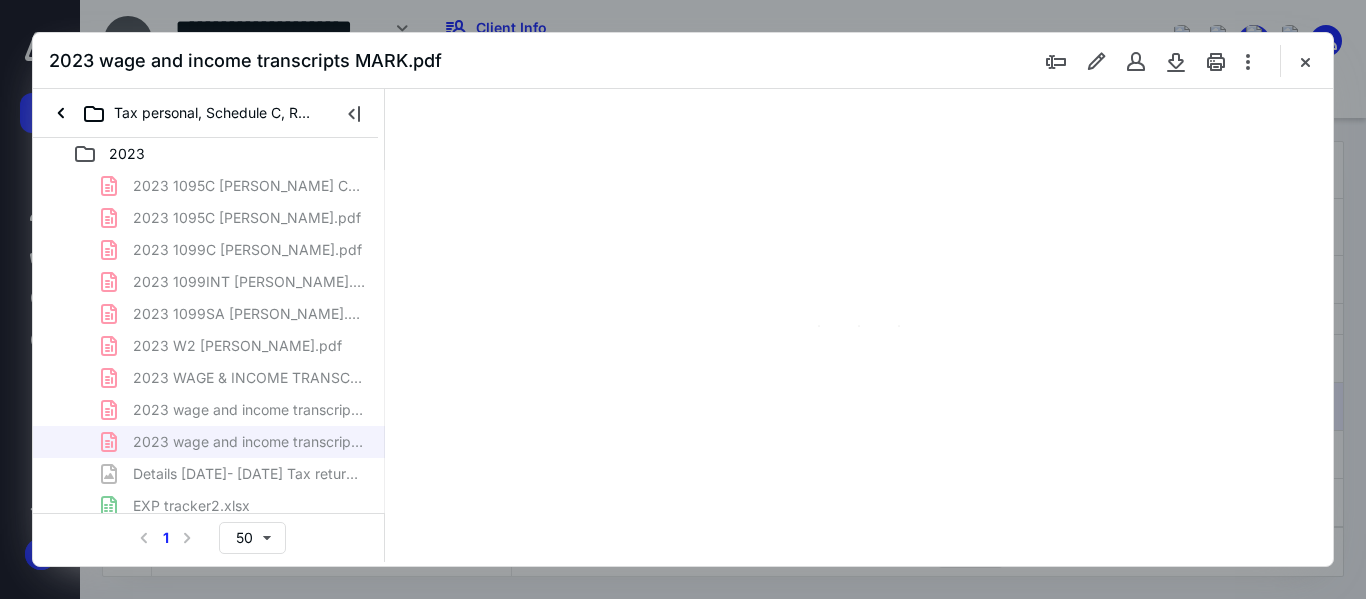 scroll, scrollTop: 78, scrollLeft: 0, axis: vertical 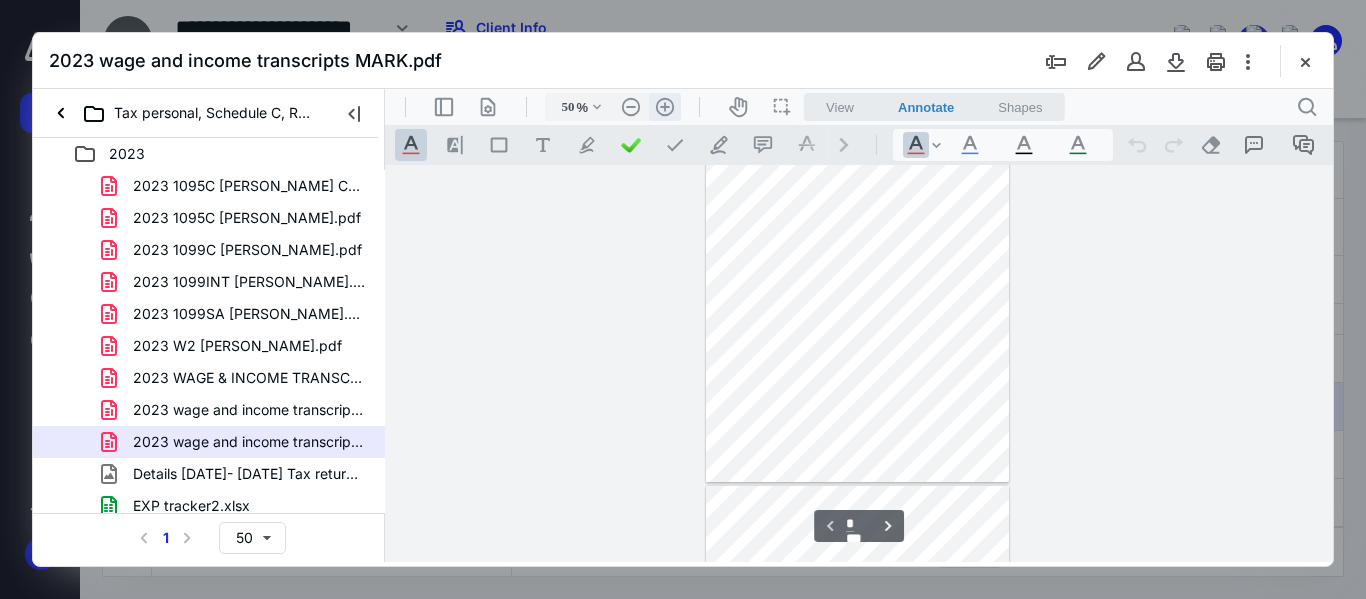 click on ".cls-1{fill:#abb0c4;} icon - header - zoom - in - line" at bounding box center [665, 107] 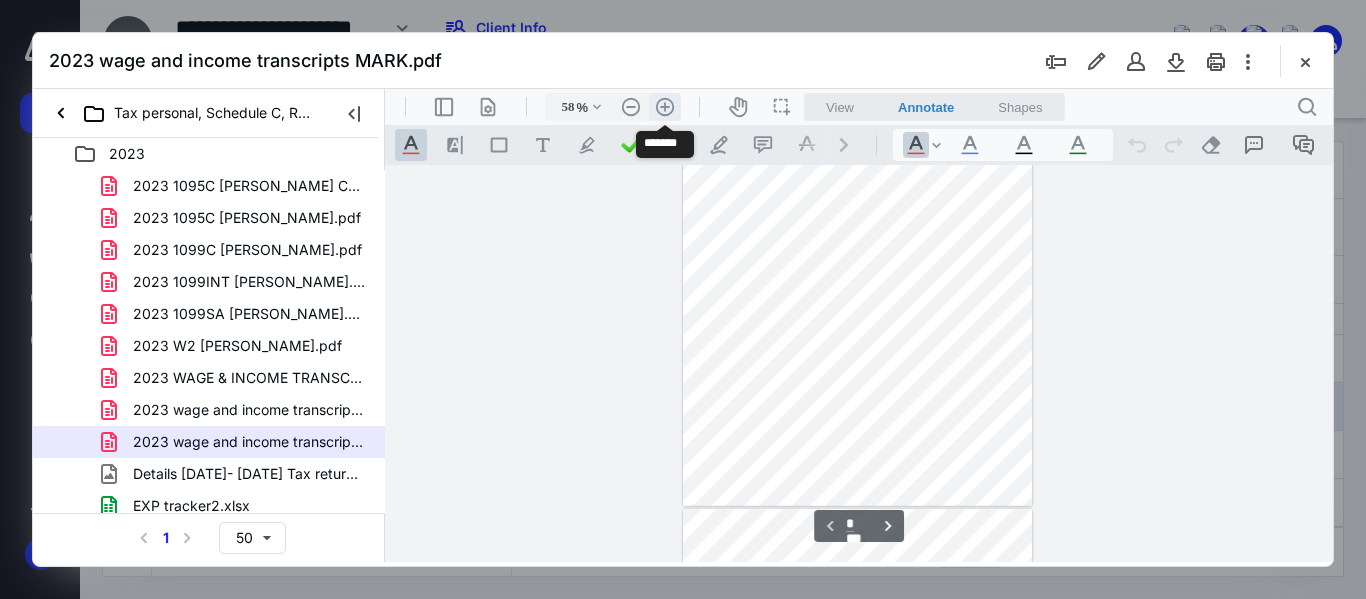 click on ".cls-1{fill:#abb0c4;} icon - header - zoom - in - line" at bounding box center [665, 107] 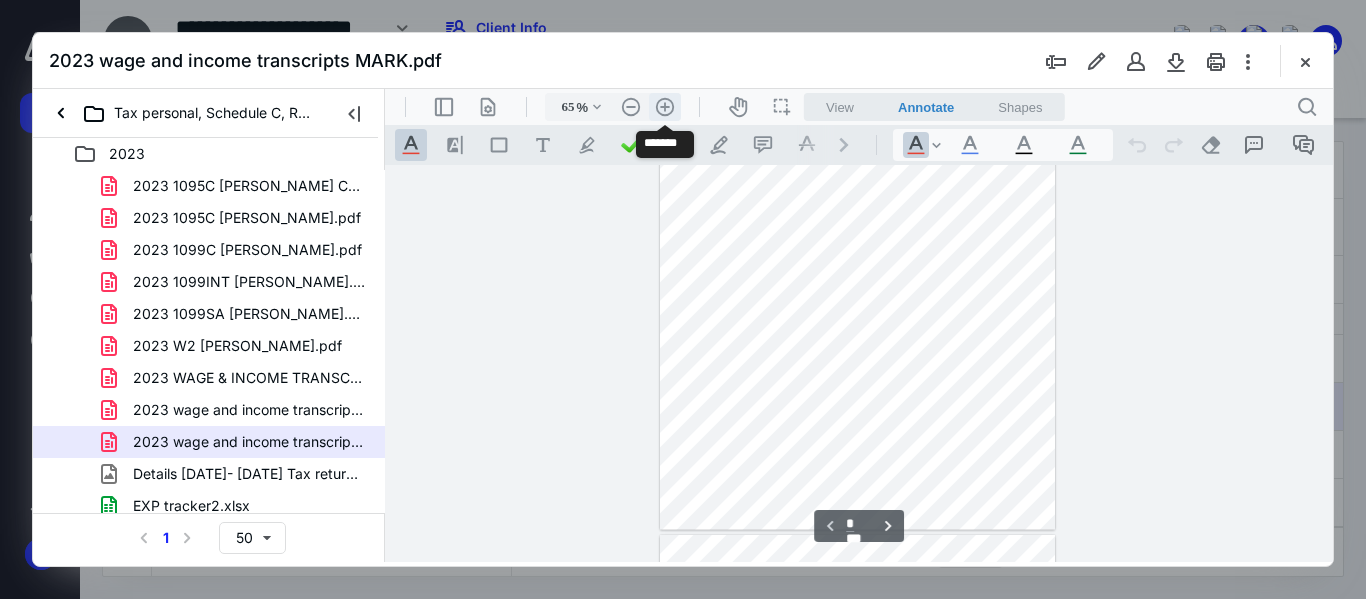 click on ".cls-1{fill:#abb0c4;} icon - header - zoom - in - line" at bounding box center (665, 107) 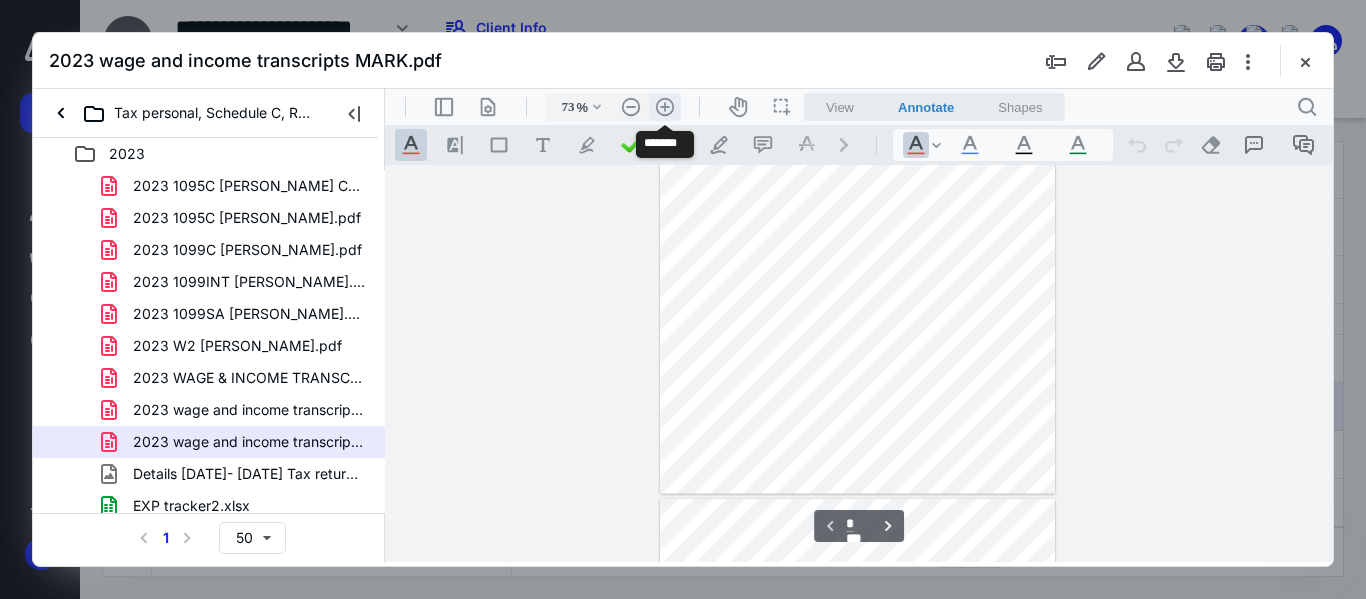 click on ".cls-1{fill:#abb0c4;} icon - header - zoom - in - line" at bounding box center (665, 107) 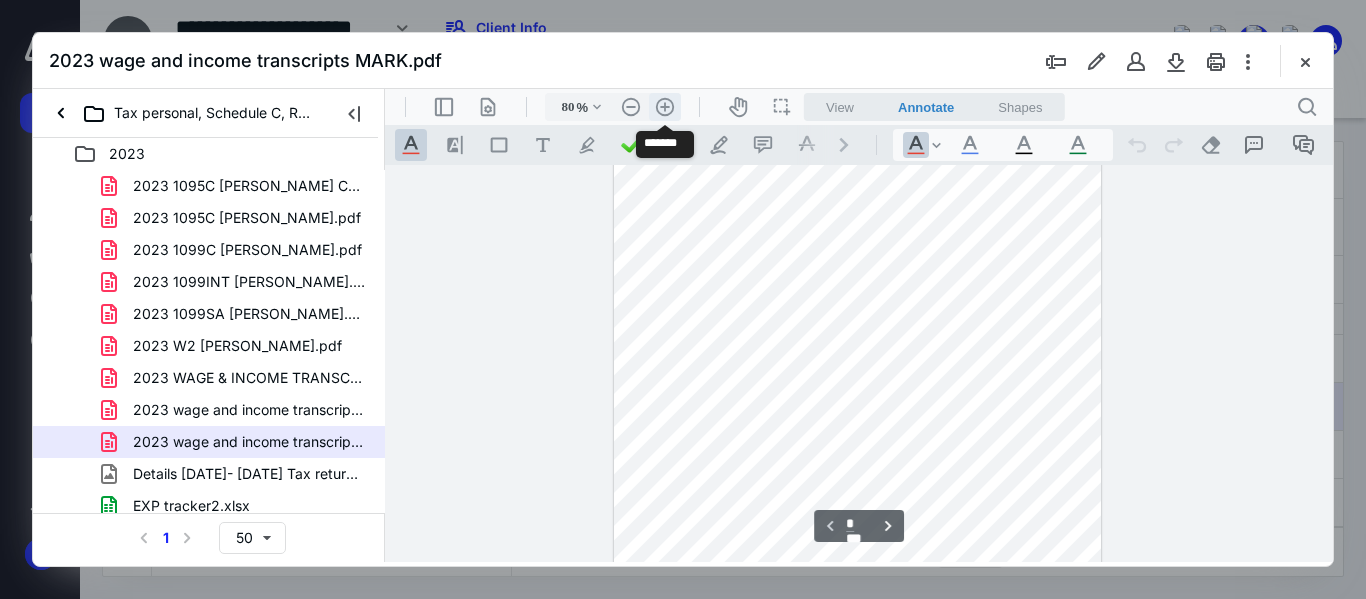 click on ".cls-1{fill:#abb0c4;} icon - header - zoom - in - line" at bounding box center (665, 107) 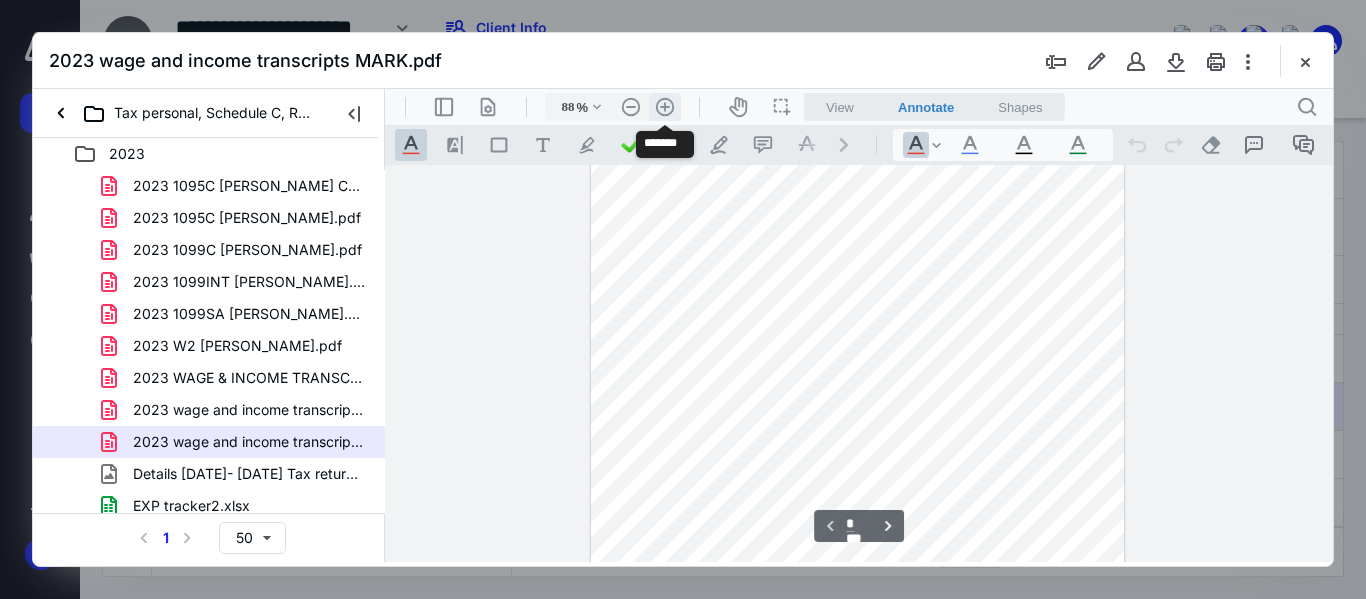 click on ".cls-1{fill:#abb0c4;} icon - header - zoom - in - line" at bounding box center (665, 107) 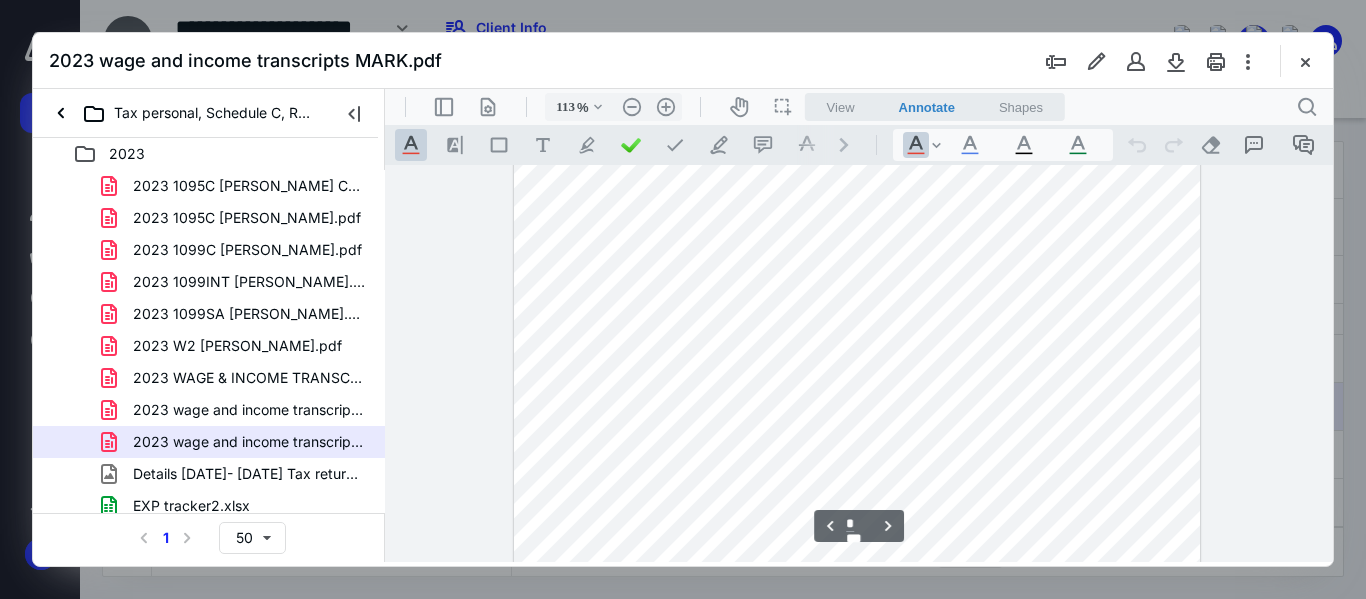 scroll, scrollTop: 1100, scrollLeft: 0, axis: vertical 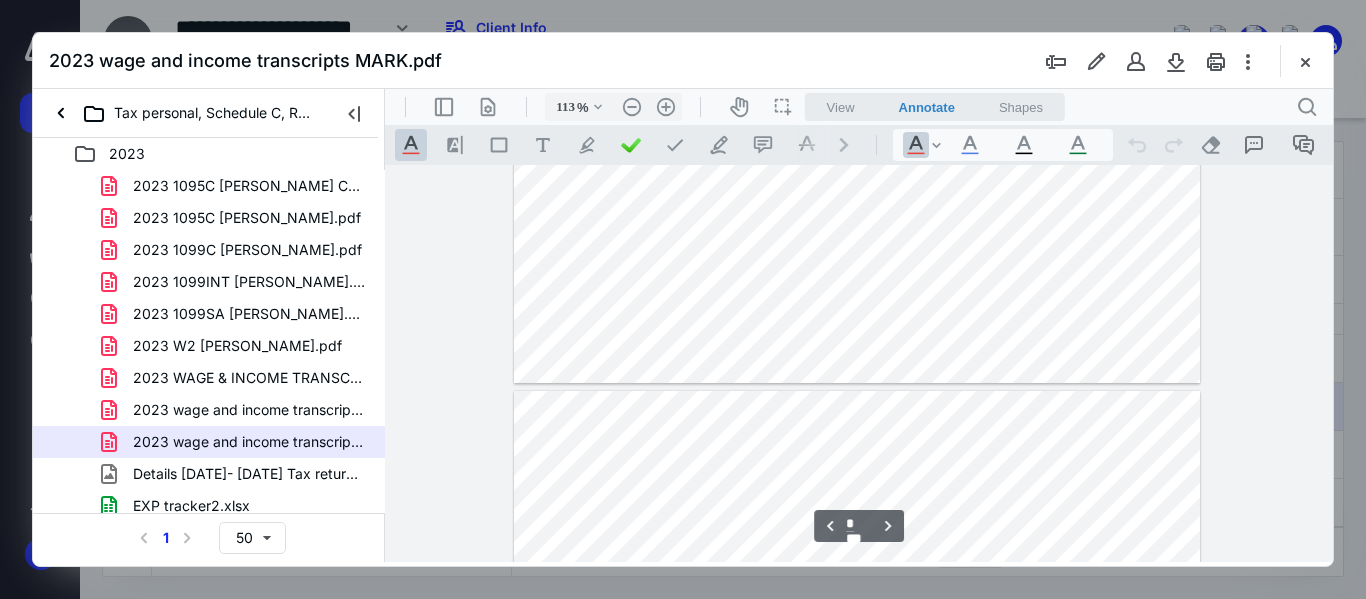 type on "*" 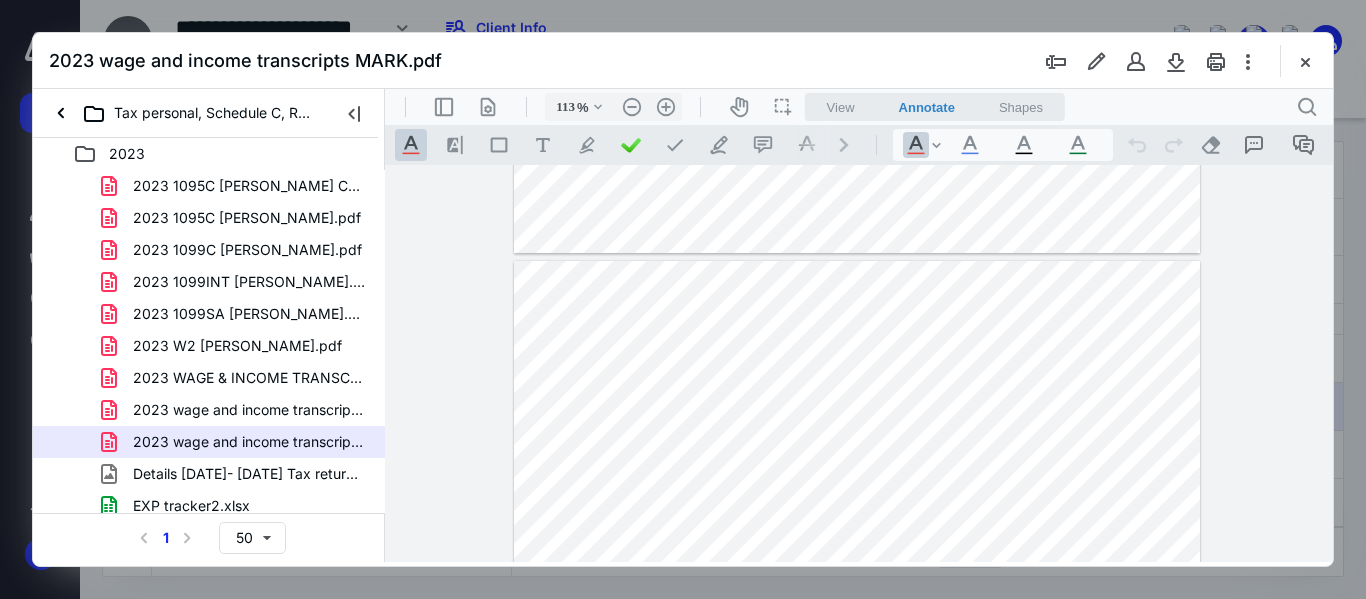 scroll, scrollTop: 1800, scrollLeft: 0, axis: vertical 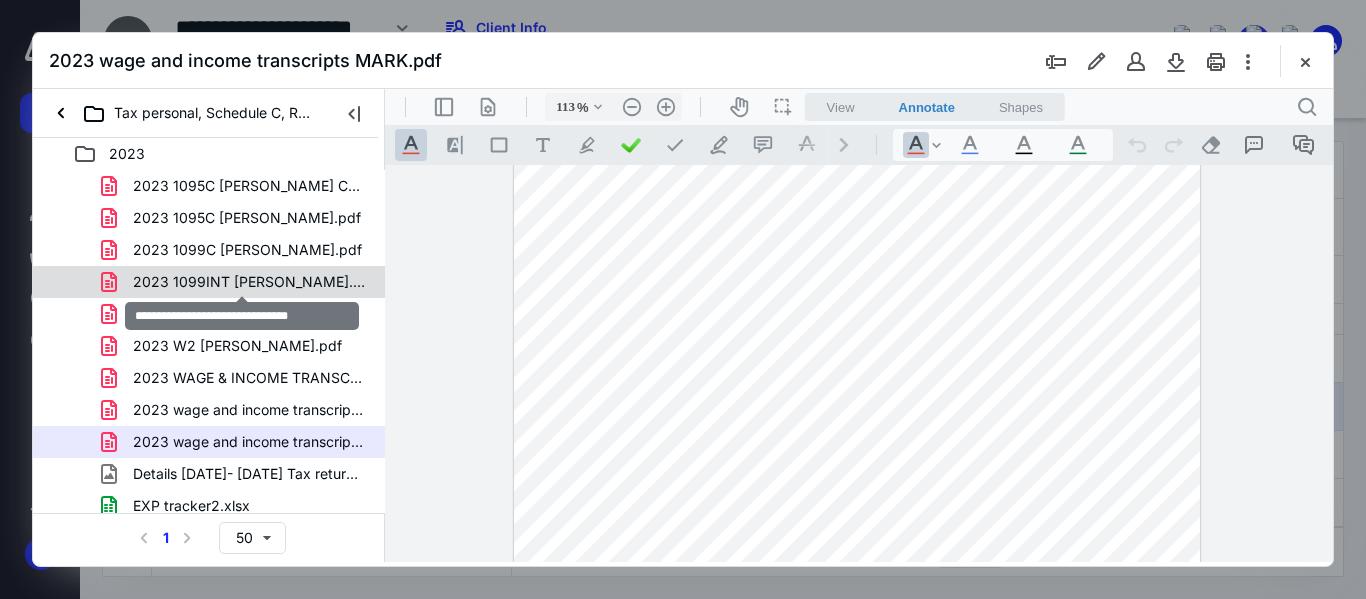 click on "2023 1099INT [PERSON_NAME].pdf" at bounding box center (249, 282) 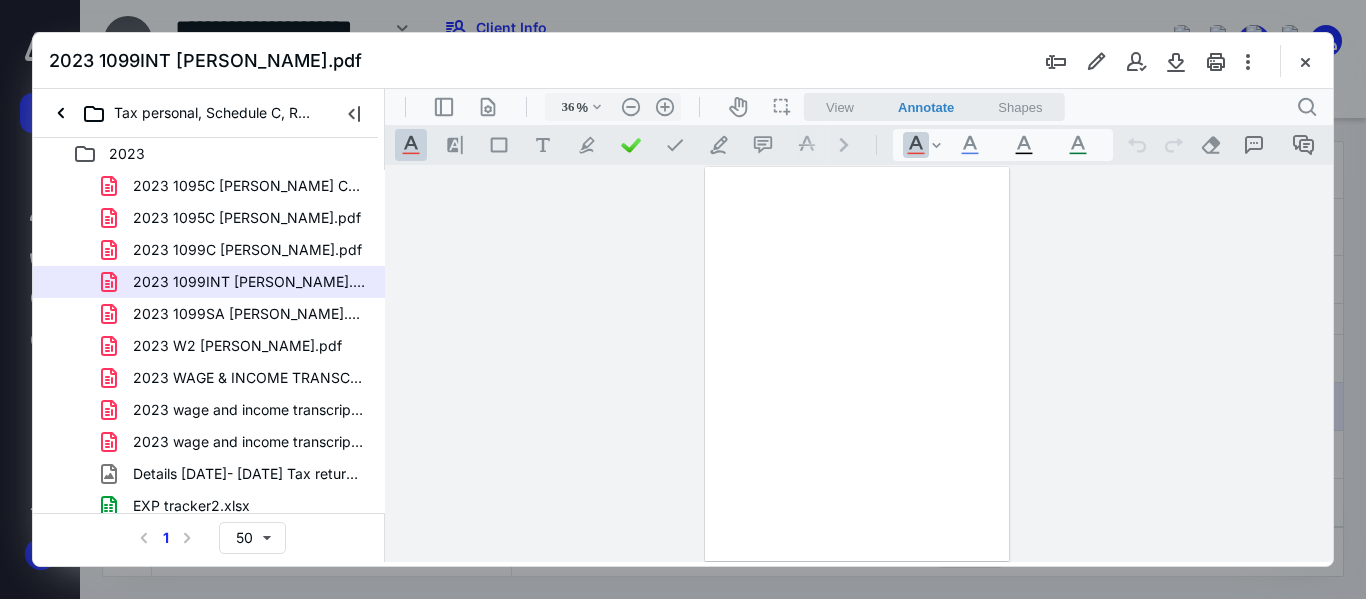 scroll, scrollTop: 0, scrollLeft: 0, axis: both 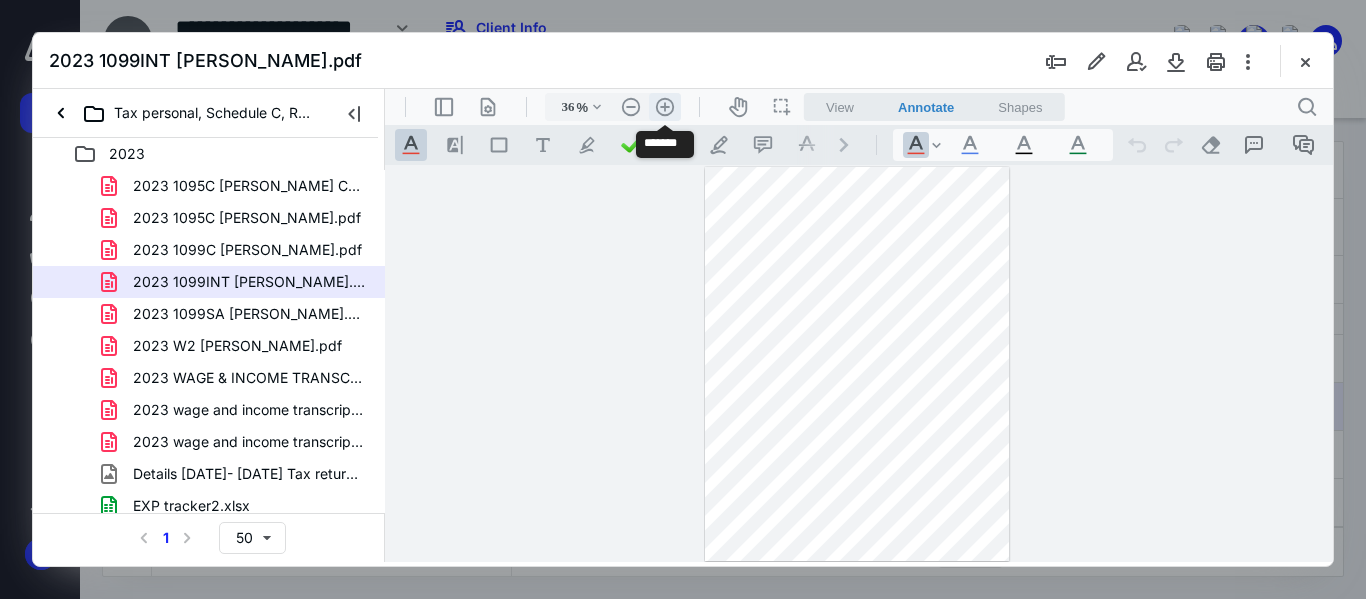 click on ".cls-1{fill:#abb0c4;} icon - header - zoom - in - line" at bounding box center (665, 107) 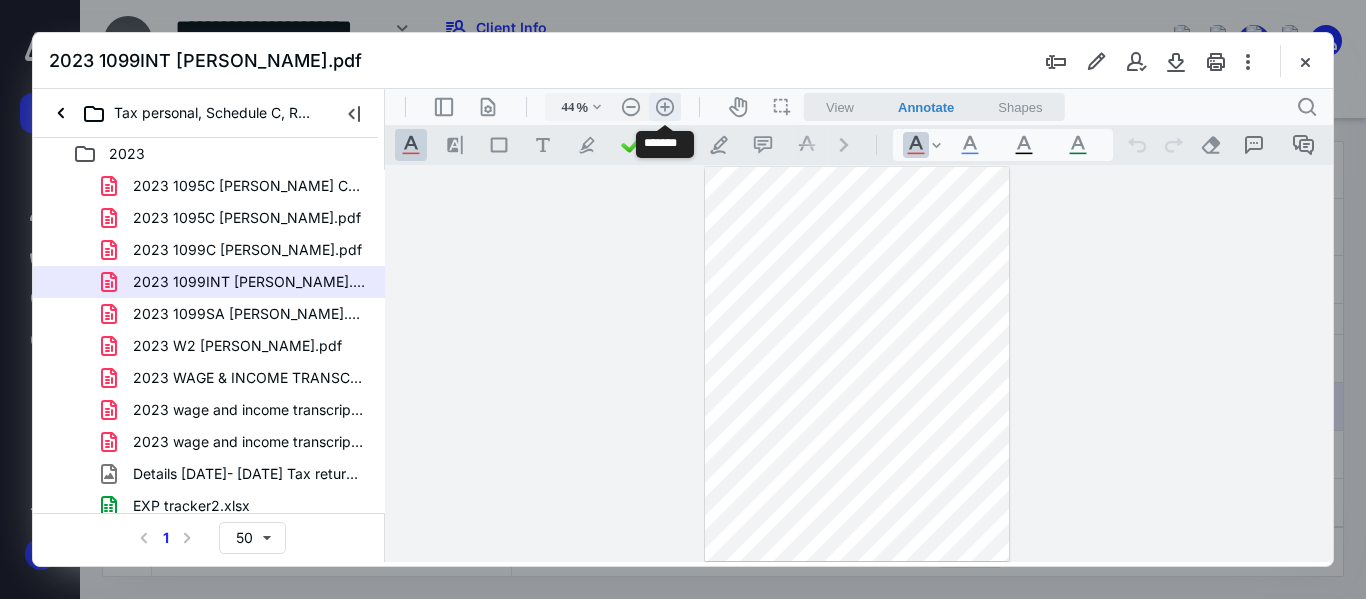 click on ".cls-1{fill:#abb0c4;} icon - header - zoom - in - line" at bounding box center [665, 107] 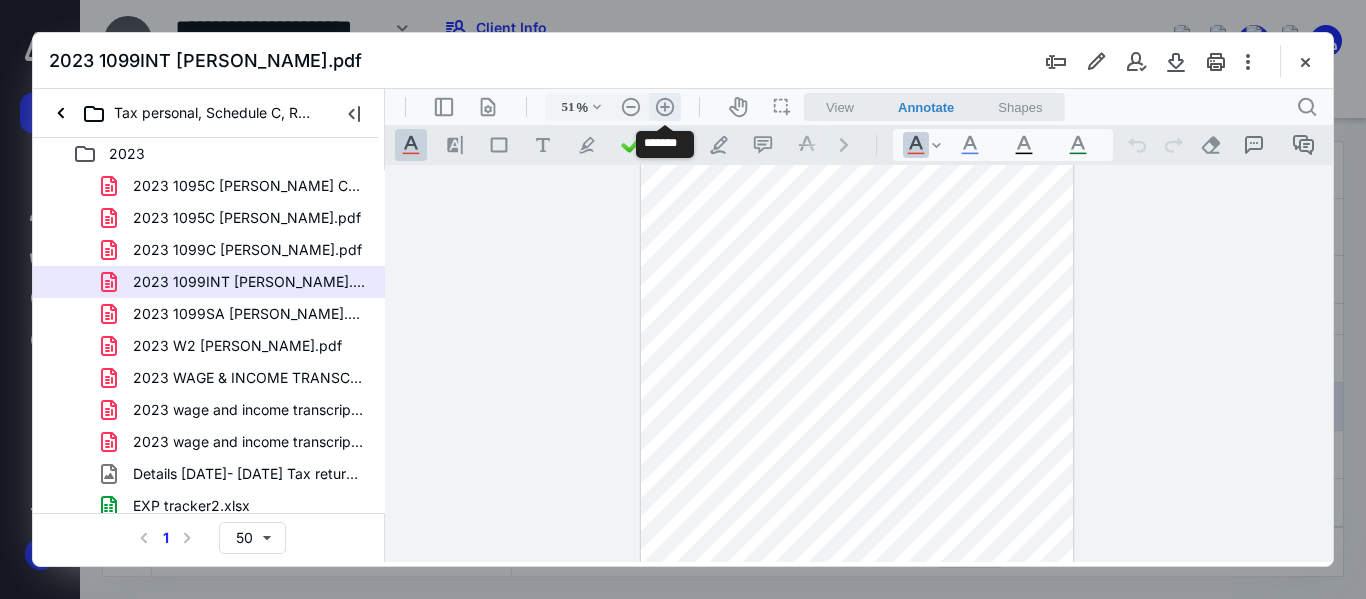 click on ".cls-1{fill:#abb0c4;} icon - header - zoom - in - line" at bounding box center (665, 107) 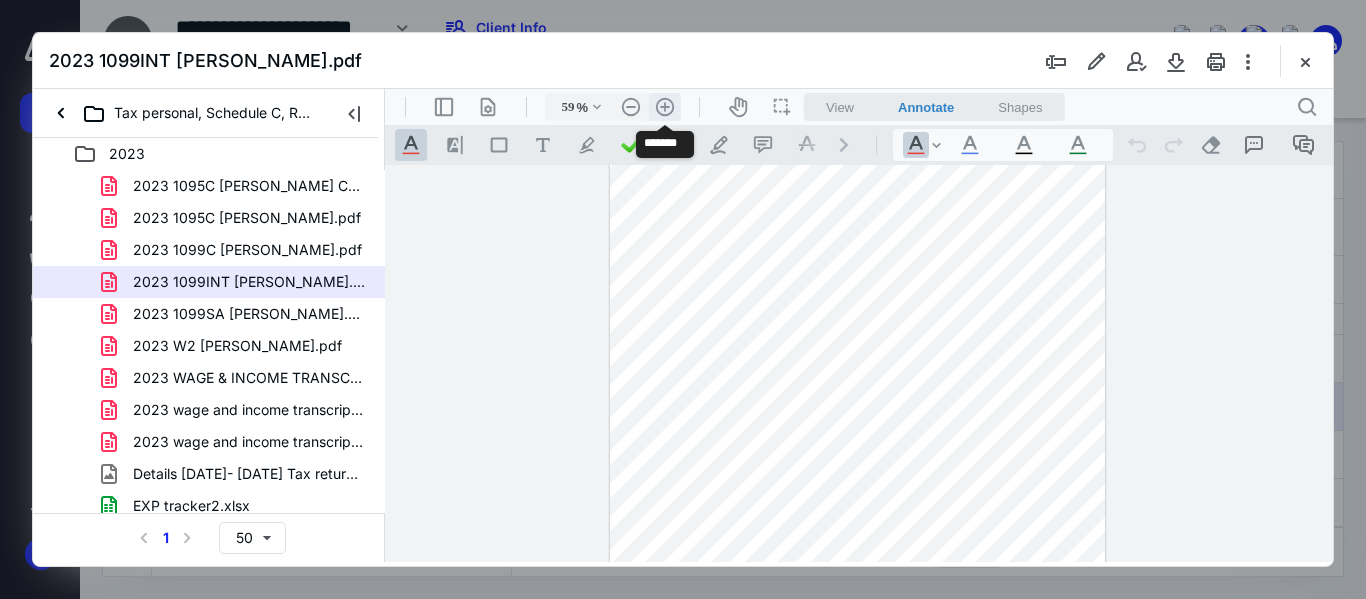 click on ".cls-1{fill:#abb0c4;} icon - header - zoom - in - line" at bounding box center [665, 107] 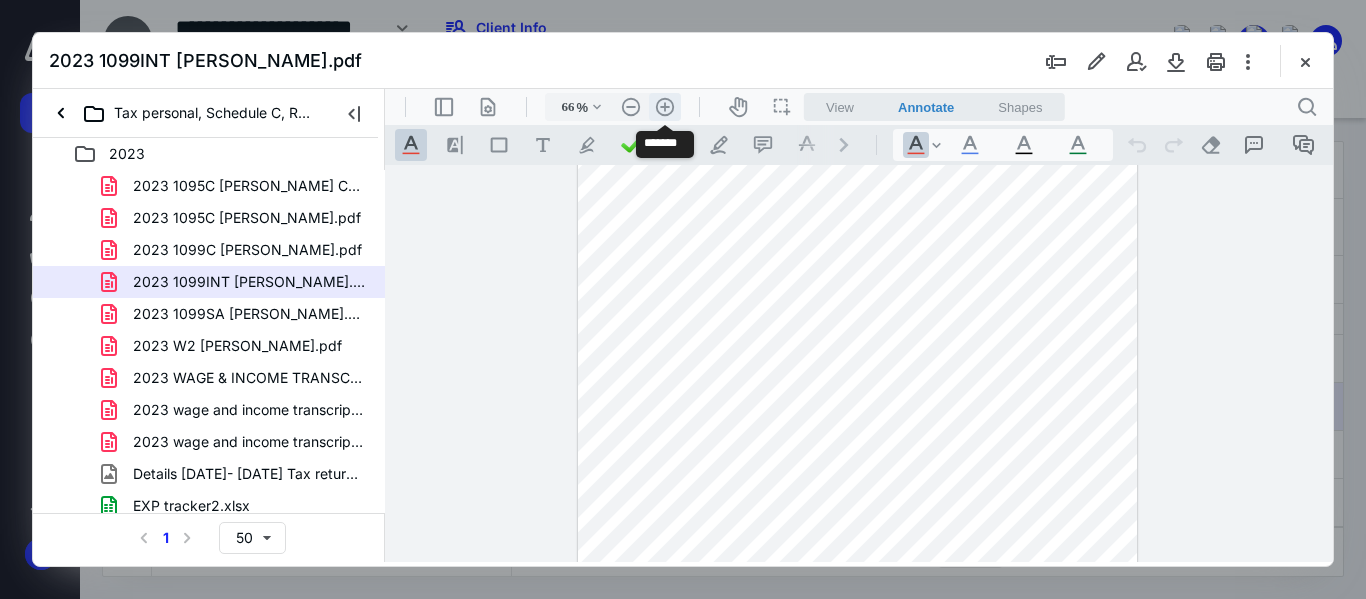 click on ".cls-1{fill:#abb0c4;} icon - header - zoom - in - line" at bounding box center (665, 107) 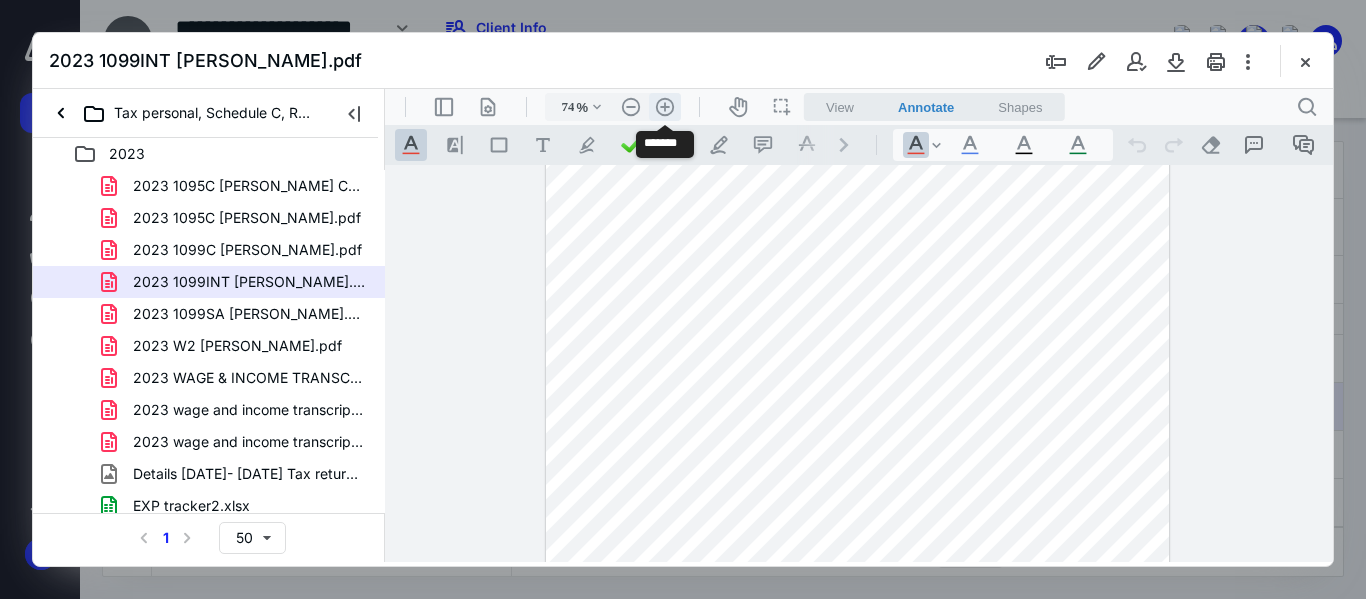 click on ".cls-1{fill:#abb0c4;} icon - header - zoom - in - line" at bounding box center [665, 107] 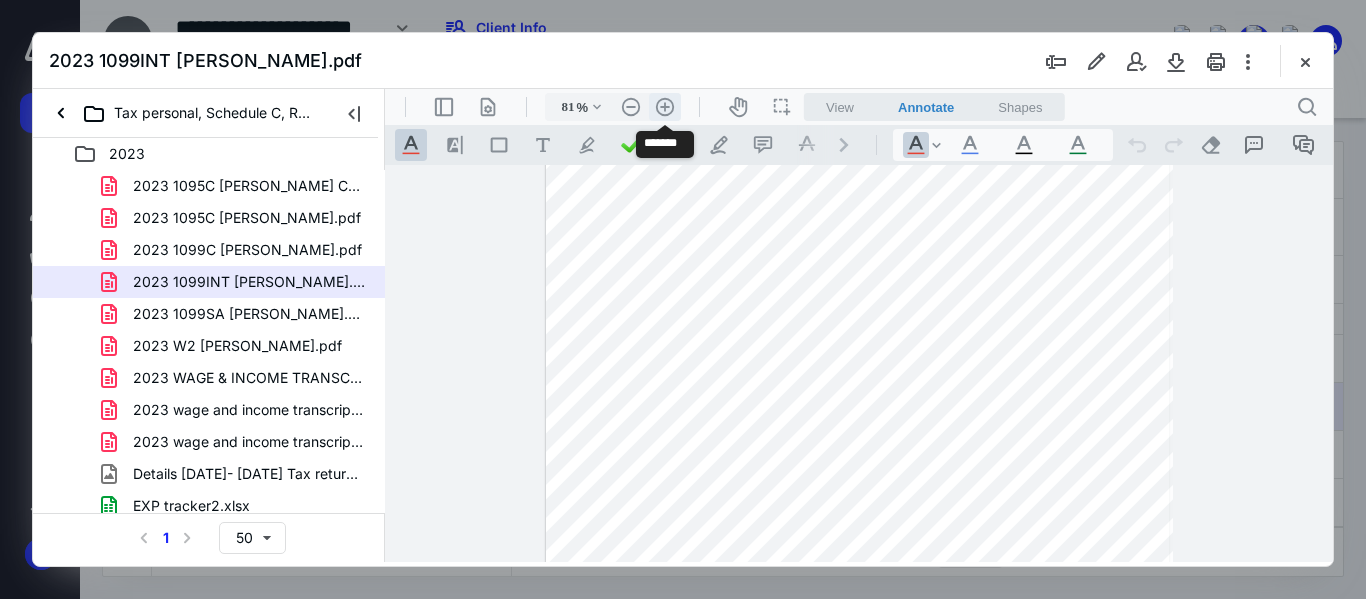 click on ".cls-1{fill:#abb0c4;} icon - header - zoom - in - line" at bounding box center (665, 107) 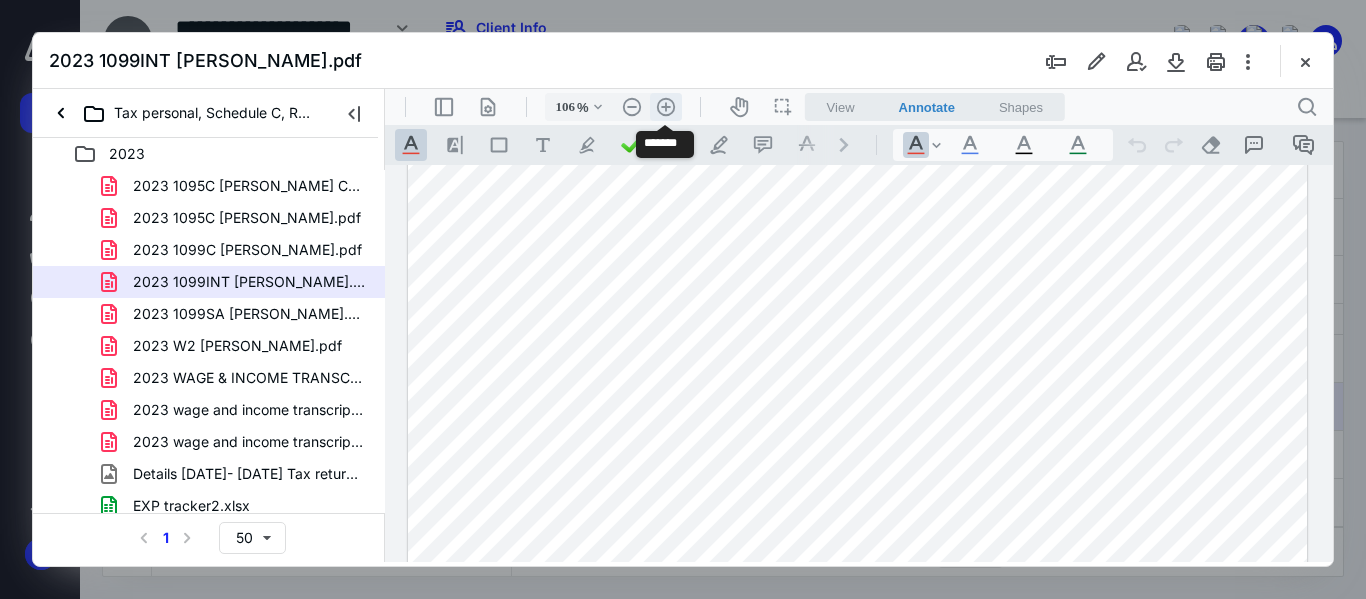 scroll, scrollTop: 308, scrollLeft: 0, axis: vertical 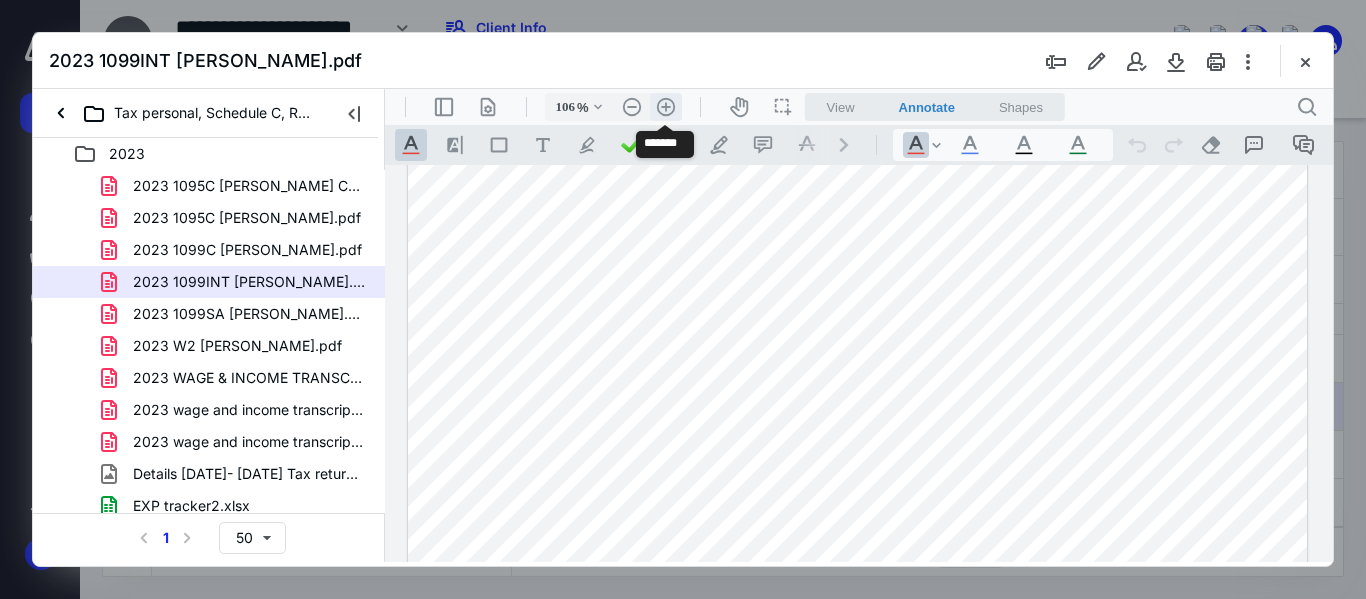 click on ".cls-1{fill:#abb0c4;} icon - header - zoom - in - line" at bounding box center [666, 107] 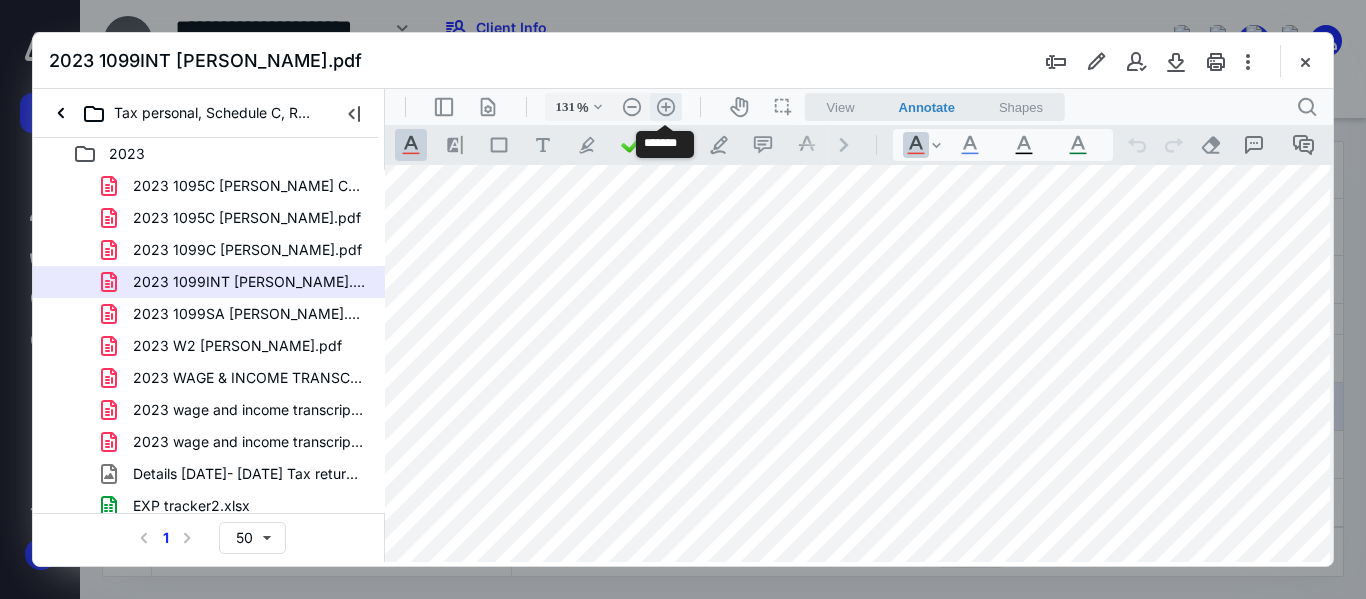 click on ".cls-1{fill:#abb0c4;} icon - header - zoom - in - line" at bounding box center (666, 107) 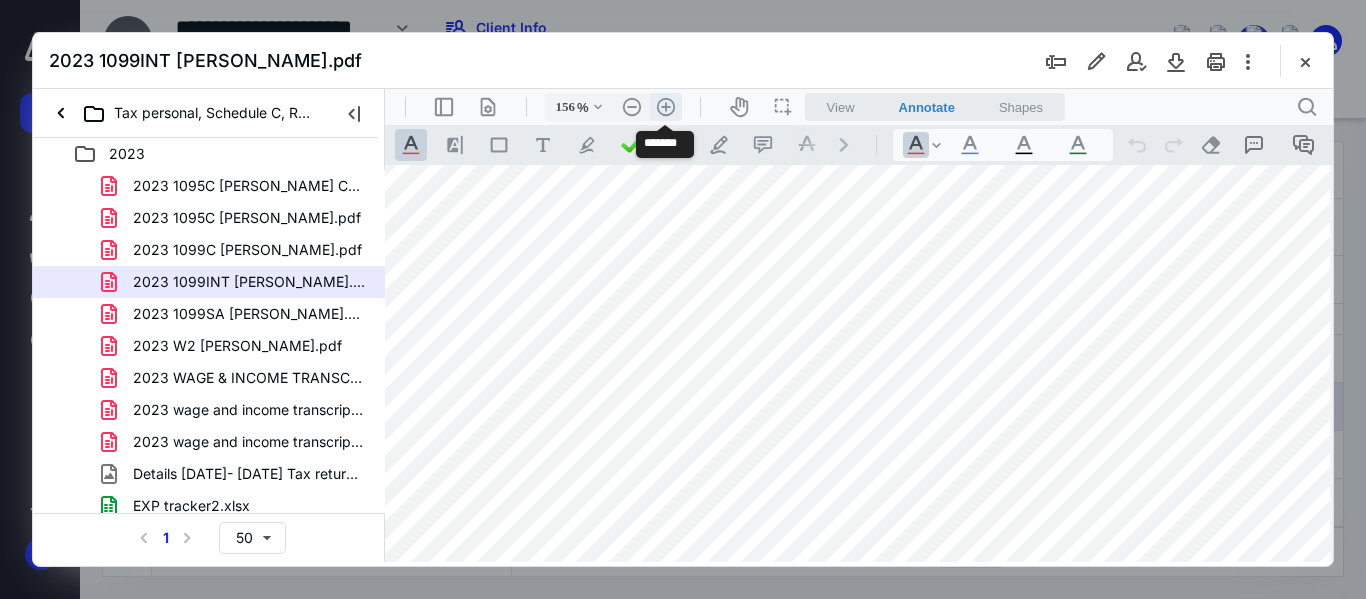 scroll, scrollTop: 530, scrollLeft: 201, axis: both 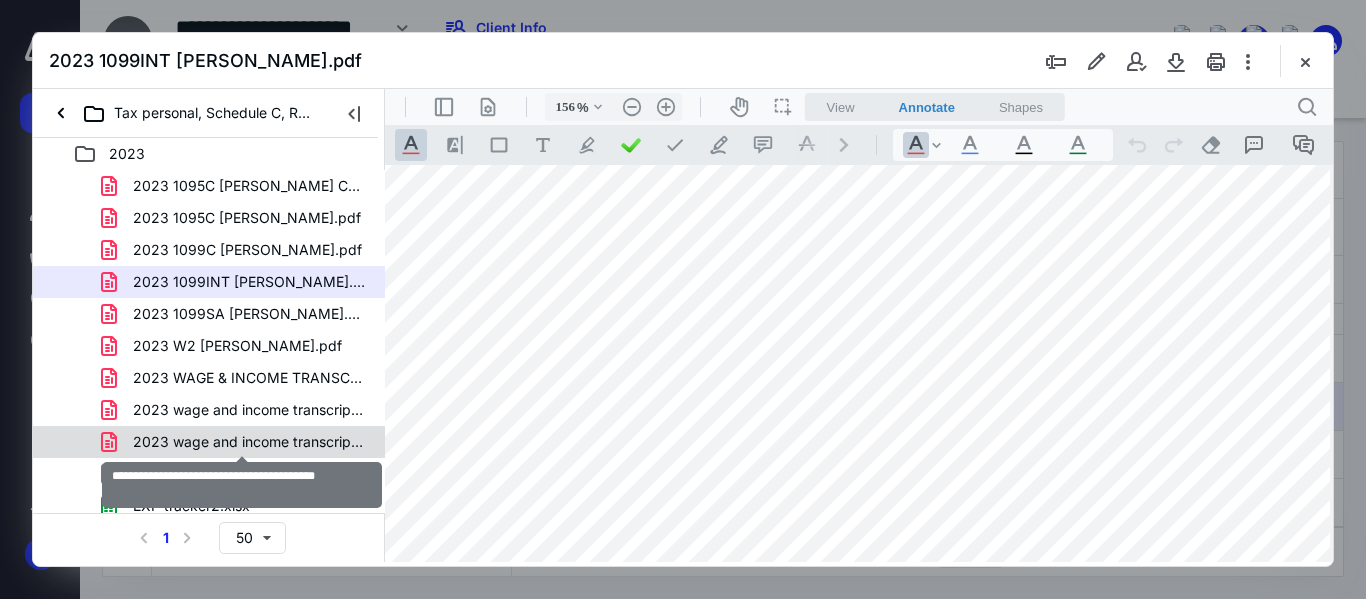 click on "2023 wage and income transcripts MARK.pdf" at bounding box center [249, 442] 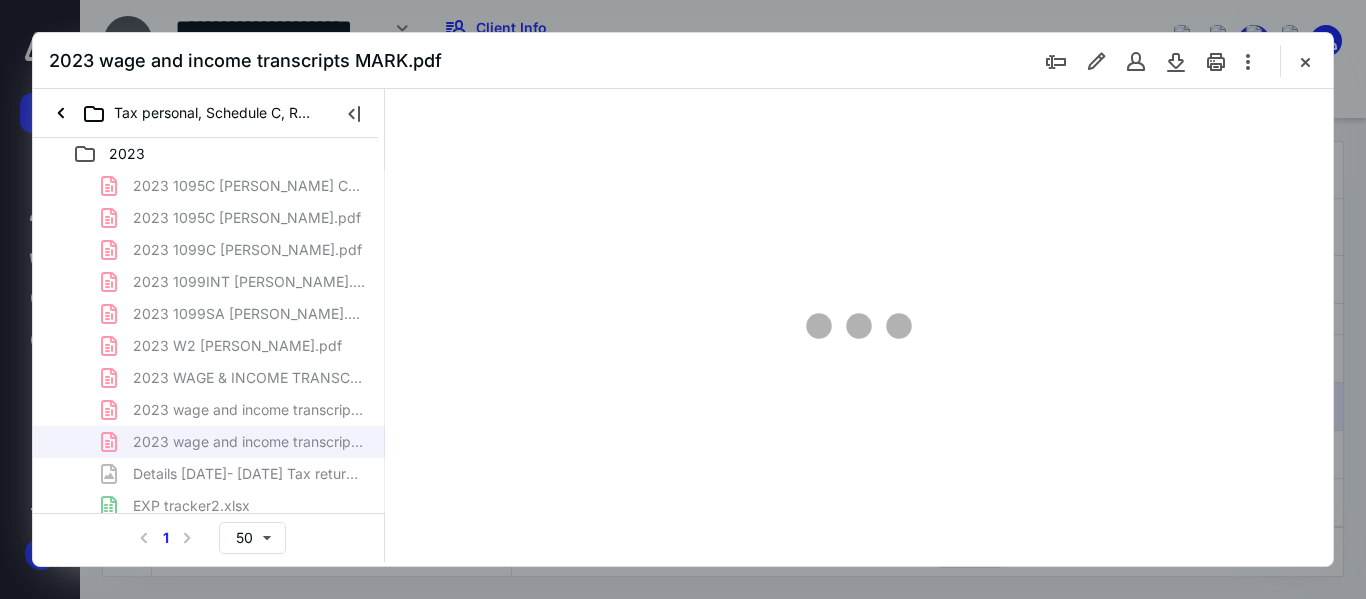 type on "50" 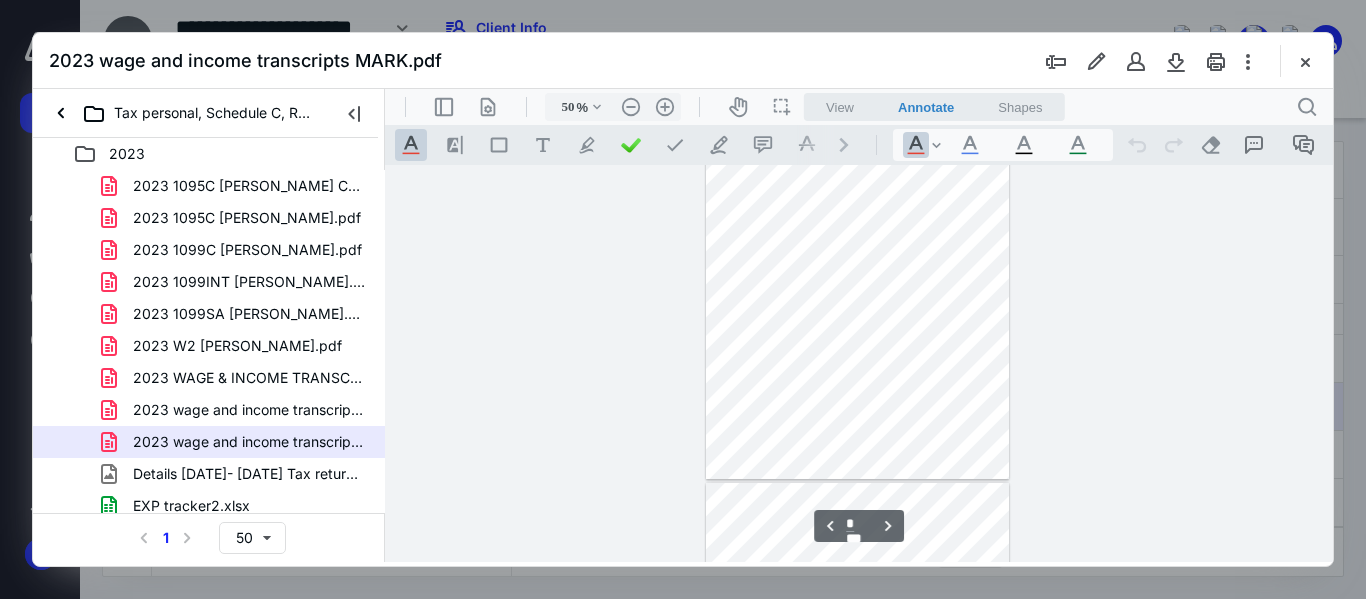 type on "*" 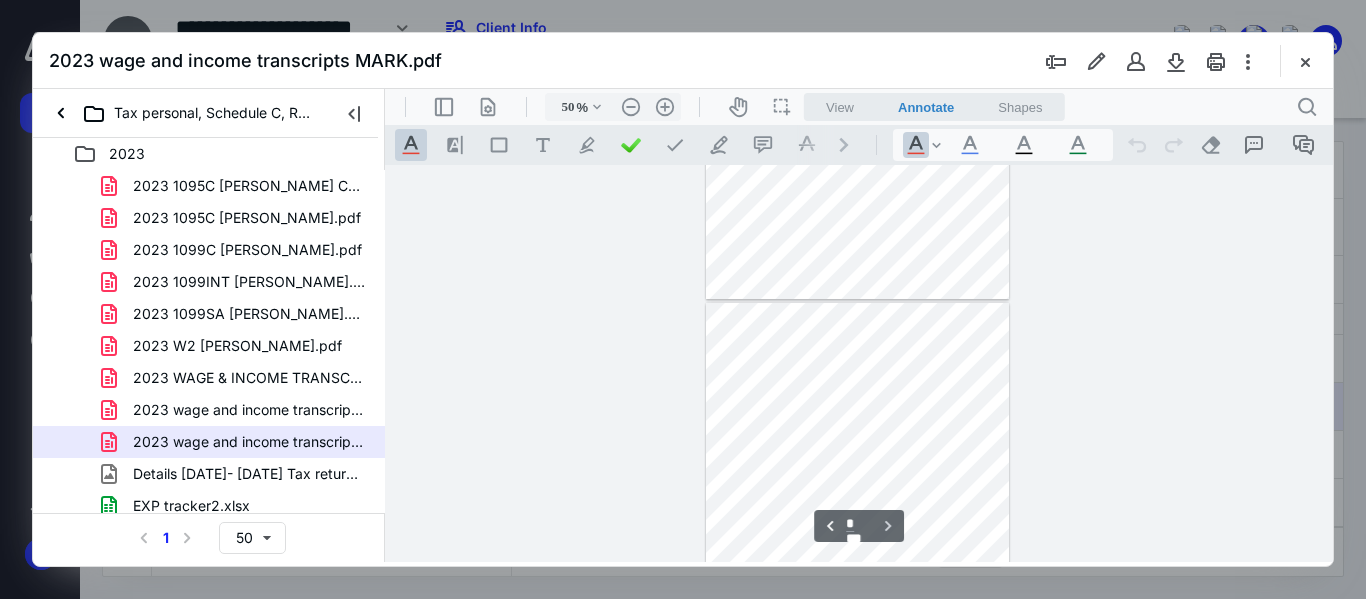scroll, scrollTop: 794, scrollLeft: 0, axis: vertical 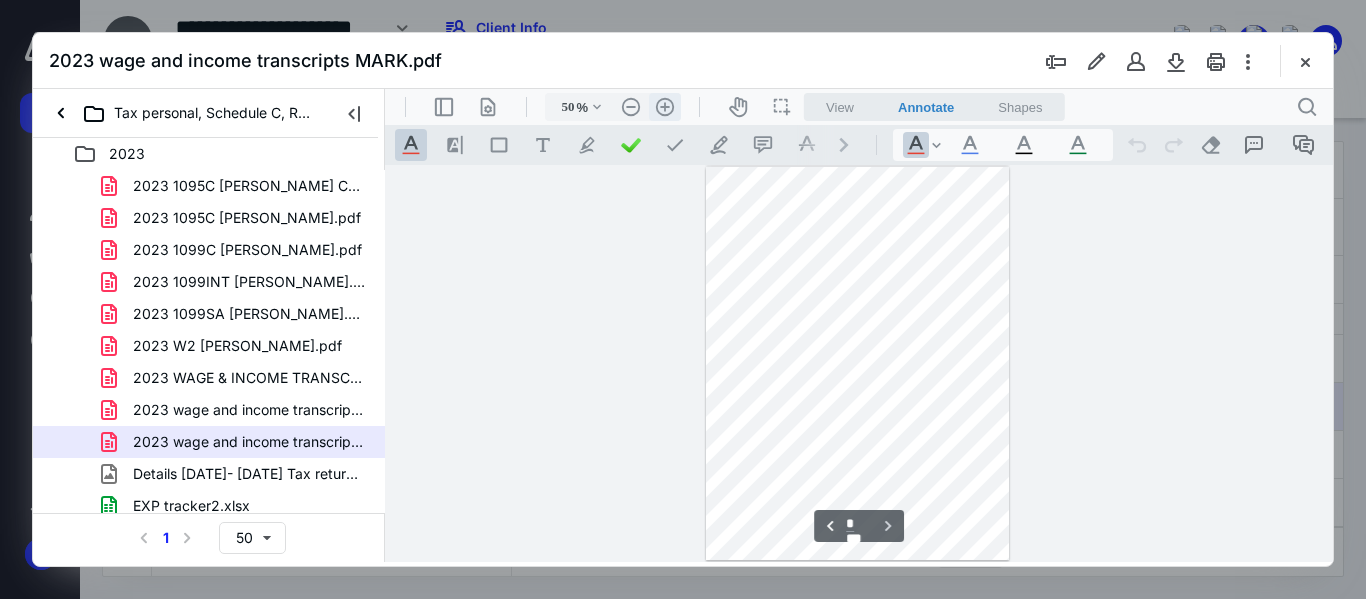 click on ".cls-1{fill:#abb0c4;} icon - header - zoom - in - line" at bounding box center [665, 107] 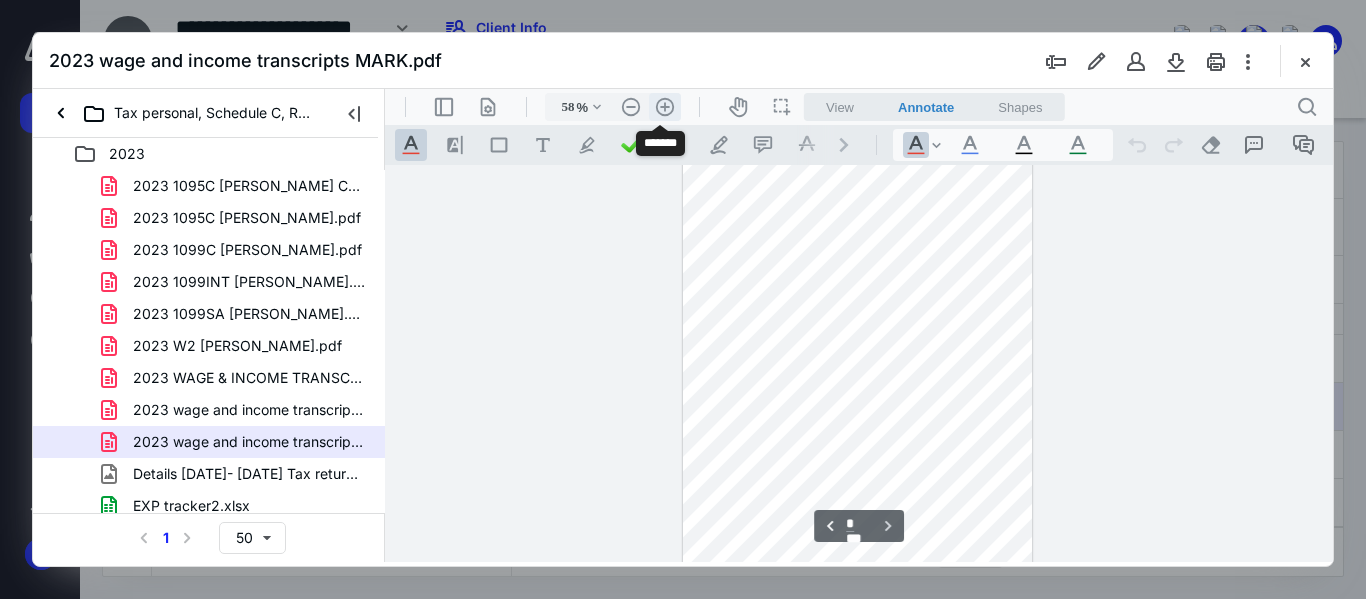 click on ".cls-1{fill:#abb0c4;} icon - header - zoom - in - line" at bounding box center (665, 107) 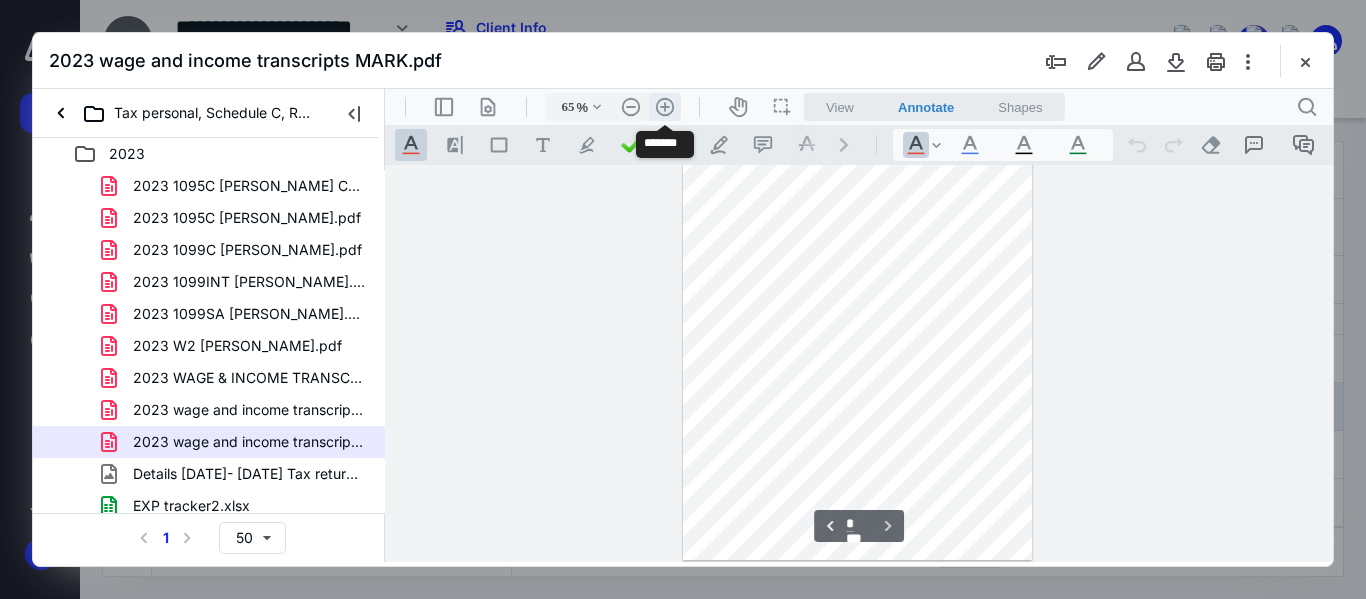 click on ".cls-1{fill:#abb0c4;} icon - header - zoom - in - line" at bounding box center [665, 107] 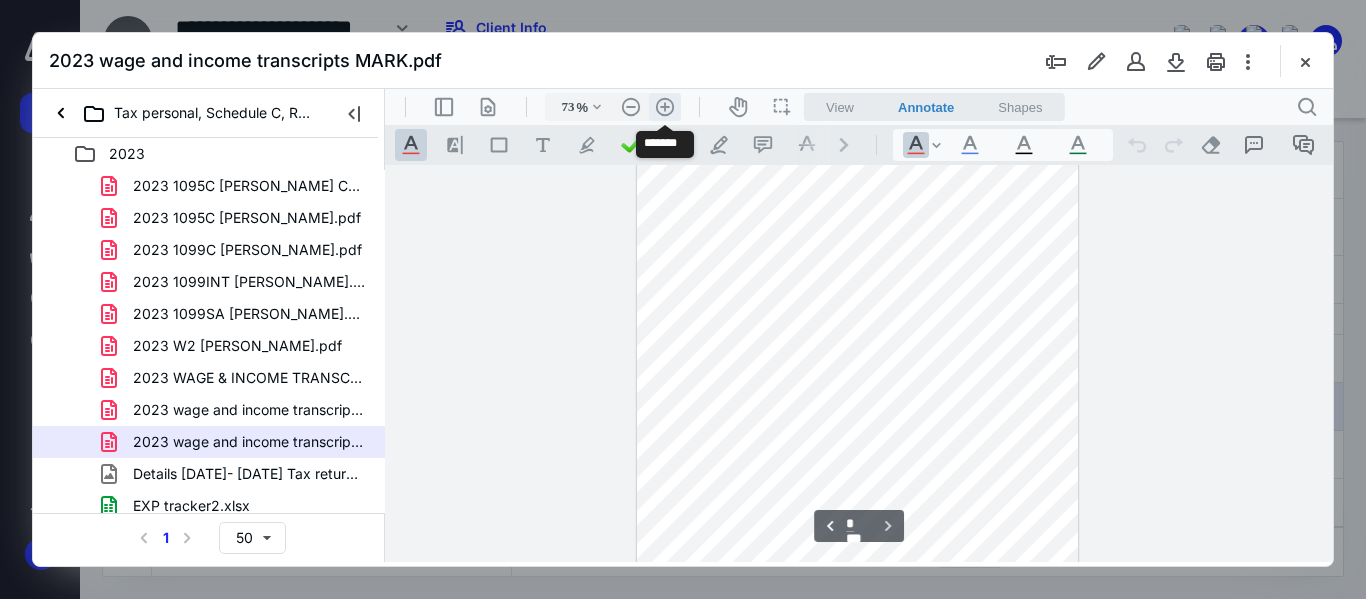click on ".cls-1{fill:#abb0c4;} icon - header - zoom - in - line" at bounding box center (665, 107) 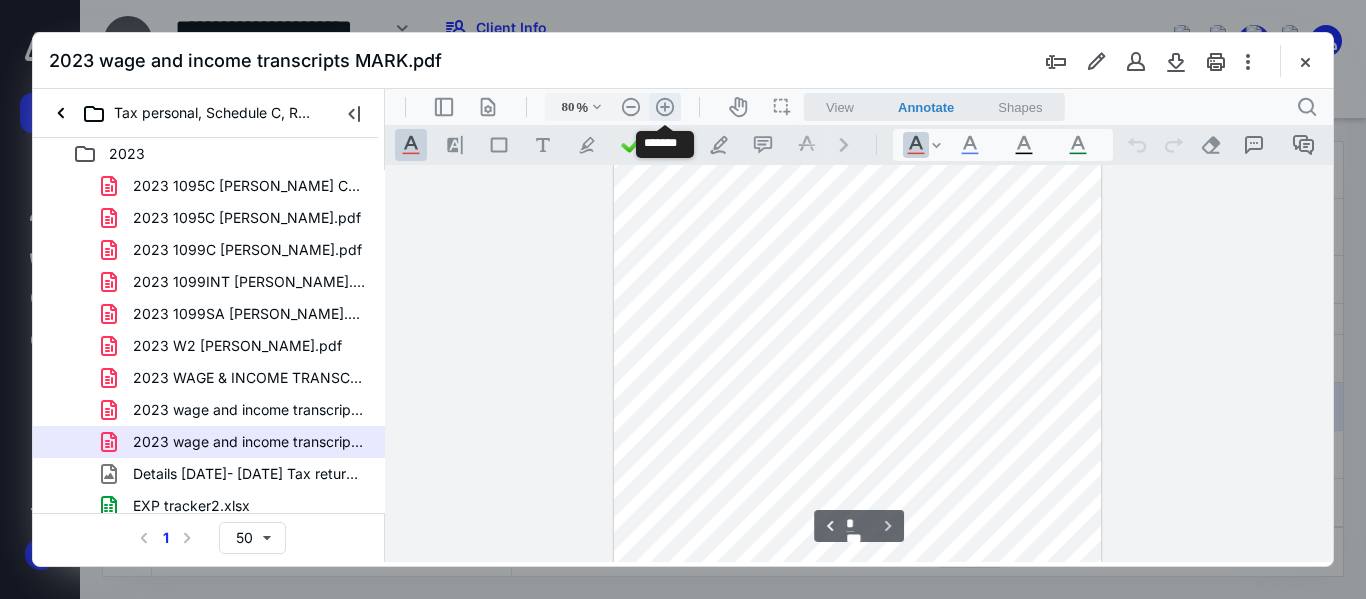 click on ".cls-1{fill:#abb0c4;} icon - header - zoom - in - line" at bounding box center [665, 107] 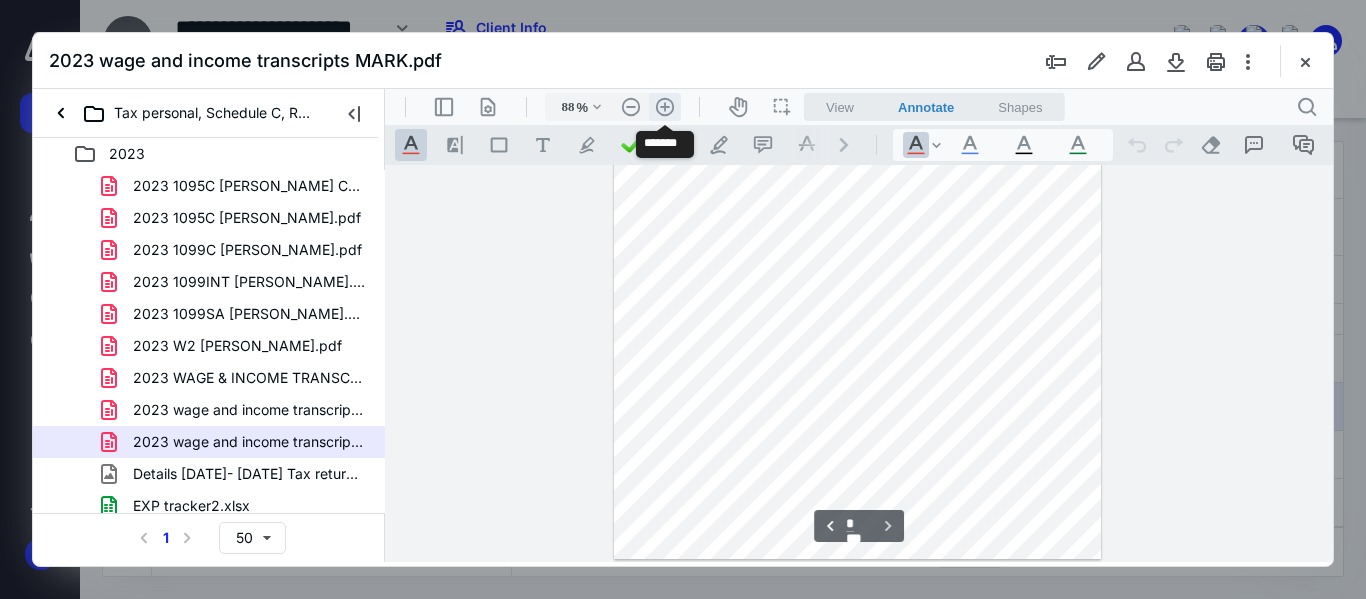 click on ".cls-1{fill:#abb0c4;} icon - header - zoom - in - line" at bounding box center (665, 107) 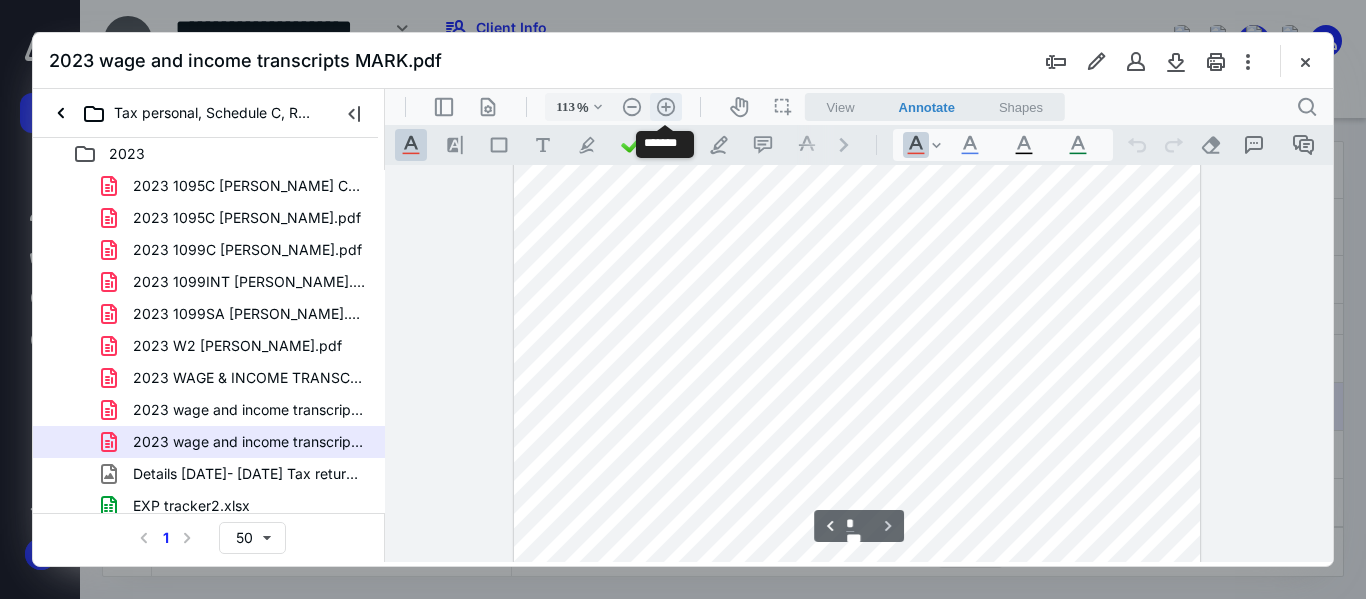 click on ".cls-1{fill:#abb0c4;} icon - header - zoom - in - line" at bounding box center (666, 107) 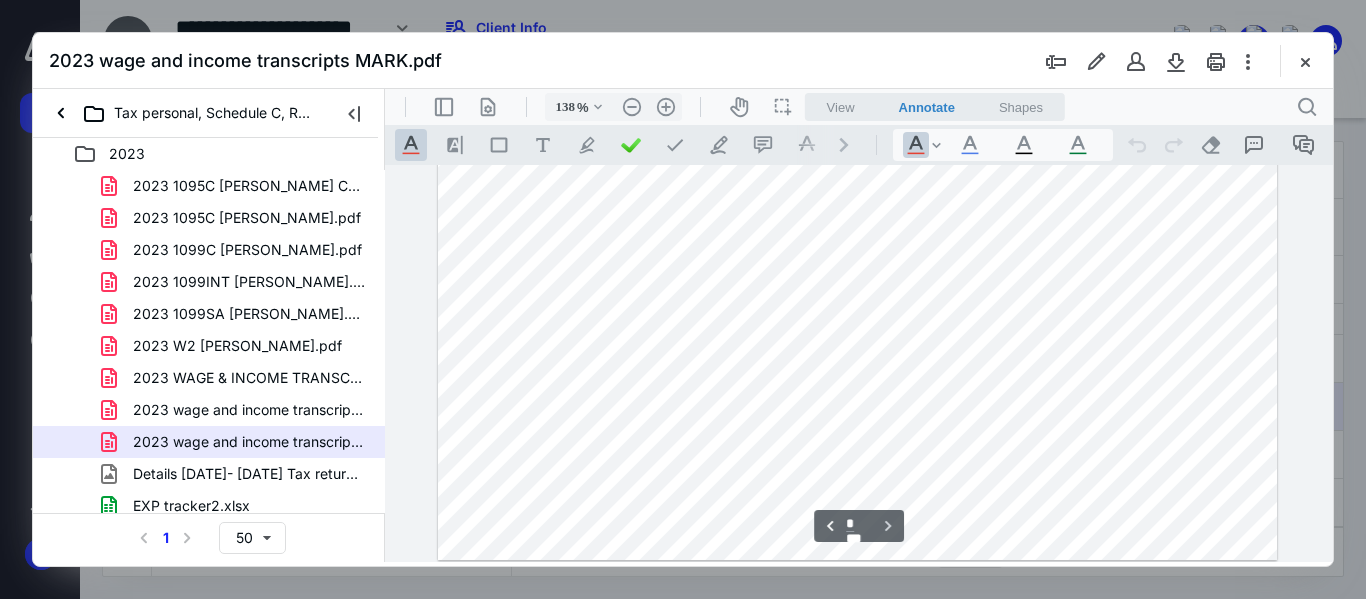 scroll, scrollTop: 2891, scrollLeft: 0, axis: vertical 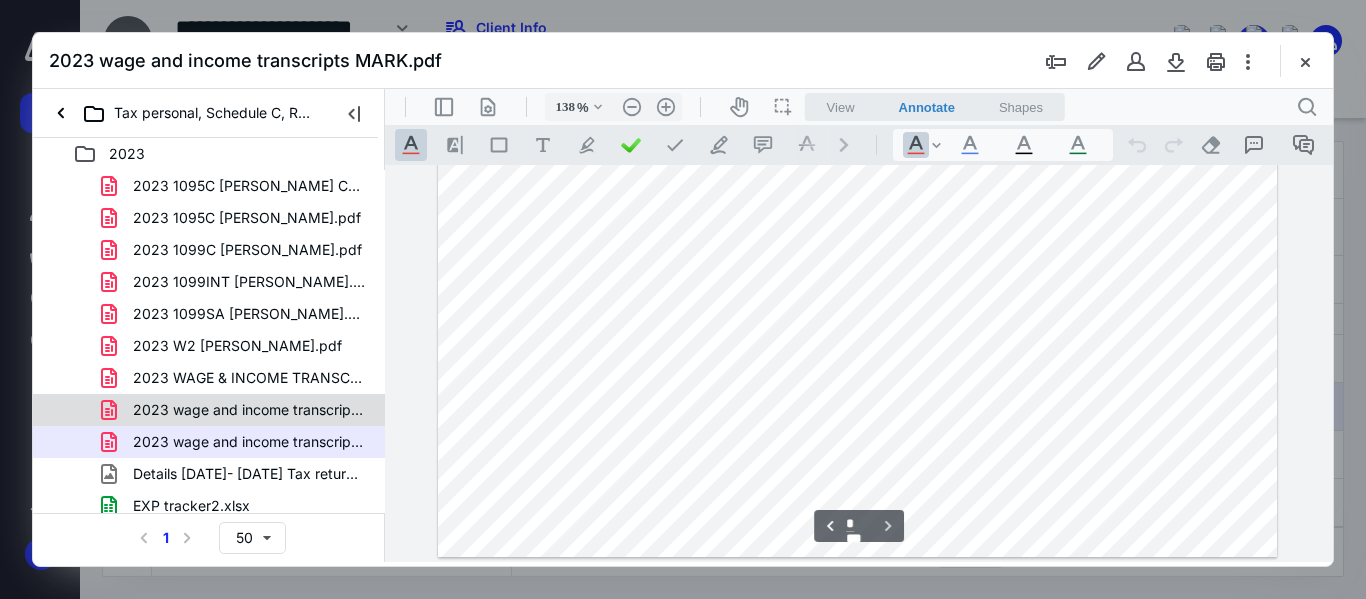 click on "2023 wage and income transcripts [PERSON_NAME].pdf" at bounding box center [249, 410] 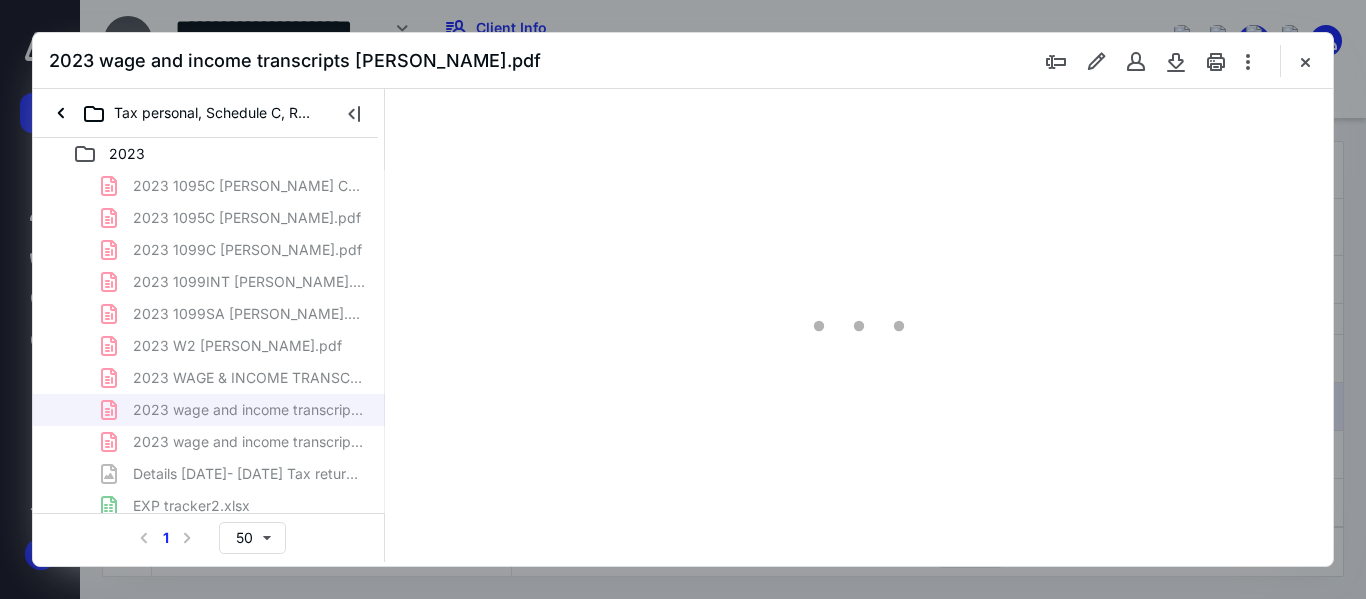 scroll, scrollTop: 78, scrollLeft: 0, axis: vertical 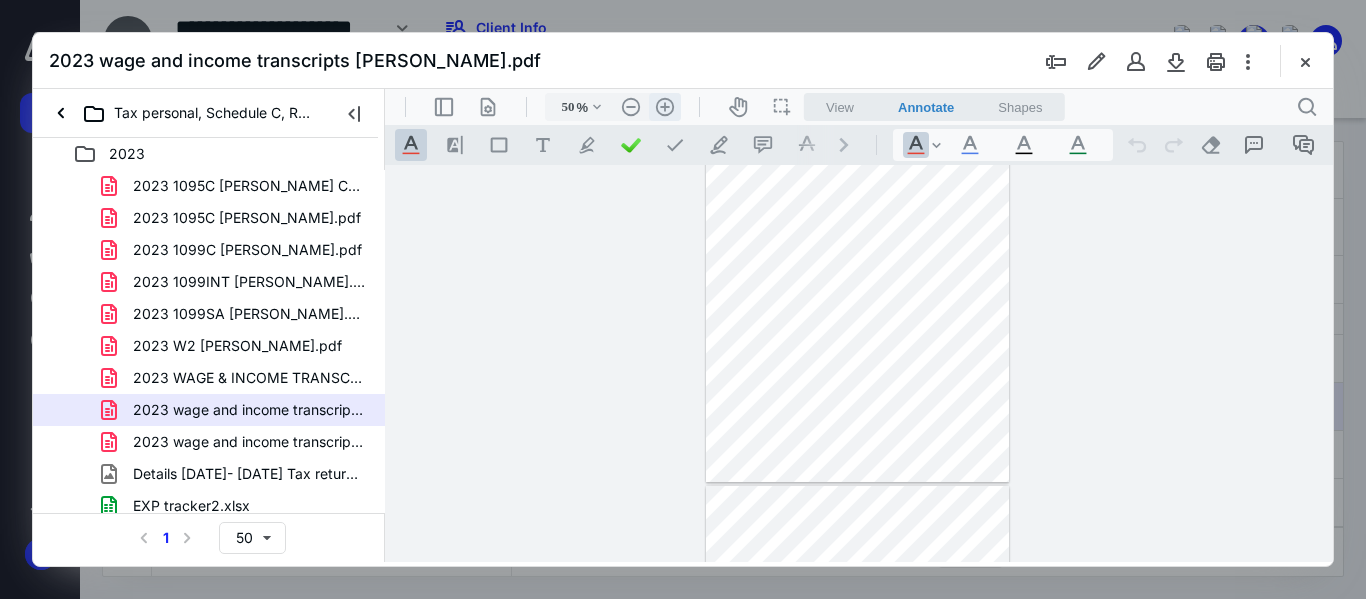 click on ".cls-1{fill:#abb0c4;} icon - header - zoom - in - line" at bounding box center (665, 107) 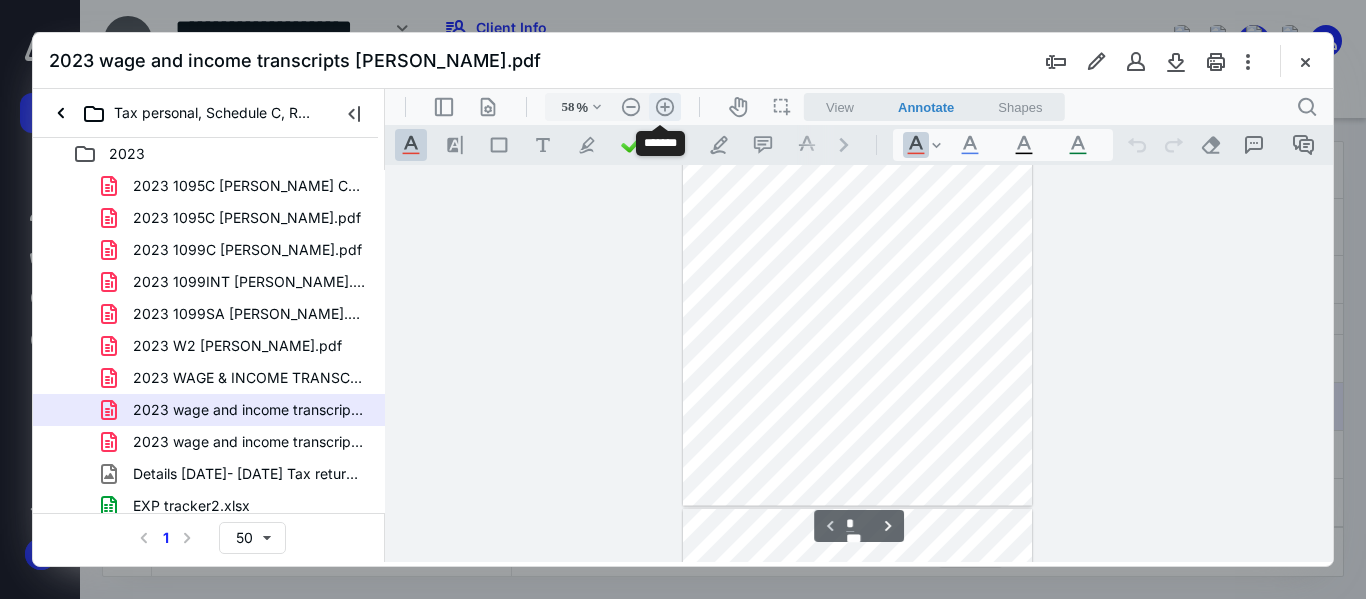 click on ".cls-1{fill:#abb0c4;} icon - header - zoom - in - line" at bounding box center (665, 107) 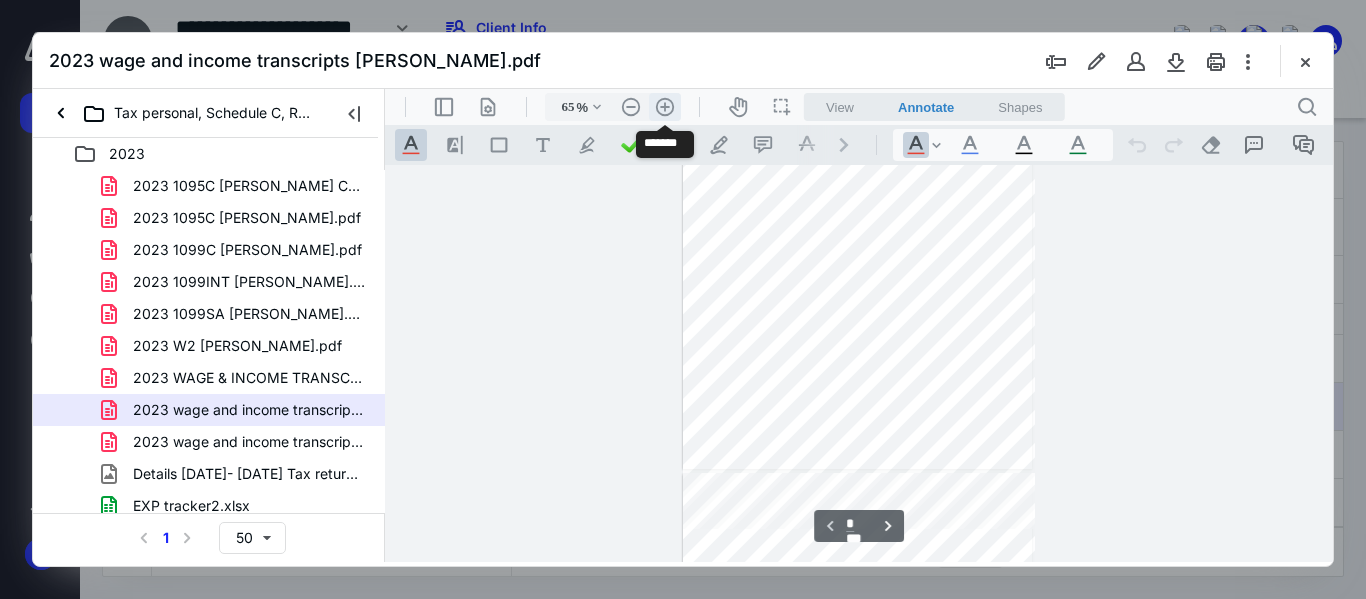 click on ".cls-1{fill:#abb0c4;} icon - header - zoom - in - line" at bounding box center (665, 107) 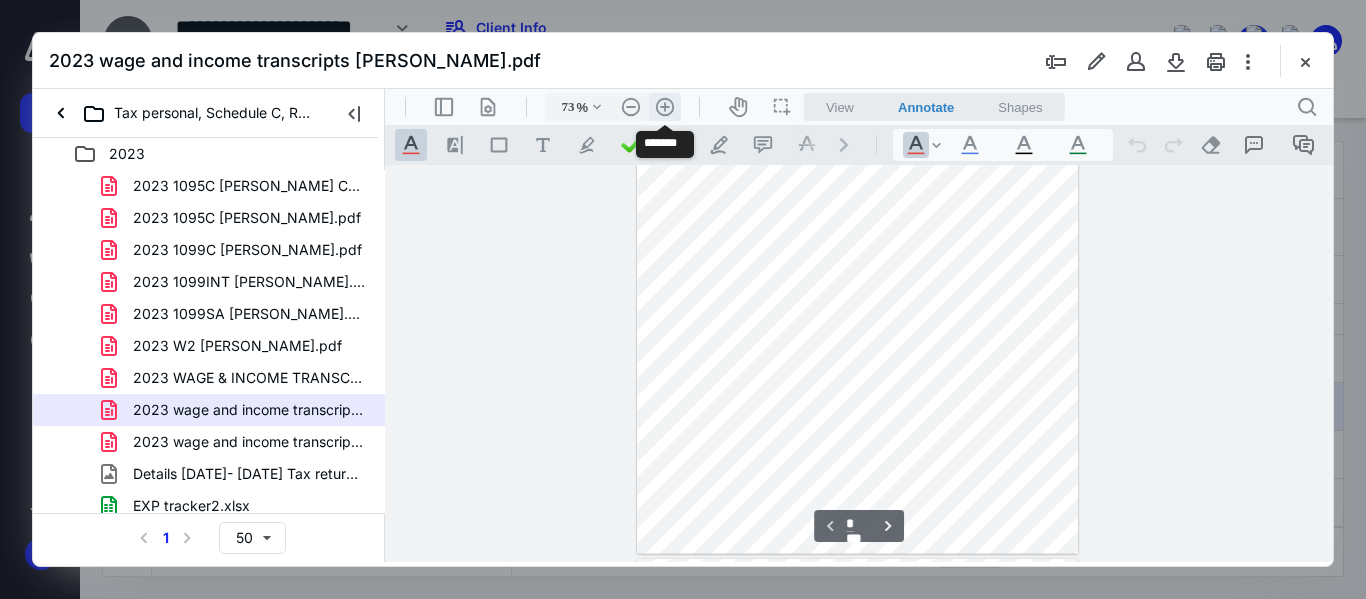 click on ".cls-1{fill:#abb0c4;} icon - header - zoom - in - line" at bounding box center (665, 107) 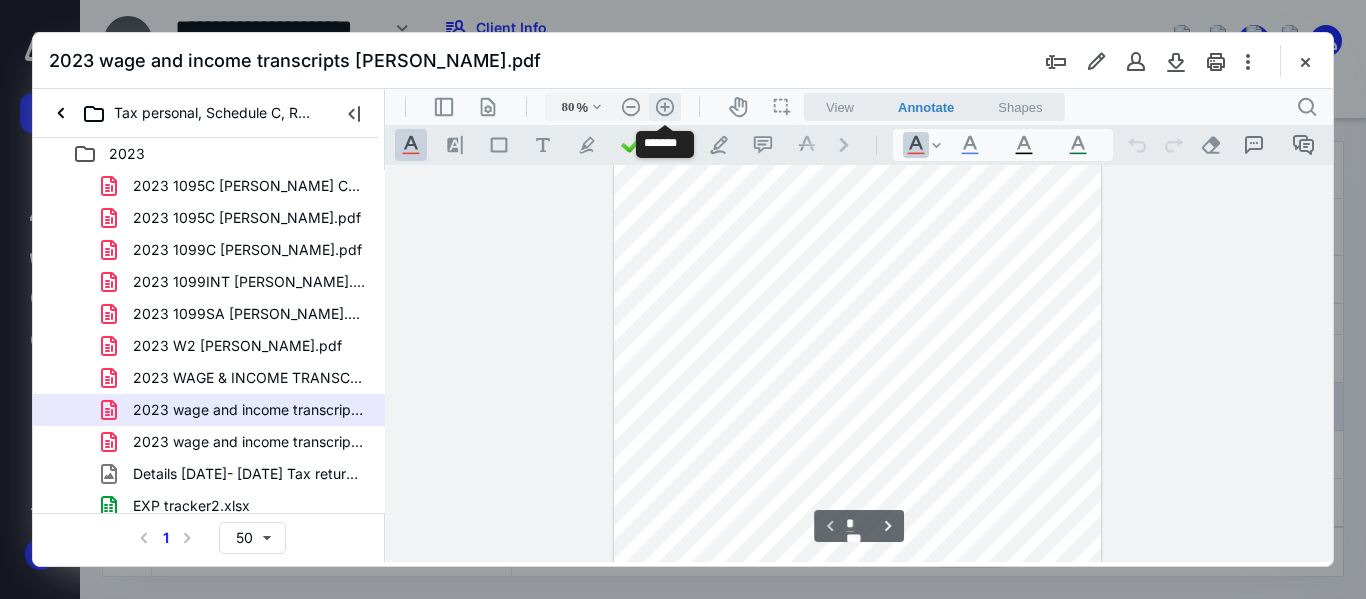 click on ".cls-1{fill:#abb0c4;} icon - header - zoom - in - line" at bounding box center [665, 107] 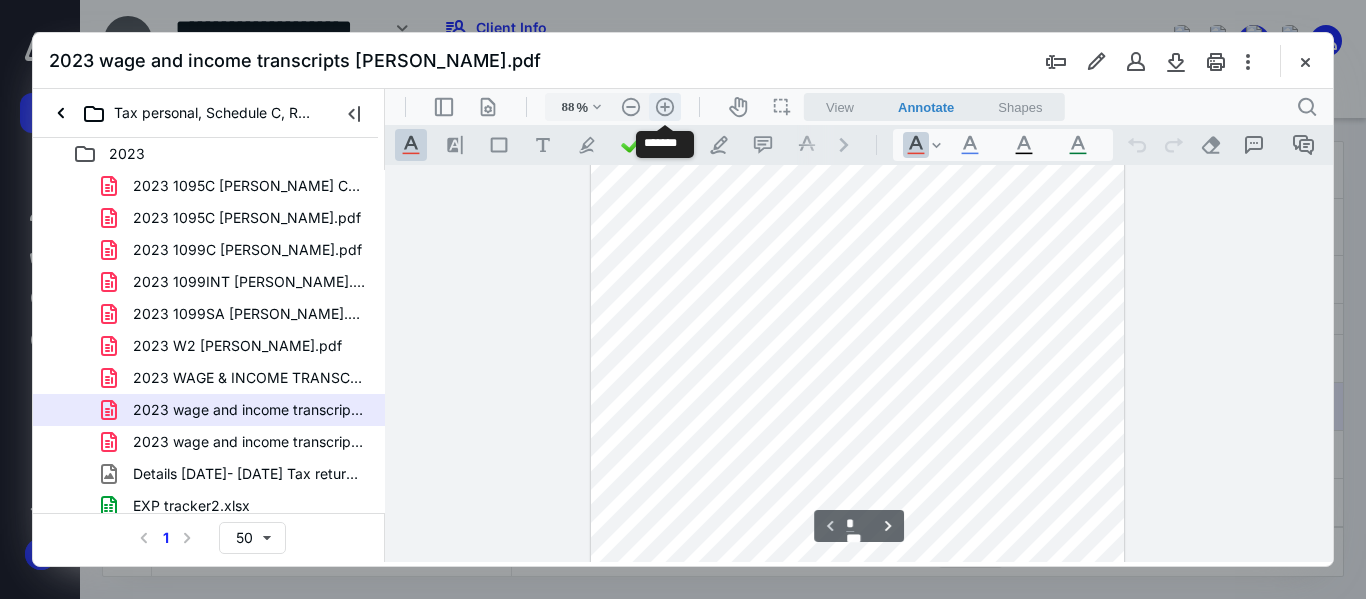 click on ".cls-1{fill:#abb0c4;} icon - header - zoom - in - line" at bounding box center (665, 107) 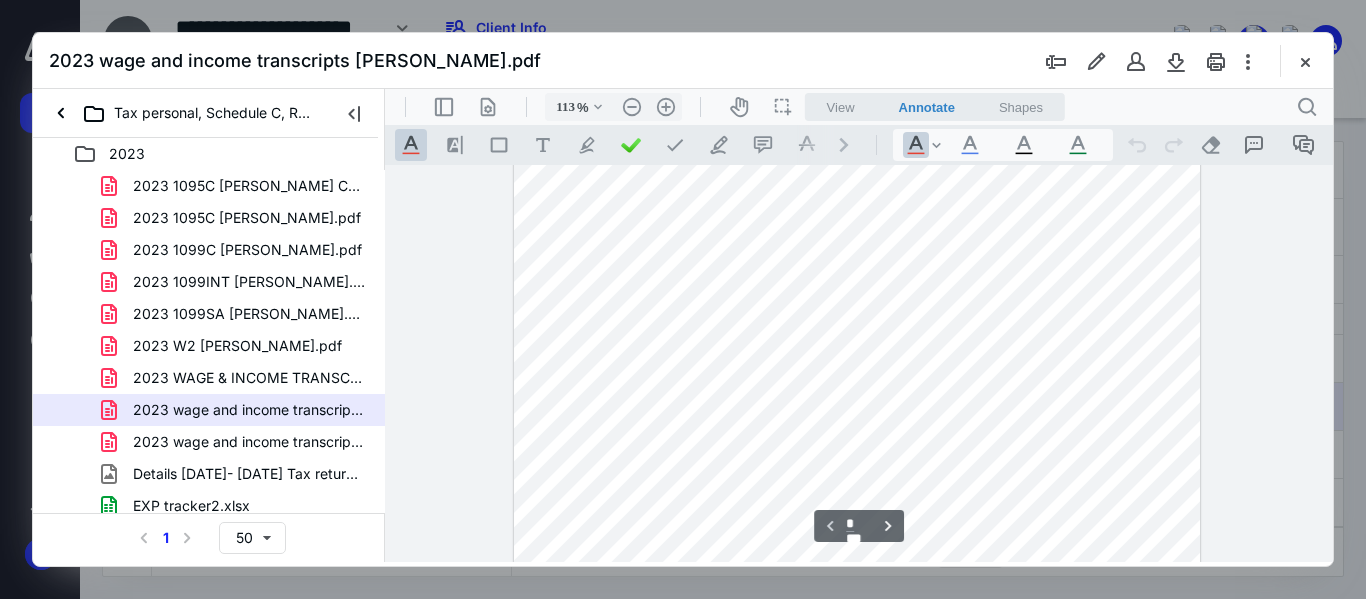 scroll, scrollTop: 400, scrollLeft: 0, axis: vertical 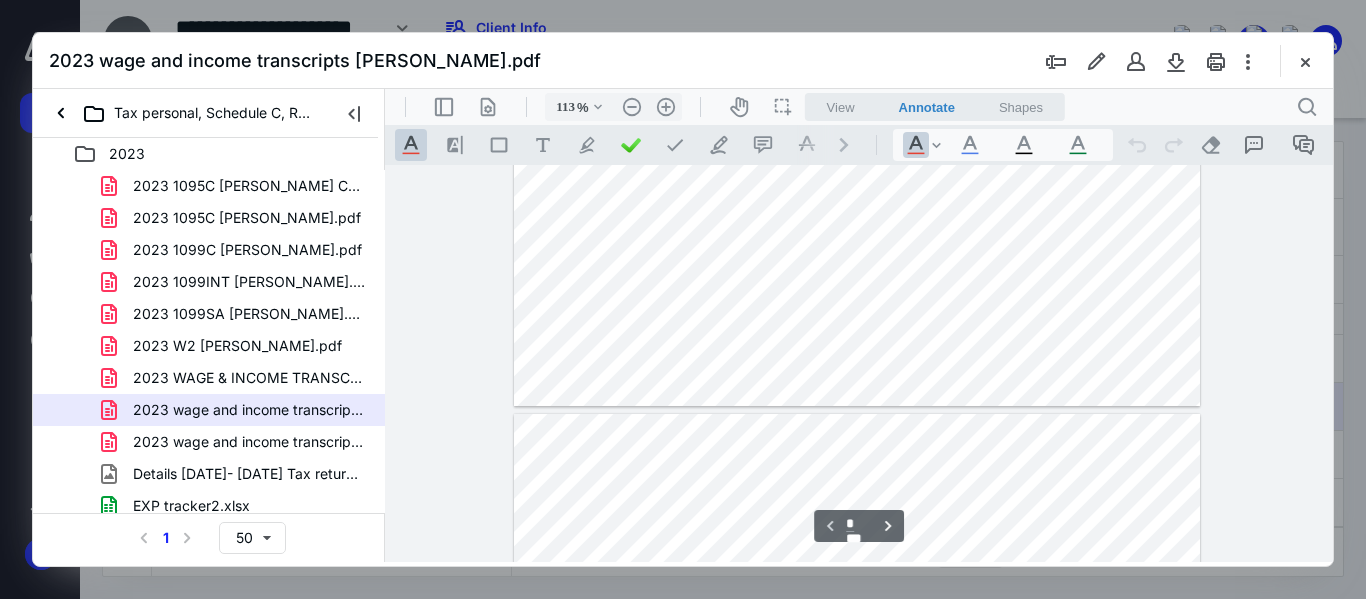 type on "*" 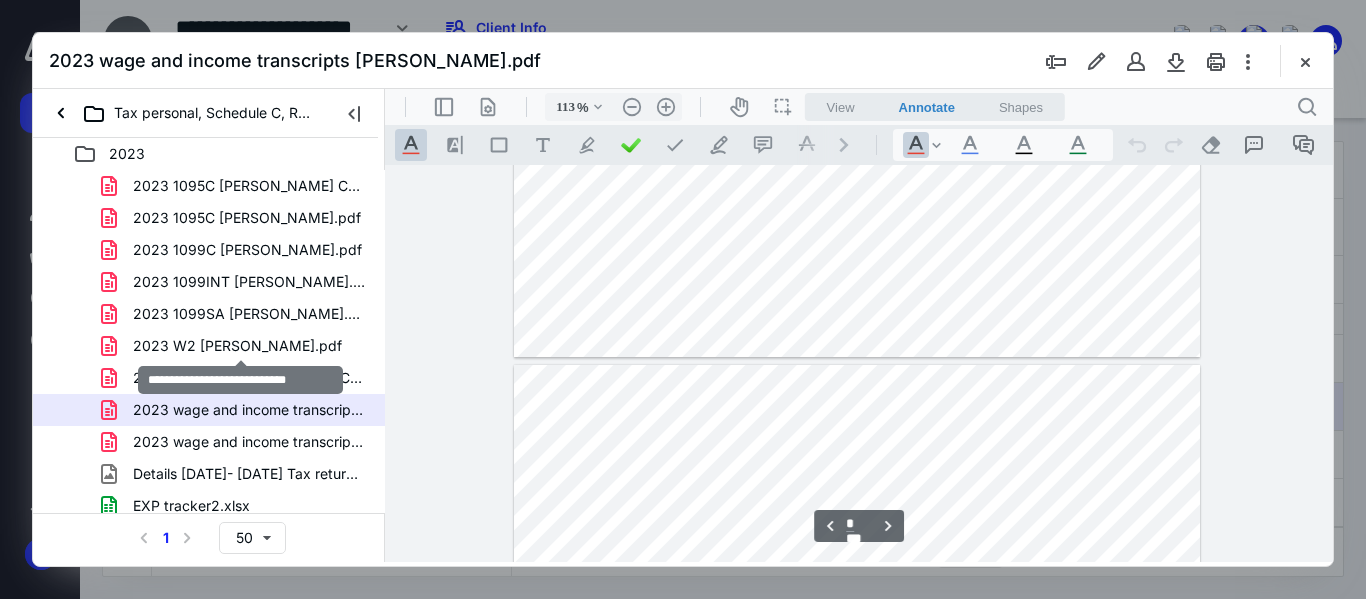 drag, startPoint x: 279, startPoint y: 347, endPoint x: 452, endPoint y: 402, distance: 181.53236 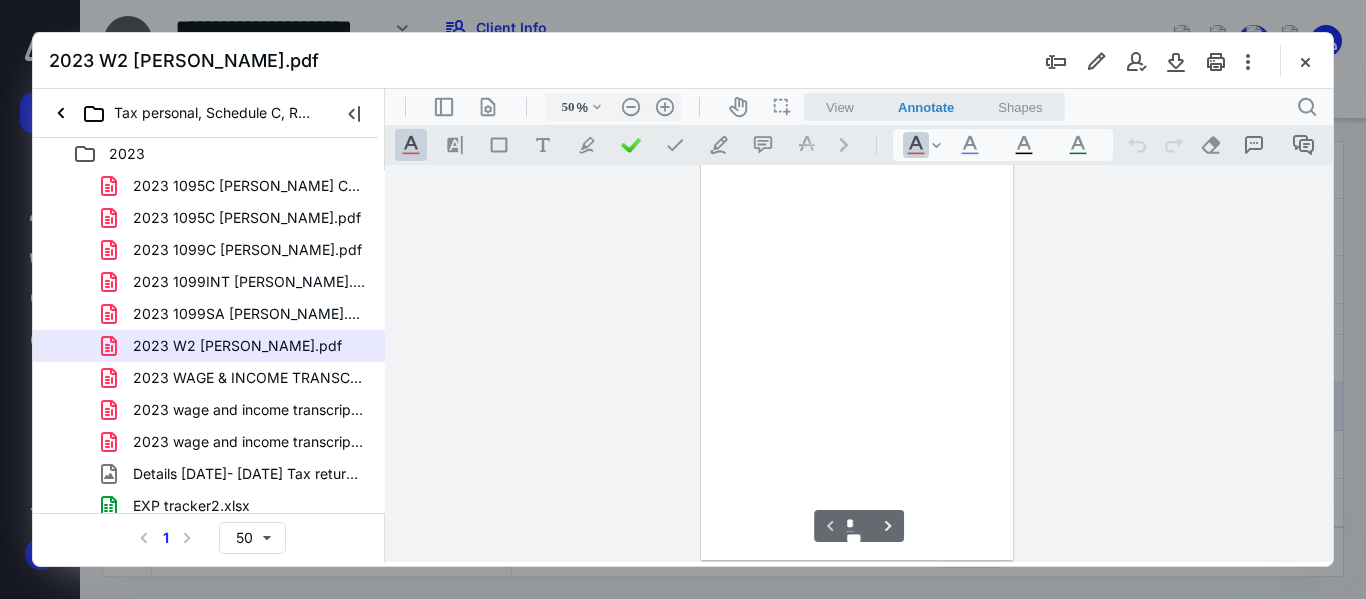 scroll, scrollTop: 78, scrollLeft: 0, axis: vertical 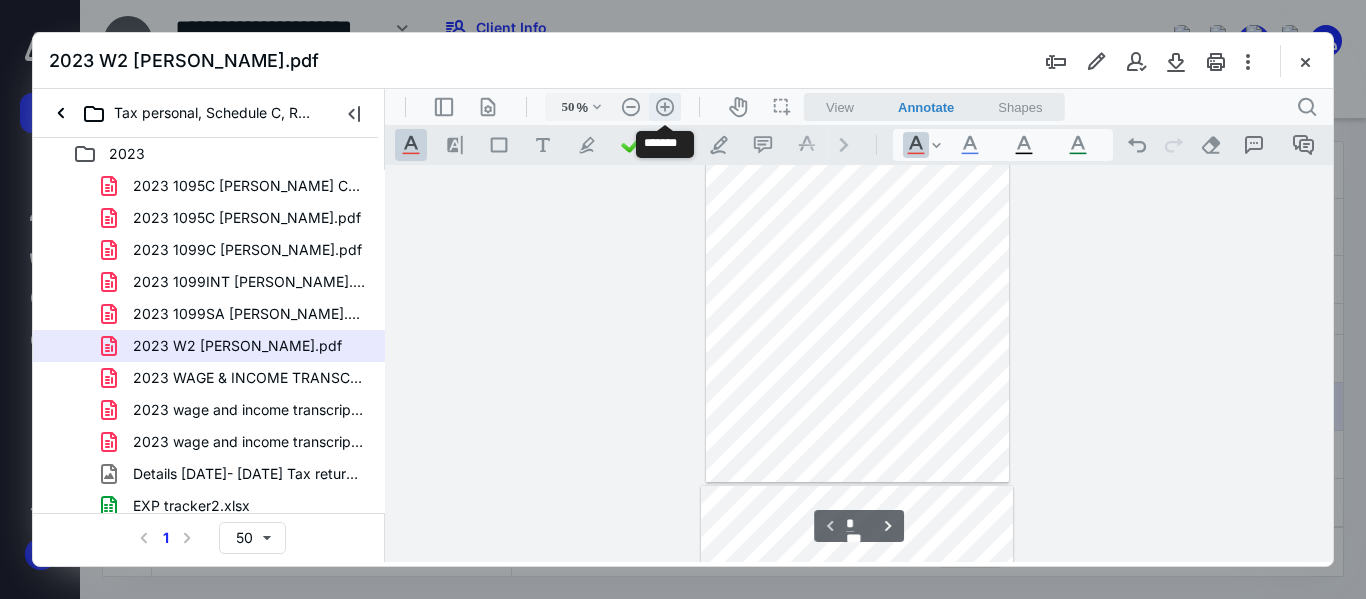 click on ".cls-1{fill:#abb0c4;} icon - header - zoom - in - line" at bounding box center [665, 107] 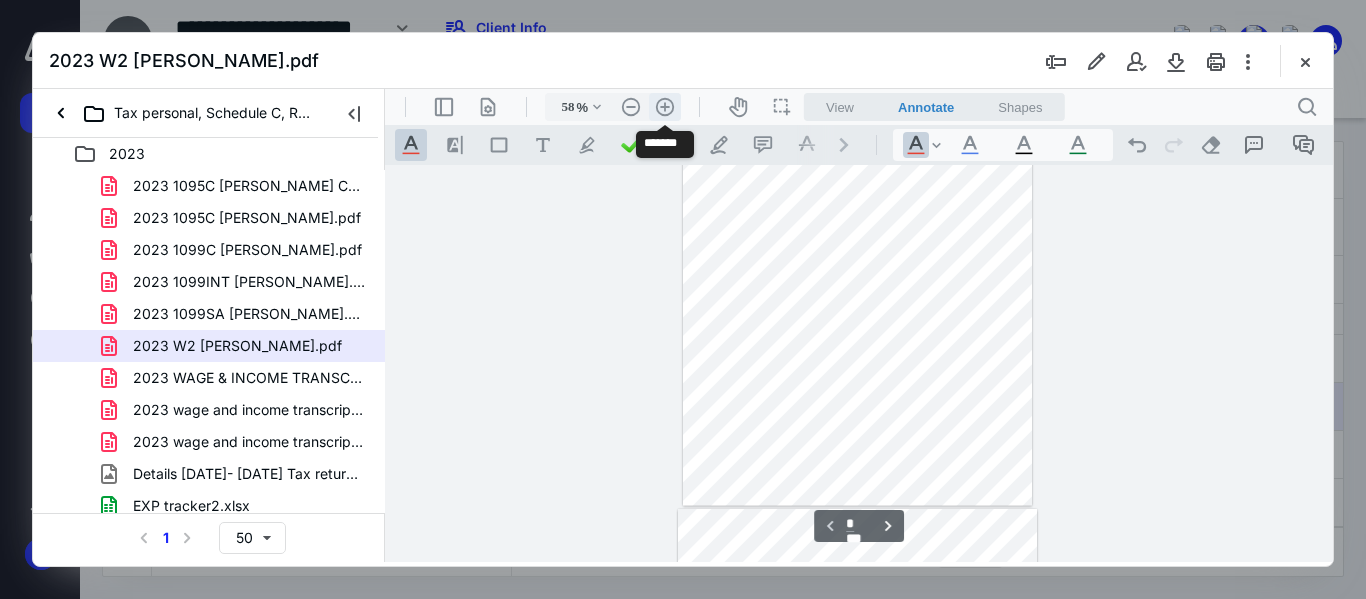 click on ".cls-1{fill:#abb0c4;} icon - header - zoom - in - line" at bounding box center (665, 107) 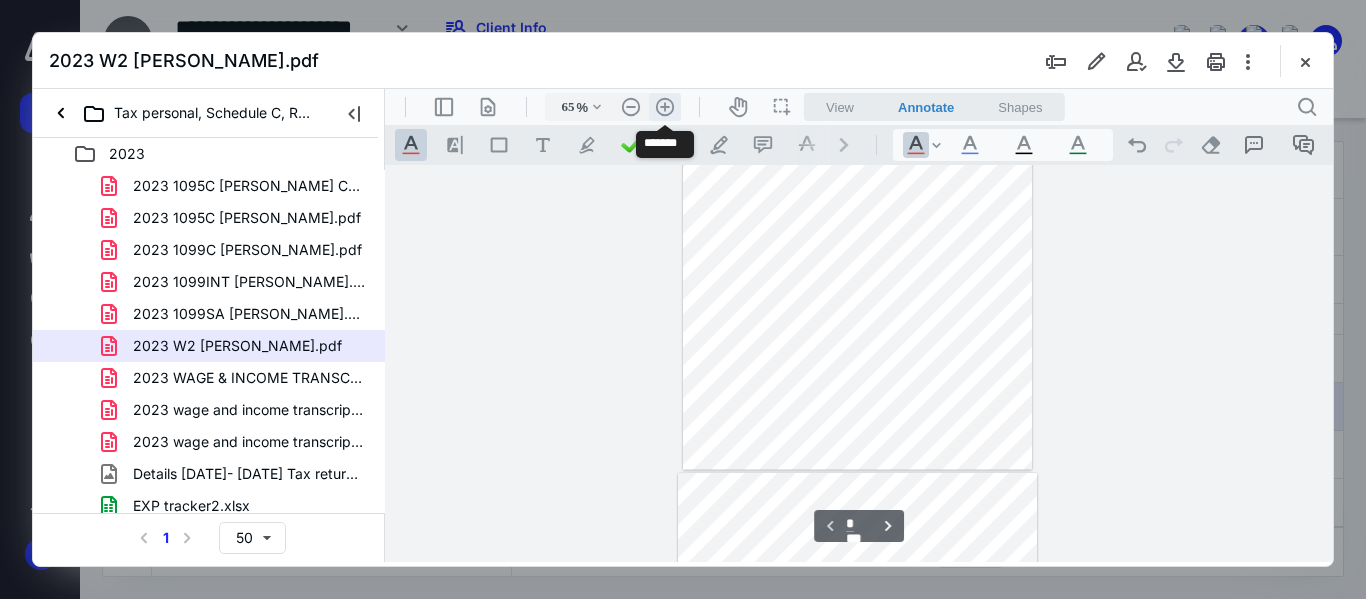 click on ".cls-1{fill:#abb0c4;} icon - header - zoom - in - line" at bounding box center [665, 107] 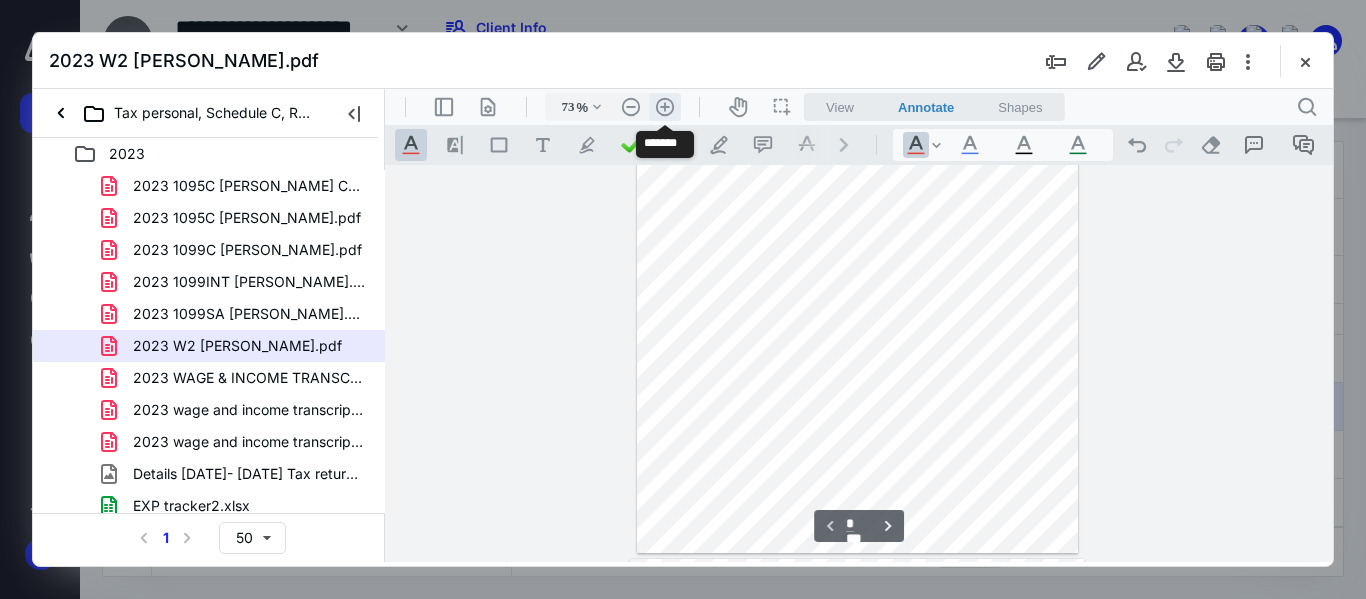 click on ".cls-1{fill:#abb0c4;} icon - header - zoom - in - line" at bounding box center [665, 107] 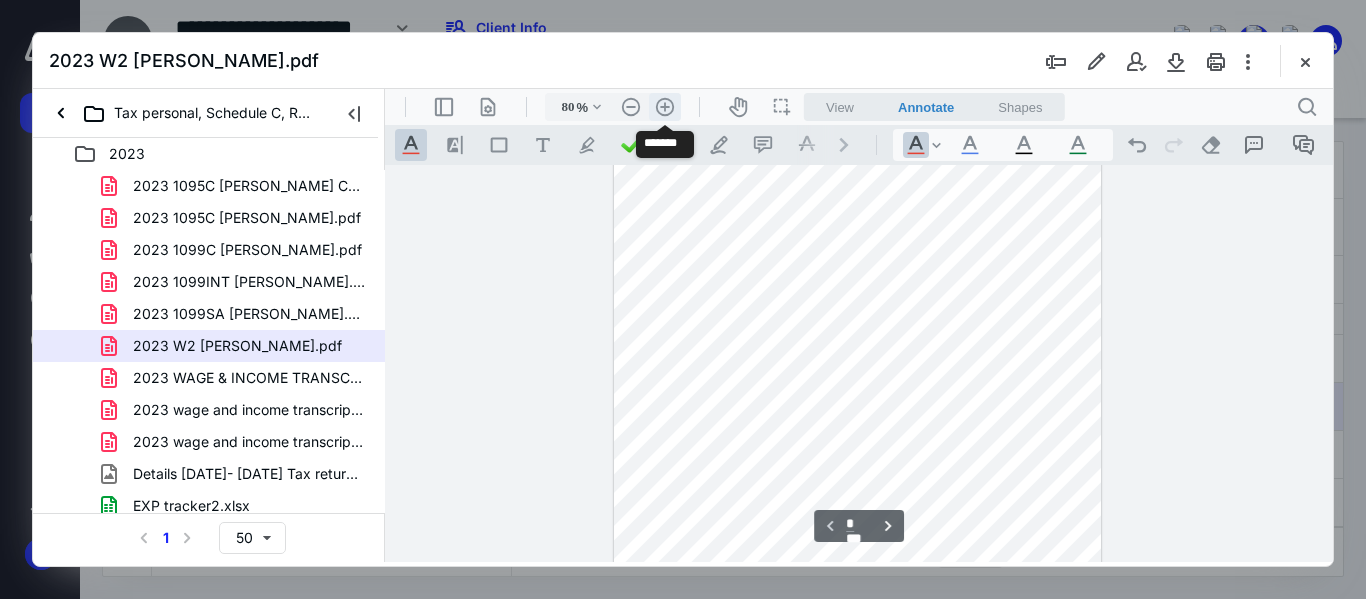click on ".cls-1{fill:#abb0c4;} icon - header - zoom - in - line" at bounding box center (665, 107) 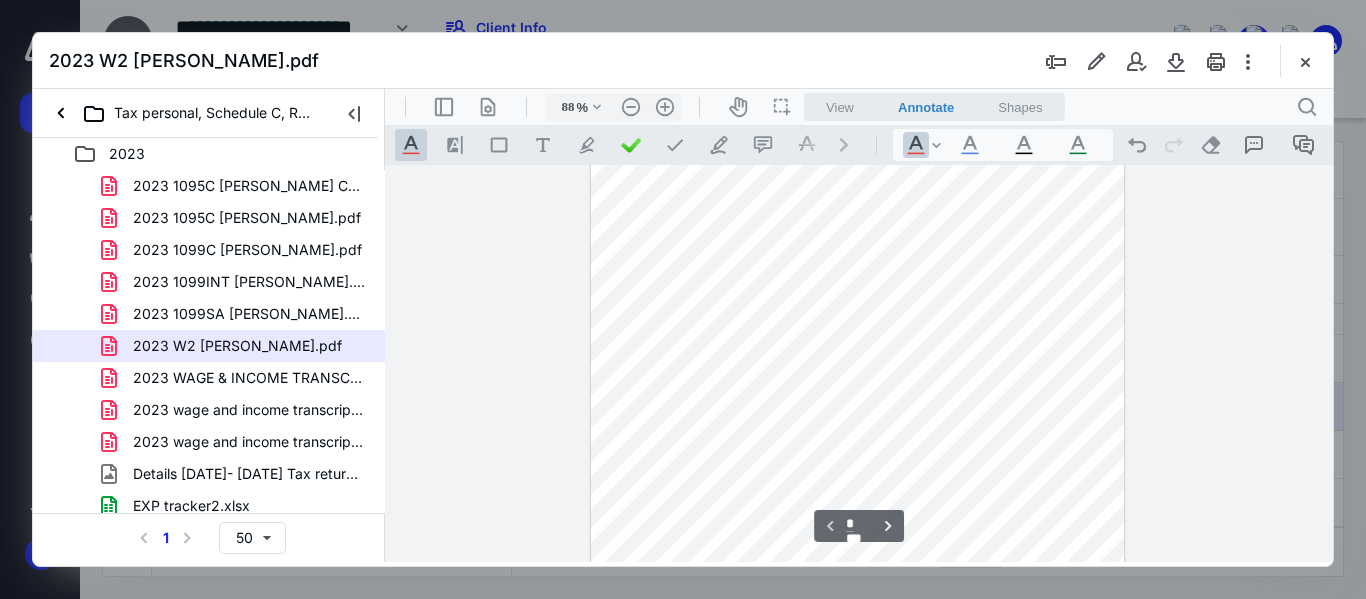 scroll, scrollTop: 0, scrollLeft: 0, axis: both 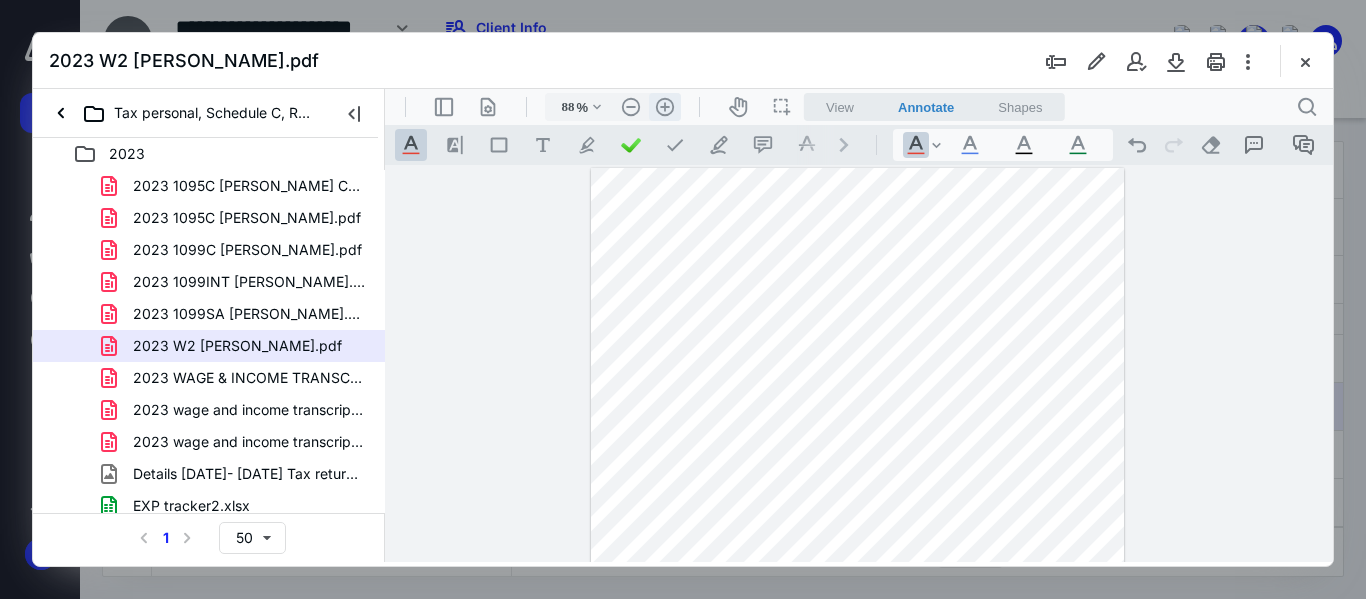 click on ".cls-1{fill:#abb0c4;} icon - header - zoom - in - line" at bounding box center (665, 107) 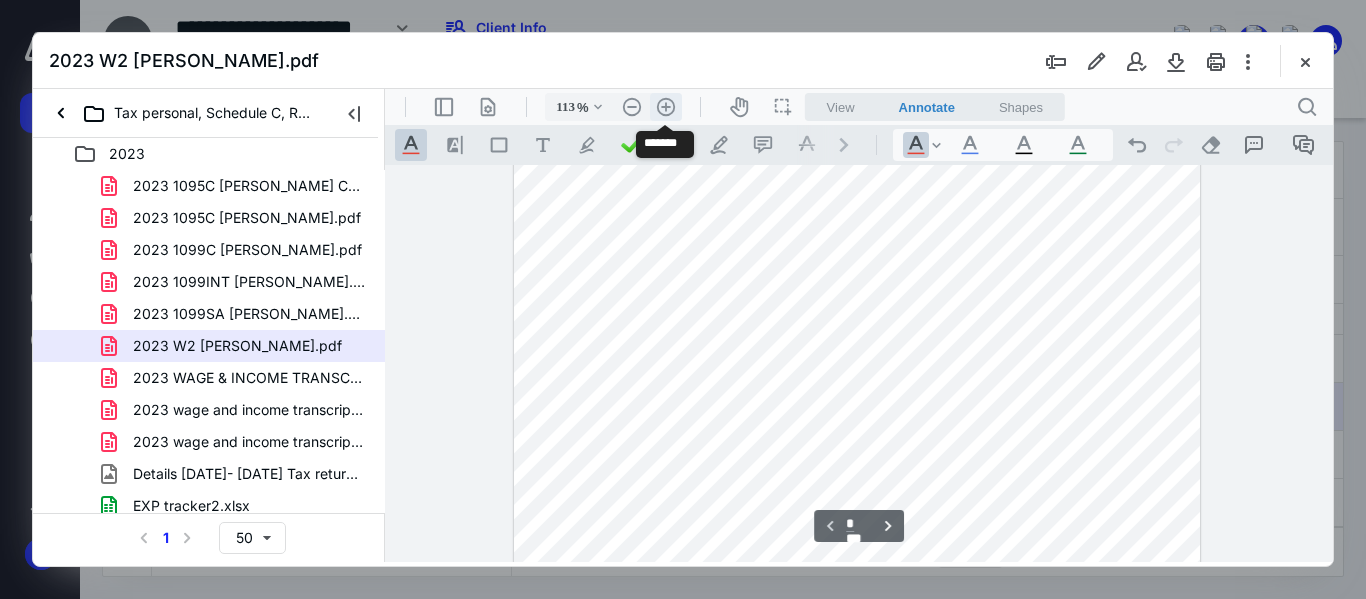 click on ".cls-1{fill:#abb0c4;} icon - header - zoom - in - line" at bounding box center [666, 107] 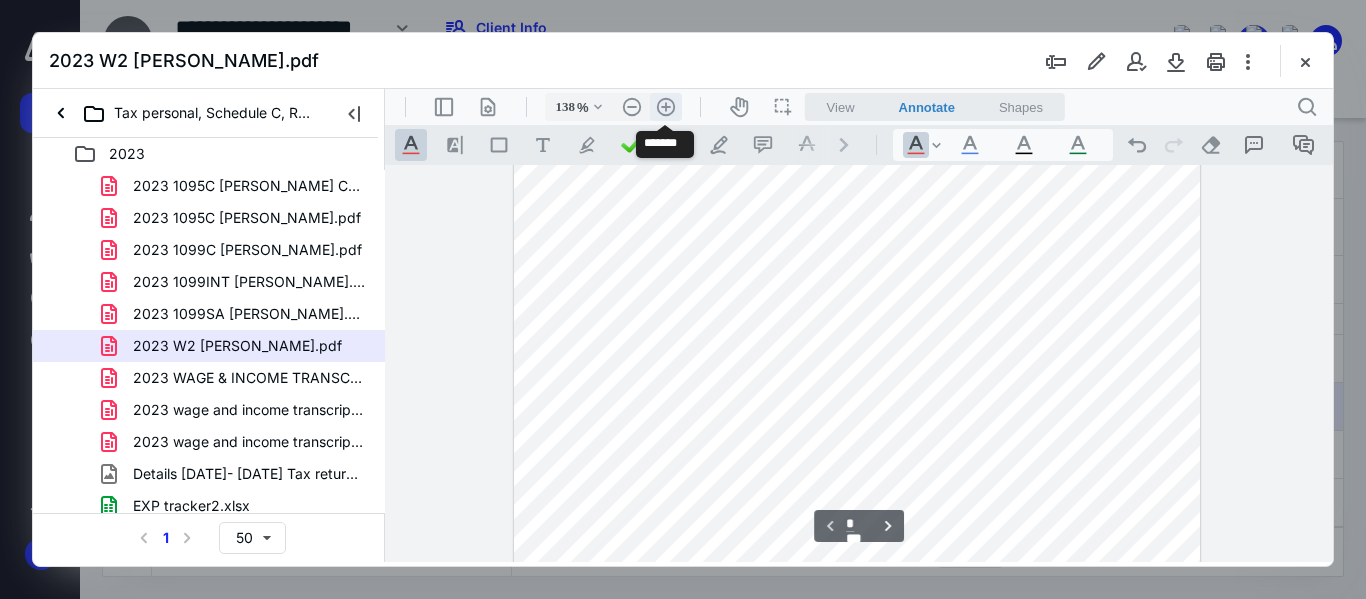 scroll, scrollTop: 92, scrollLeft: 0, axis: vertical 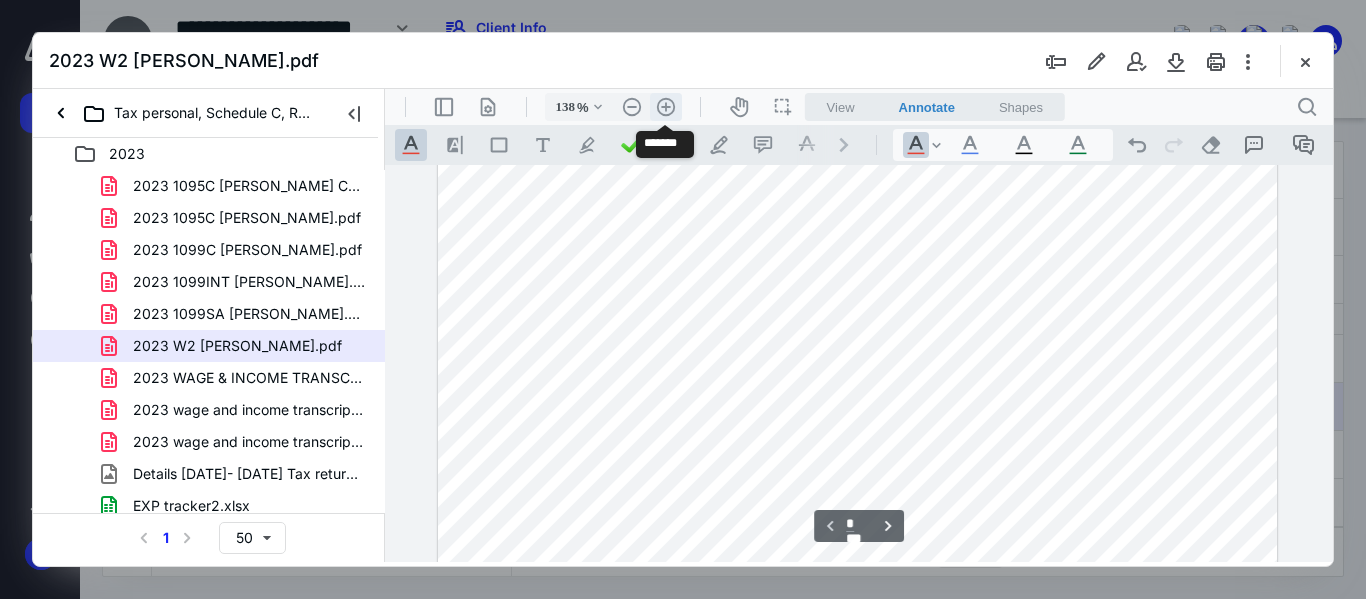 click on ".cls-1{fill:#abb0c4;} icon - header - zoom - in - line" at bounding box center [666, 107] 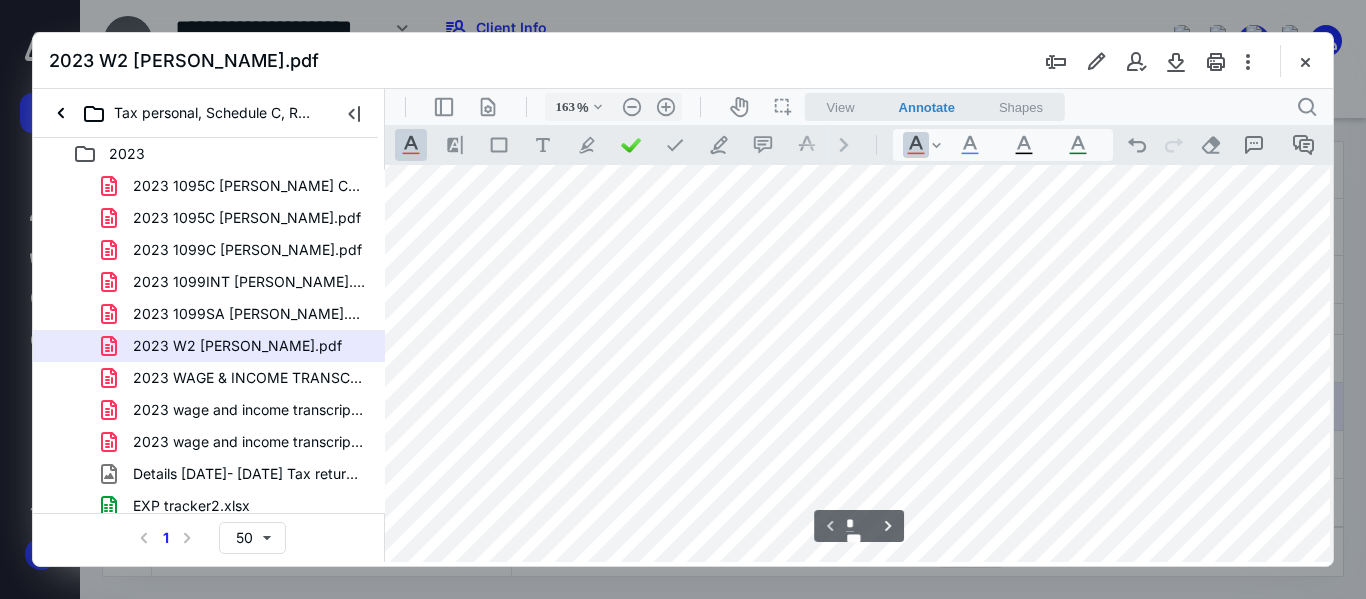 scroll, scrollTop: 138, scrollLeft: 0, axis: vertical 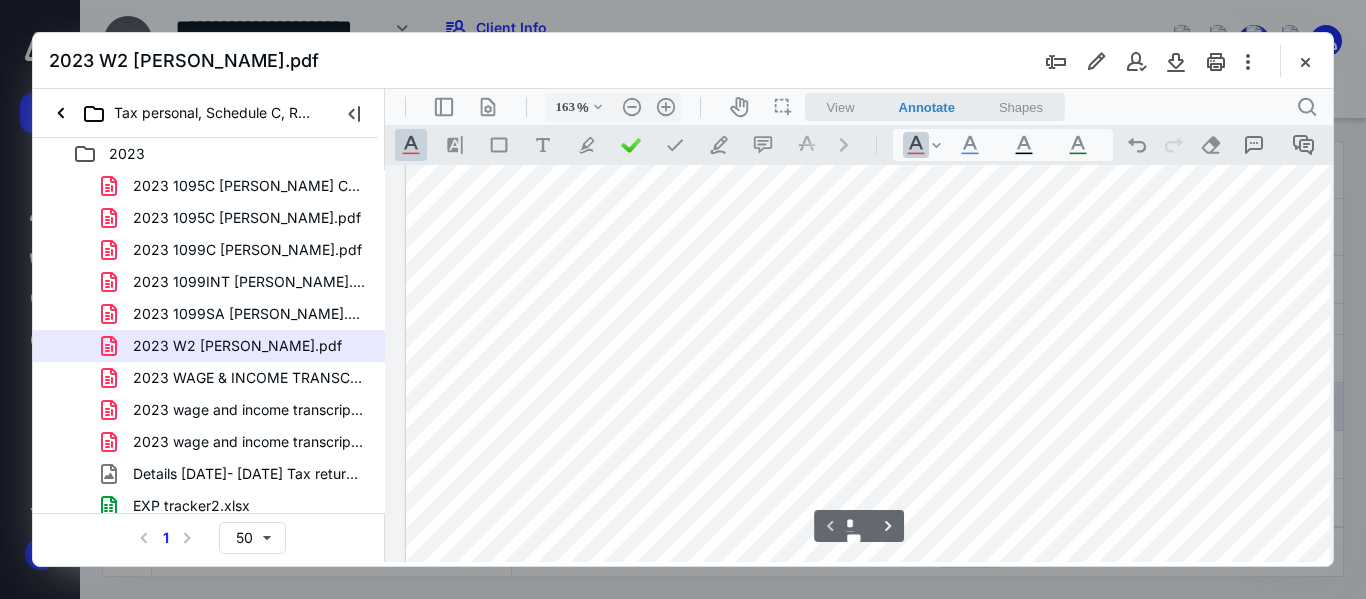 drag, startPoint x: 701, startPoint y: 557, endPoint x: 733, endPoint y: 515, distance: 52.801514 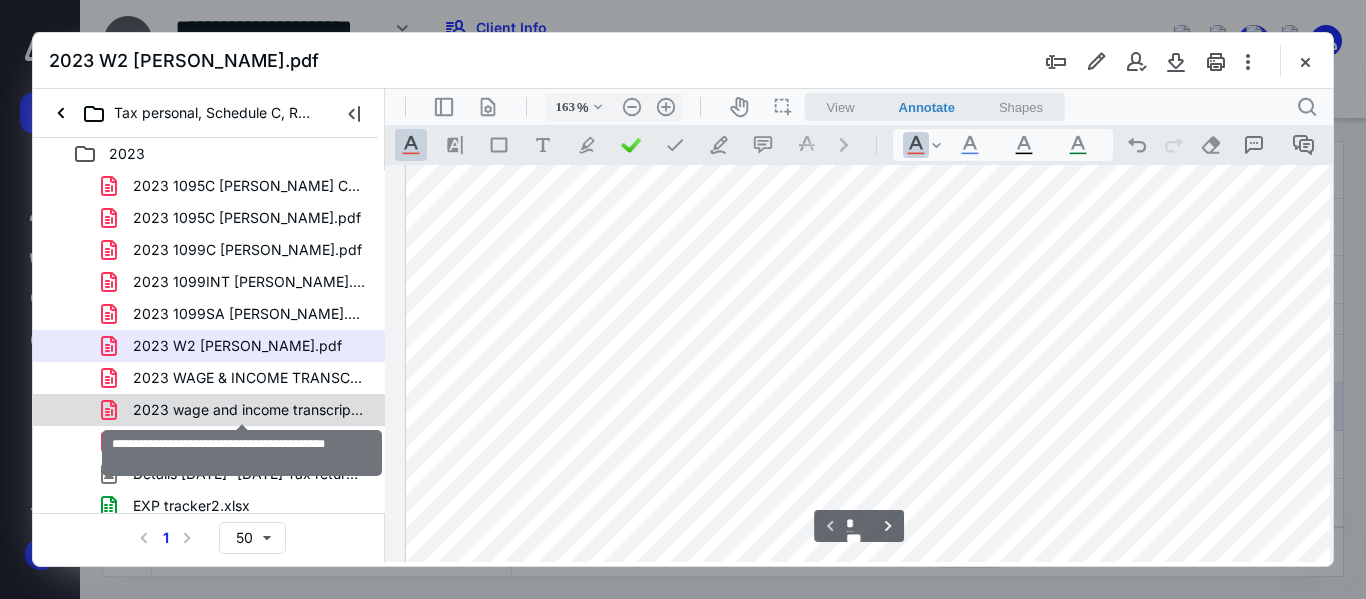 click on "2023 wage and income transcripts [PERSON_NAME].pdf" at bounding box center (249, 410) 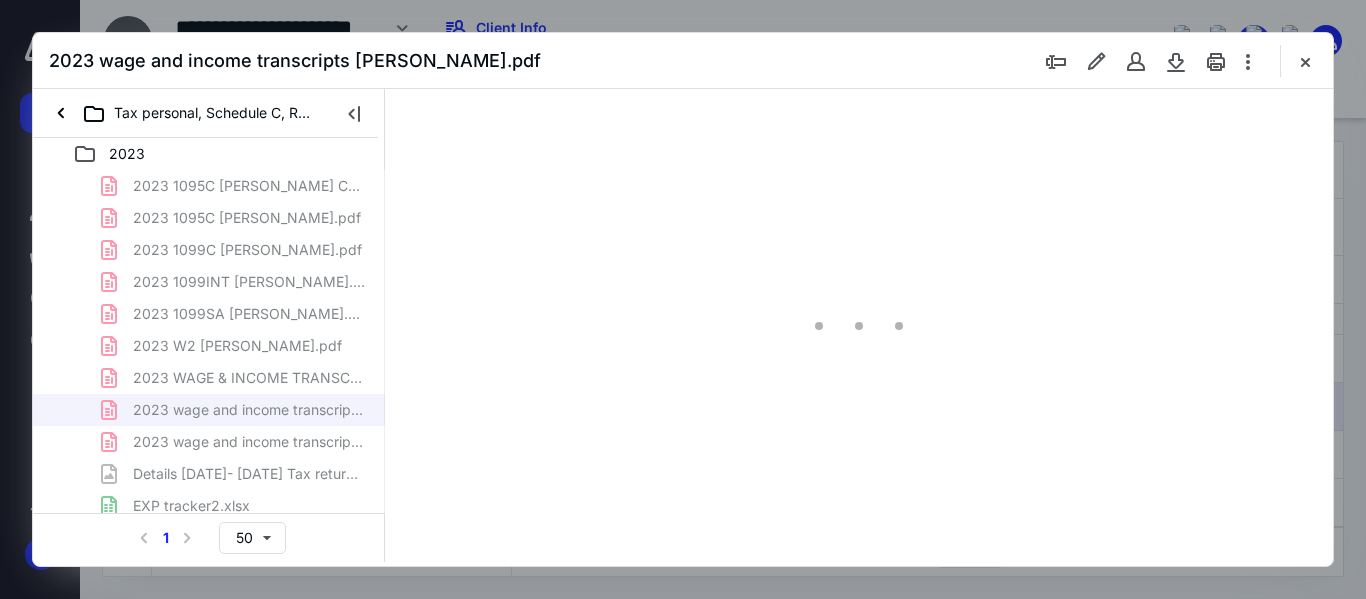 scroll, scrollTop: 78, scrollLeft: 0, axis: vertical 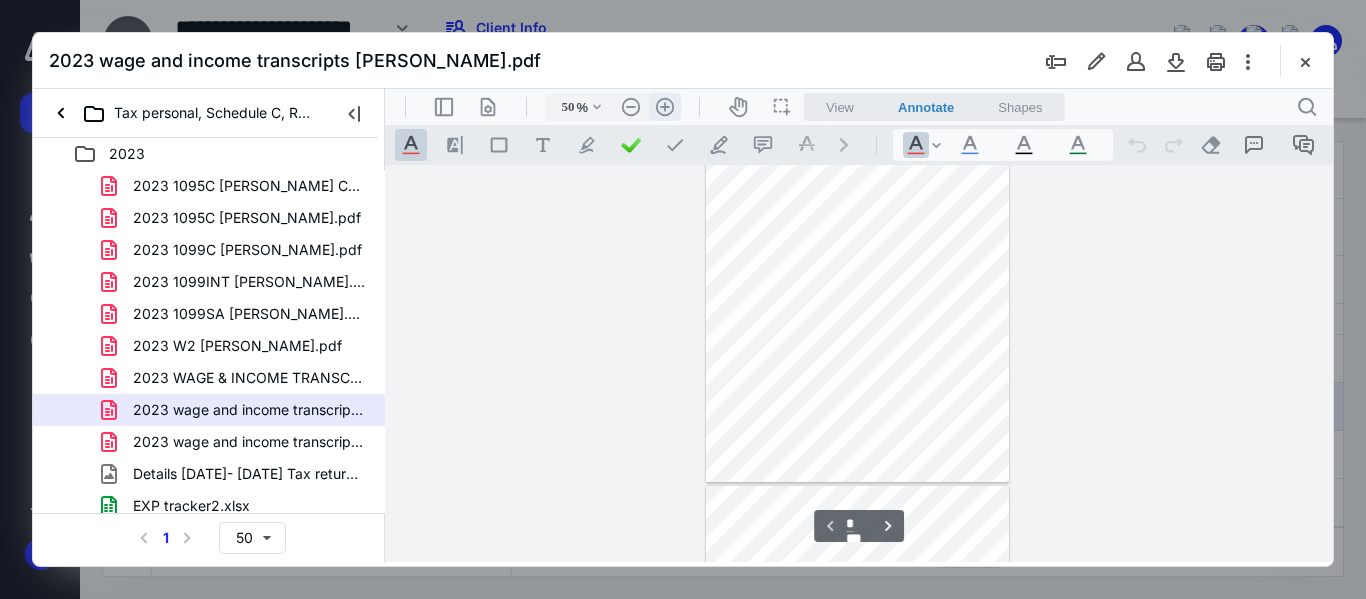 click on ".cls-1{fill:#abb0c4;} icon - header - zoom - in - line" at bounding box center [665, 107] 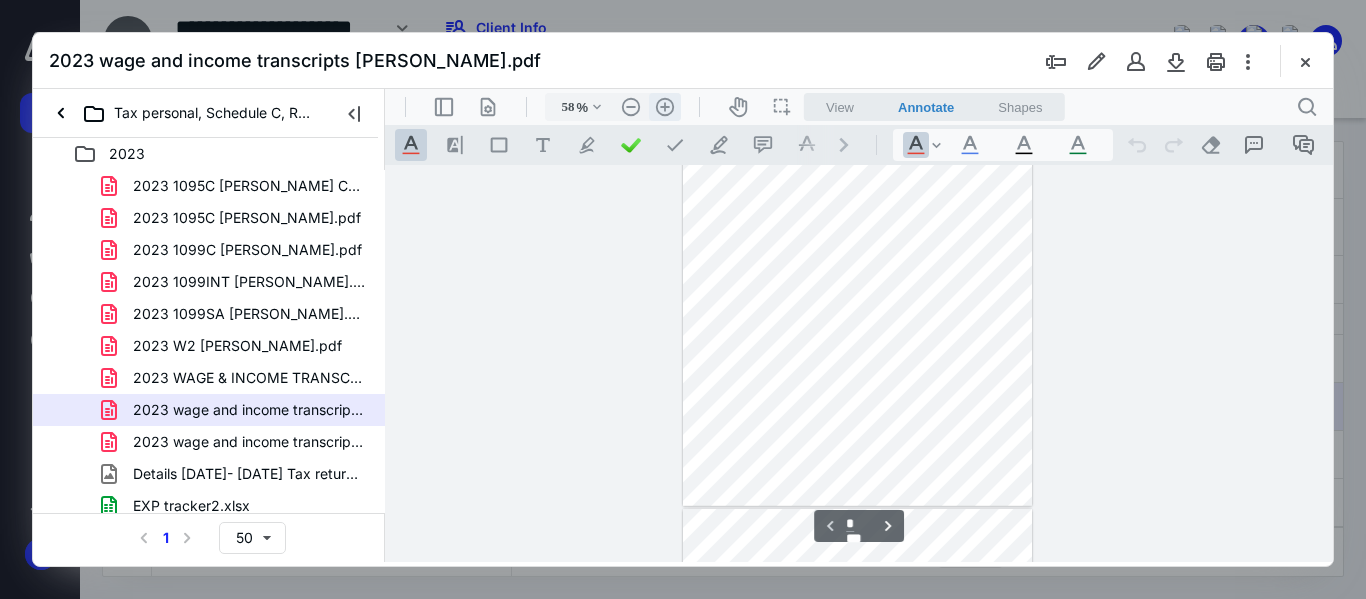 click on ".cls-1{fill:#abb0c4;} icon - header - zoom - in - line" at bounding box center [665, 107] 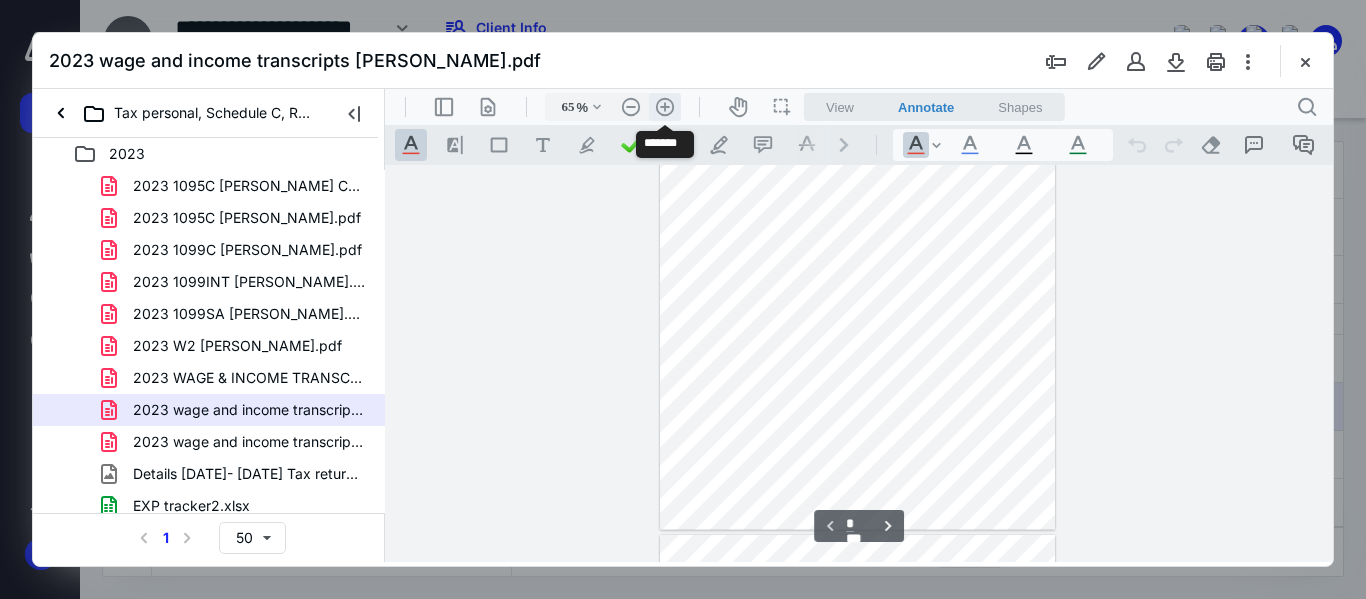 click on ".cls-1{fill:#abb0c4;} icon - header - zoom - in - line" at bounding box center [665, 107] 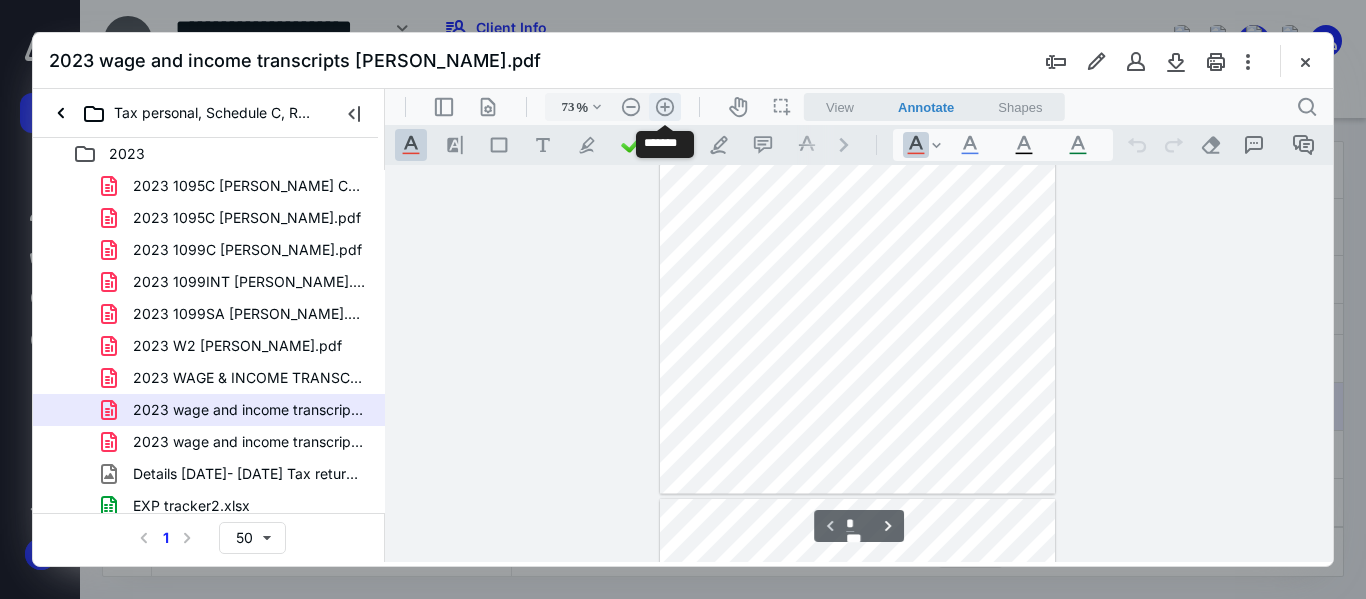 click on ".cls-1{fill:#abb0c4;} icon - header - zoom - in - line" at bounding box center (665, 107) 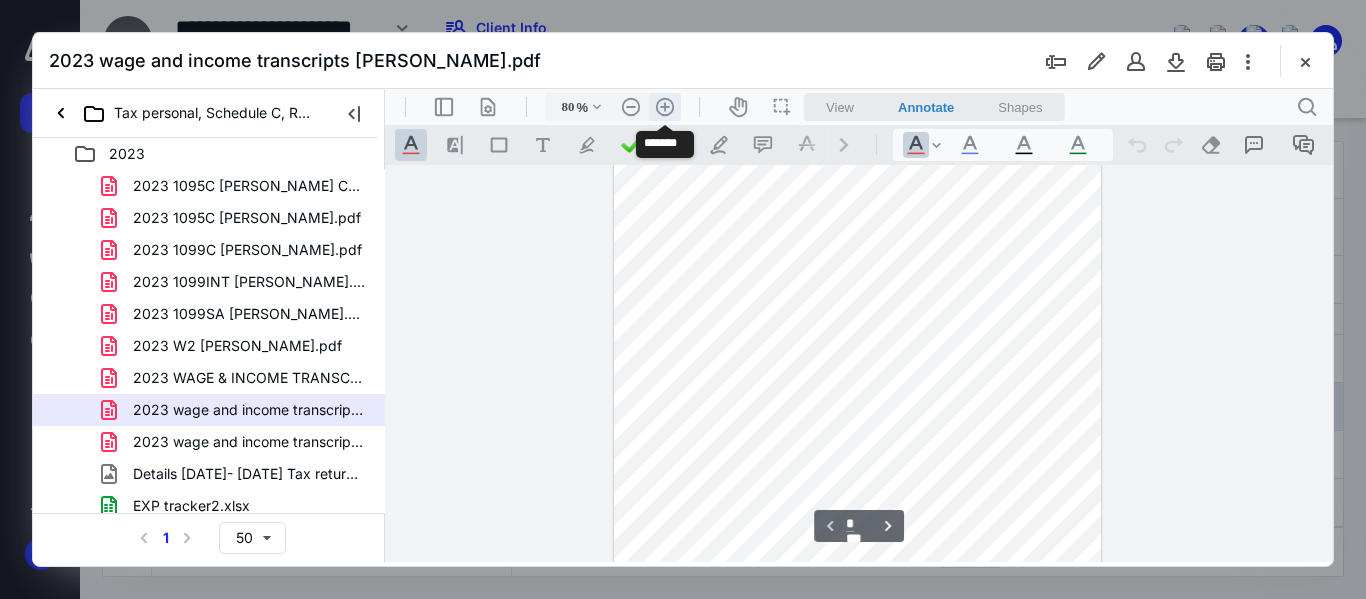 click on ".cls-1{fill:#abb0c4;} icon - header - zoom - in - line" at bounding box center [665, 107] 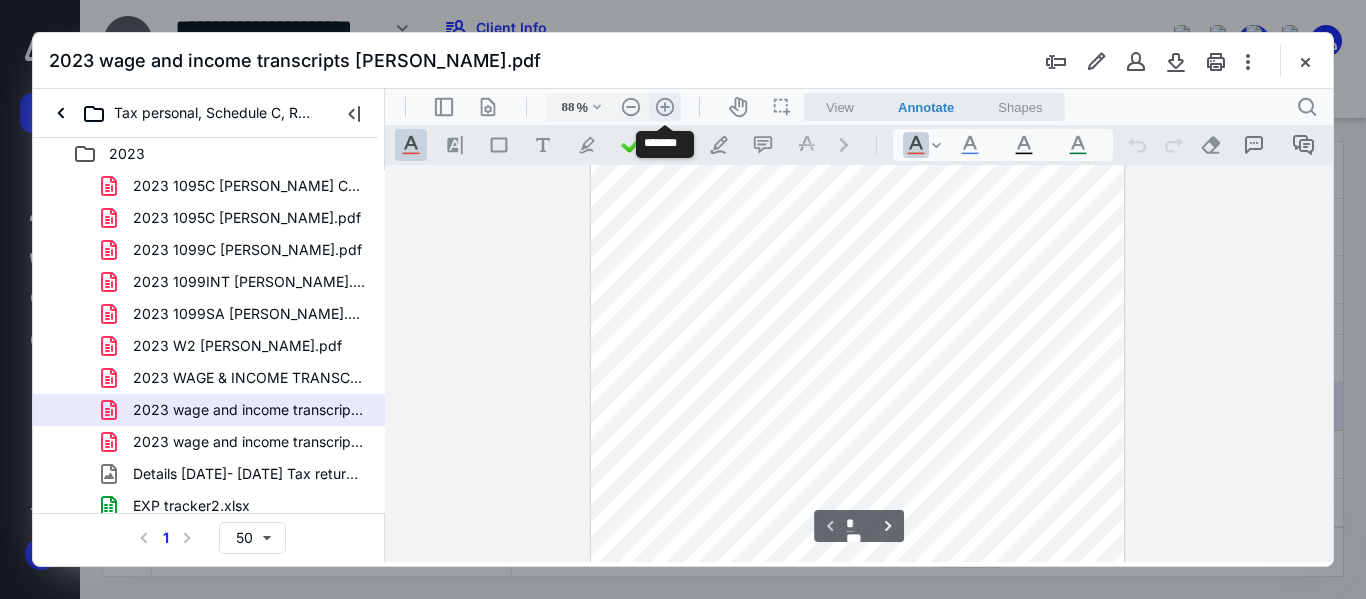 click on ".cls-1{fill:#abb0c4;} icon - header - zoom - in - line" at bounding box center [665, 107] 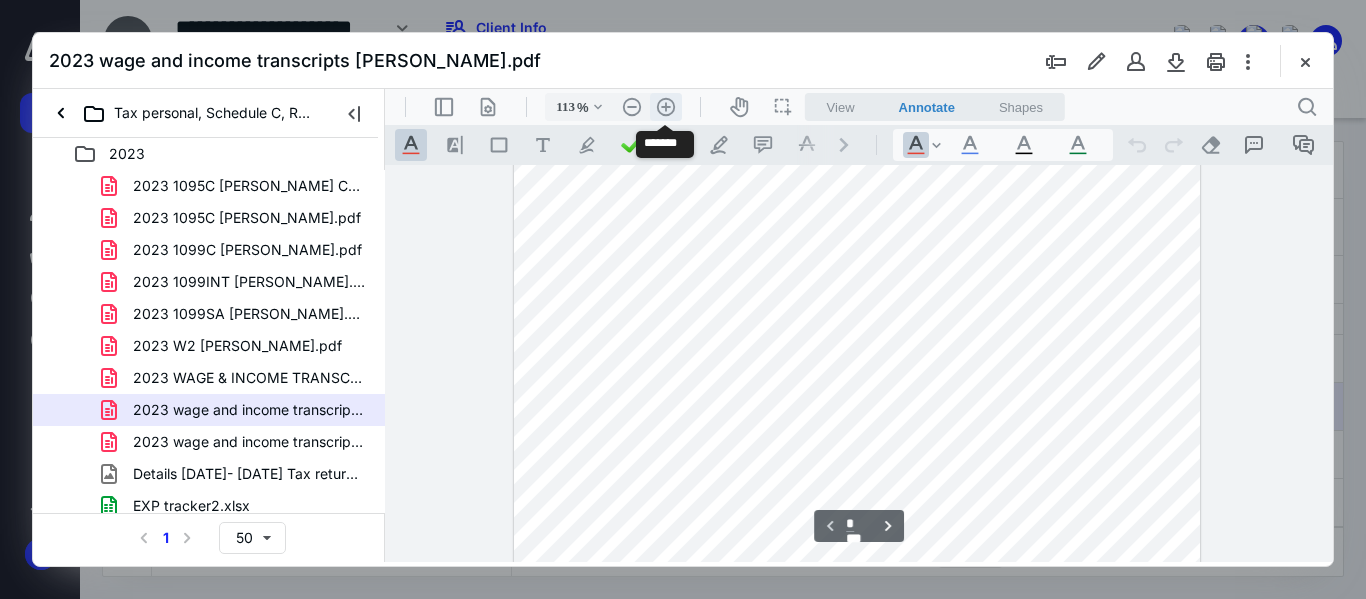 click on ".cls-1{fill:#abb0c4;} icon - header - zoom - in - line" at bounding box center (666, 107) 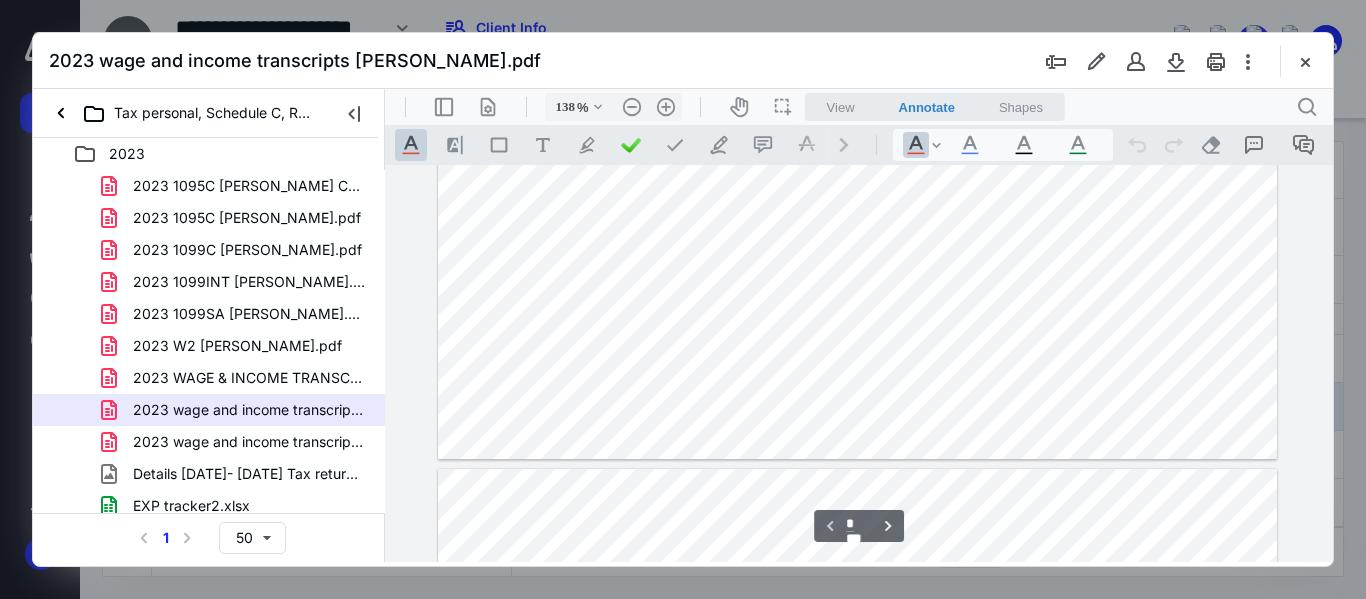 scroll, scrollTop: 798, scrollLeft: 0, axis: vertical 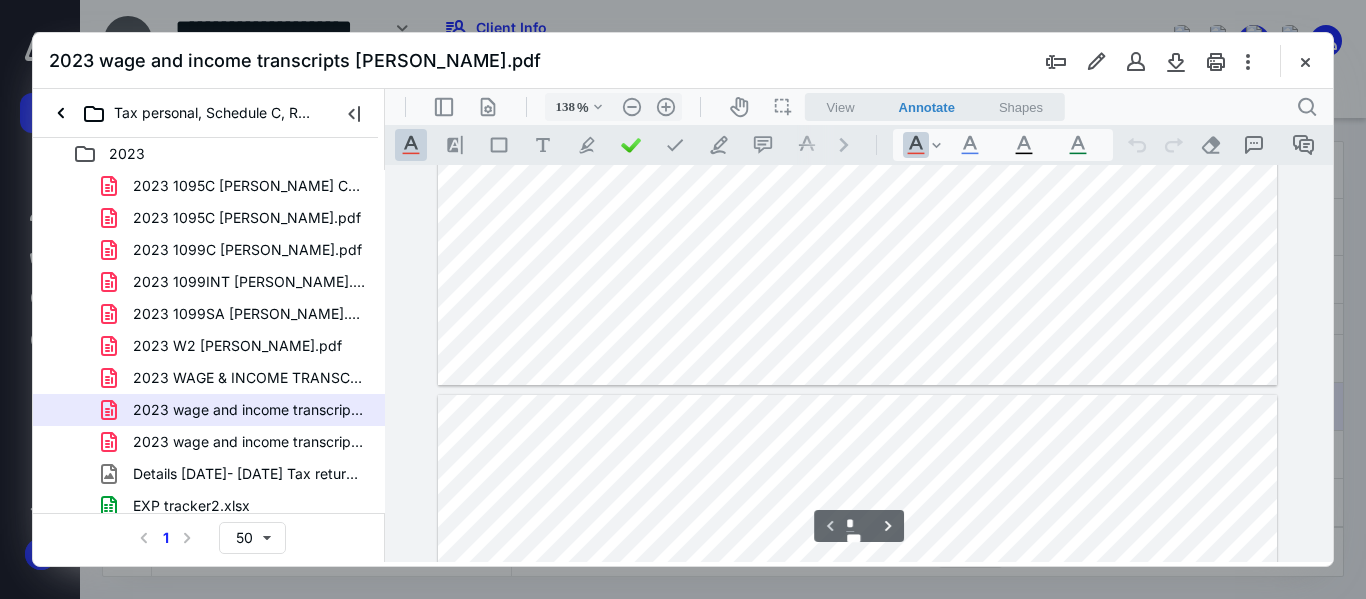 type on "*" 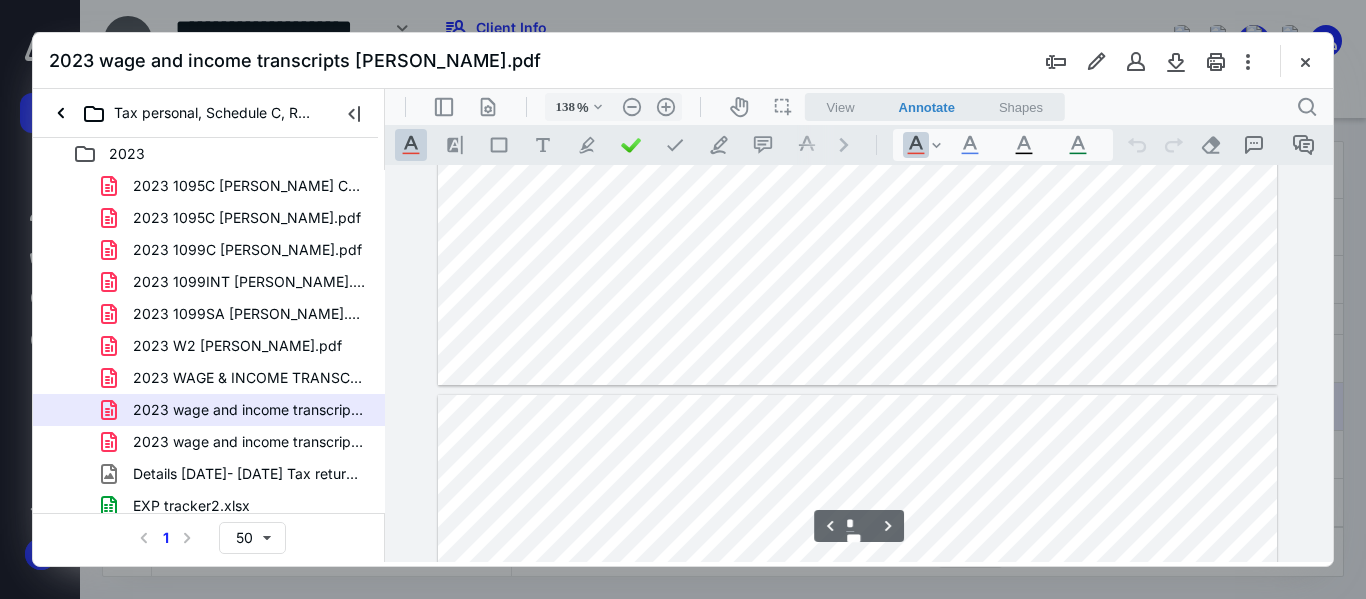 scroll, scrollTop: 898, scrollLeft: 0, axis: vertical 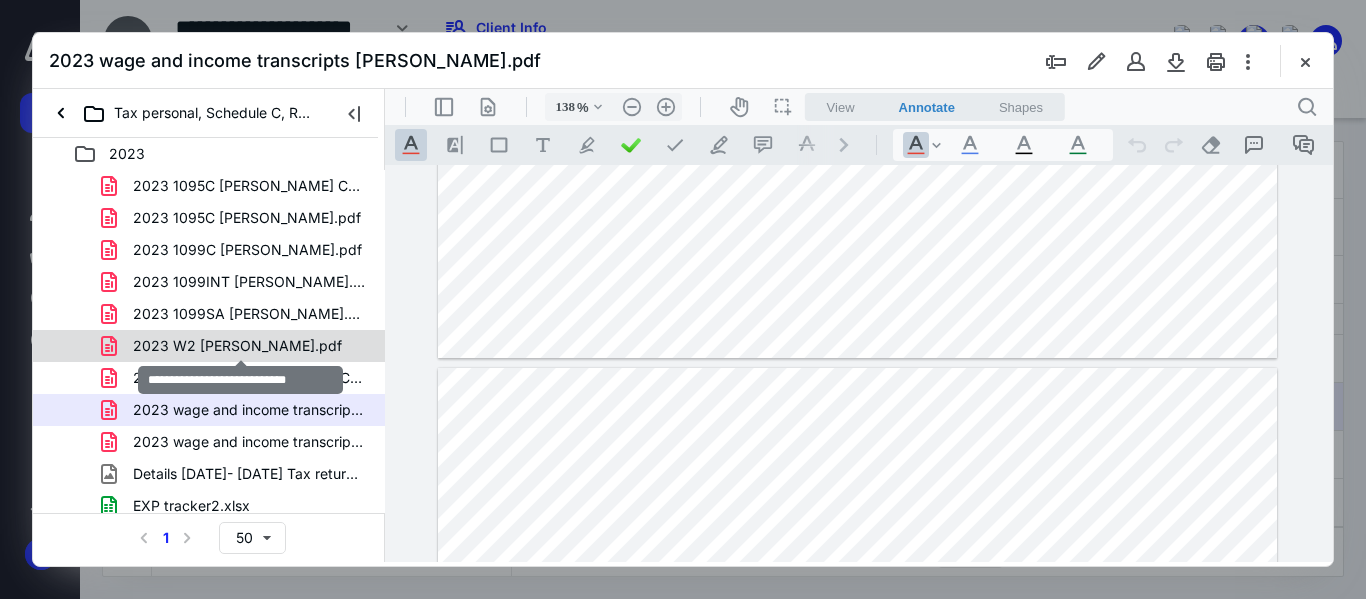 click on "2023 W2 [PERSON_NAME].pdf" at bounding box center [237, 346] 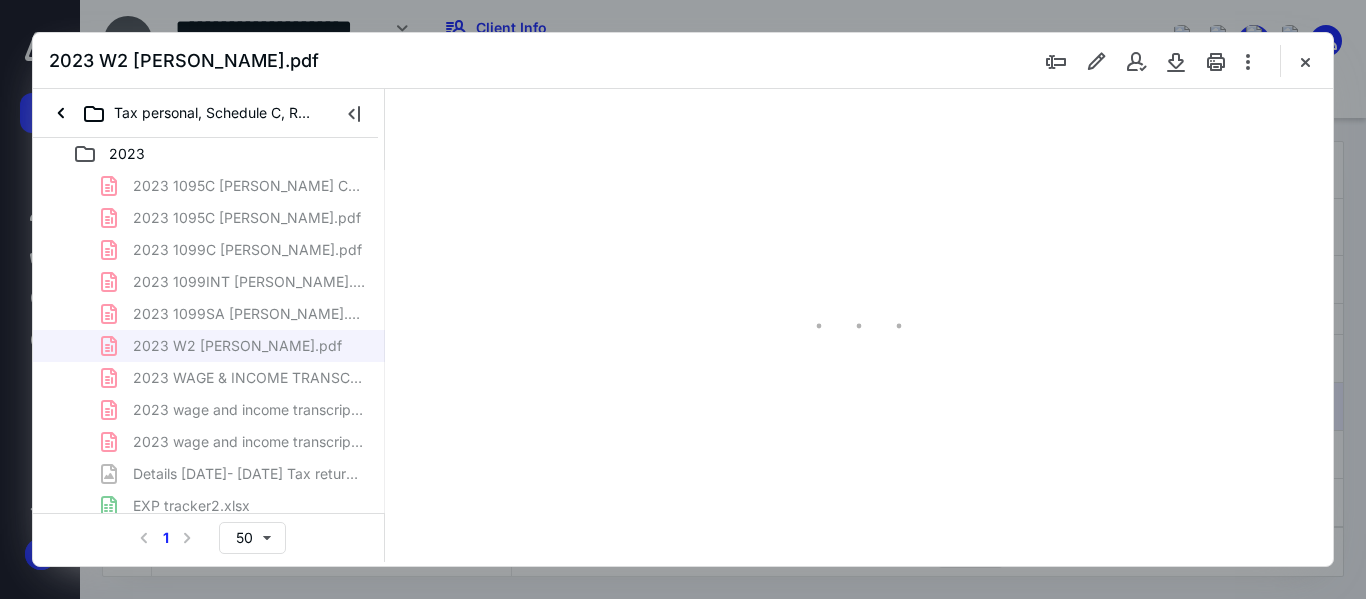 scroll, scrollTop: 78, scrollLeft: 0, axis: vertical 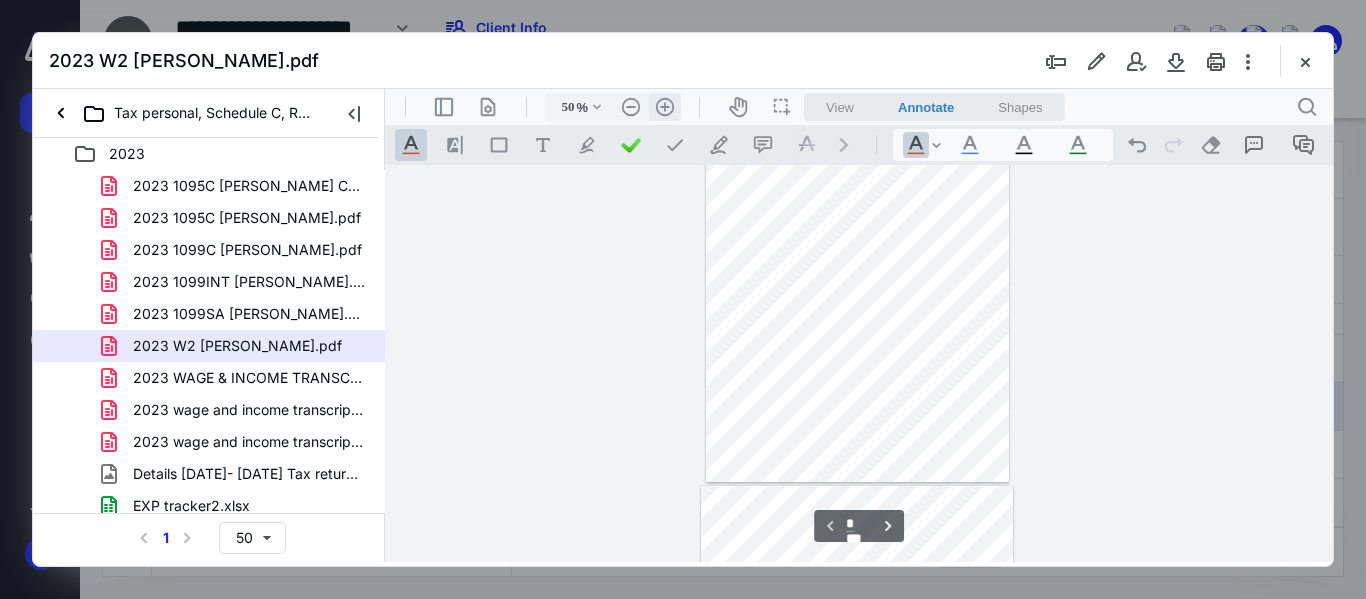 click on ".cls-1{fill:#abb0c4;} icon - header - zoom - in - line" at bounding box center (665, 107) 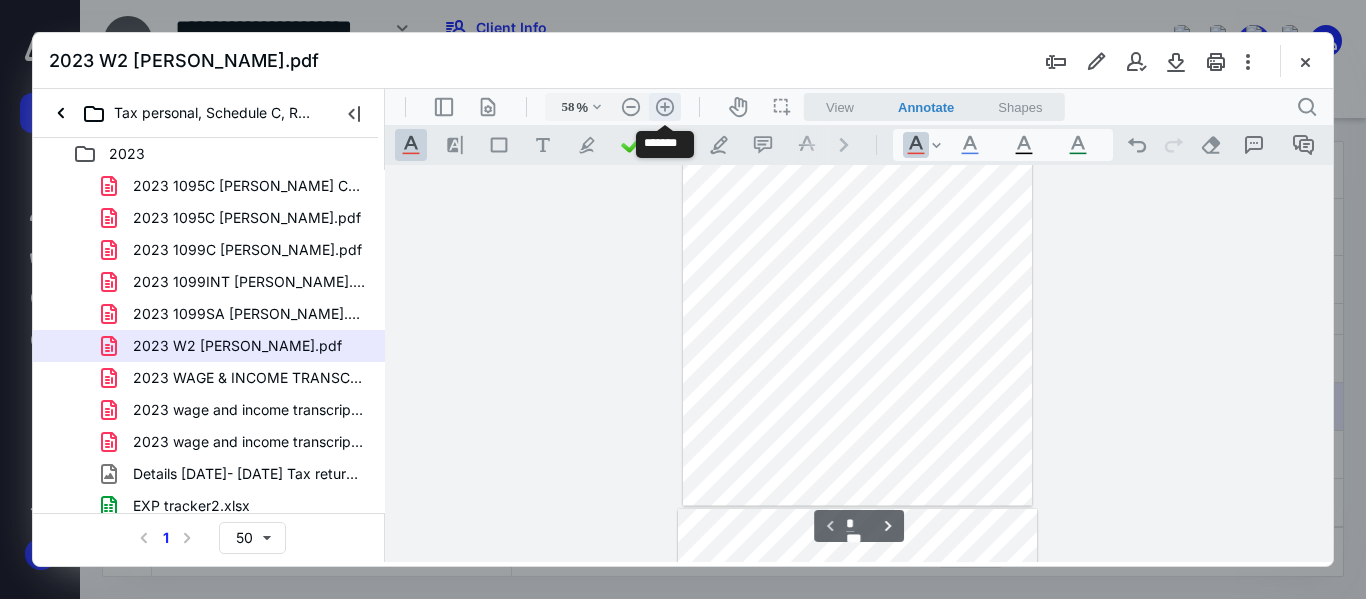 click on ".cls-1{fill:#abb0c4;} icon - header - zoom - in - line" at bounding box center [665, 107] 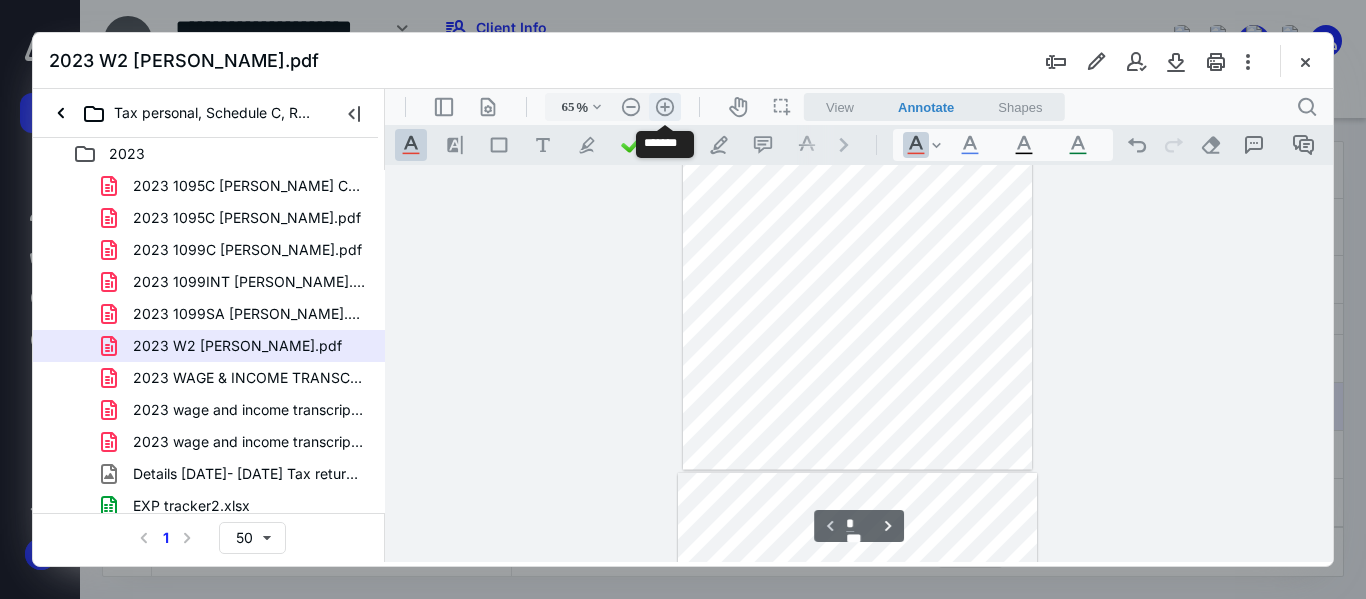 click on ".cls-1{fill:#abb0c4;} icon - header - zoom - in - line" at bounding box center (665, 107) 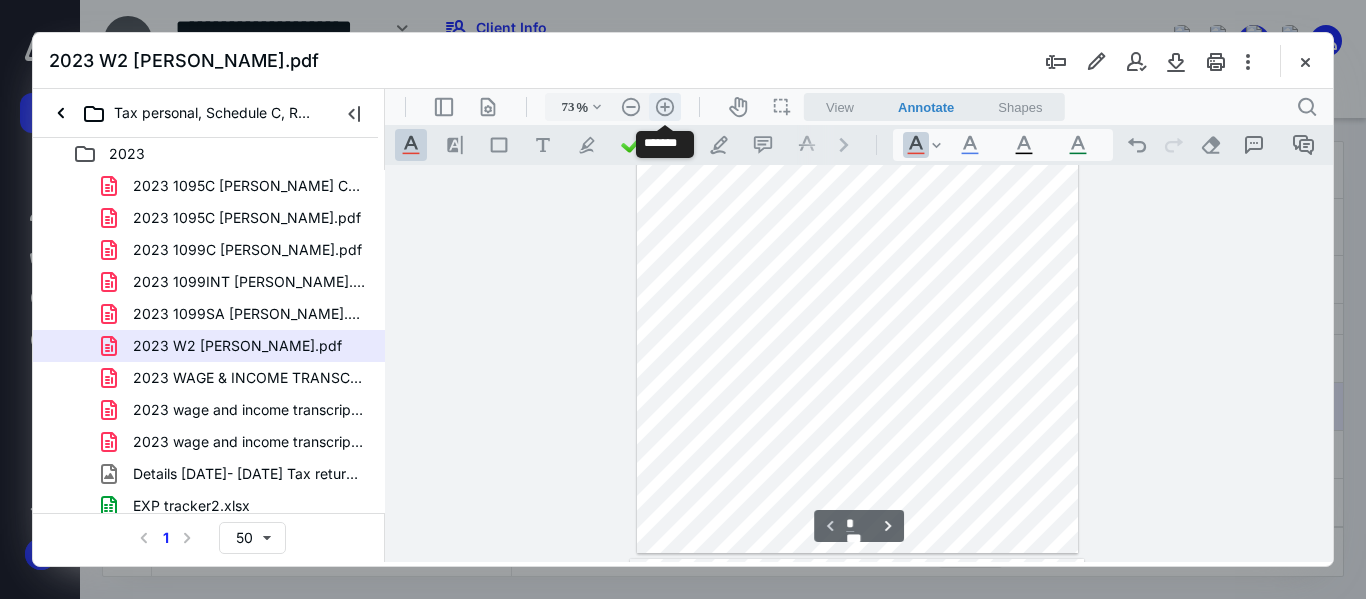 click on ".cls-1{fill:#abb0c4;} icon - header - zoom - in - line" at bounding box center (665, 107) 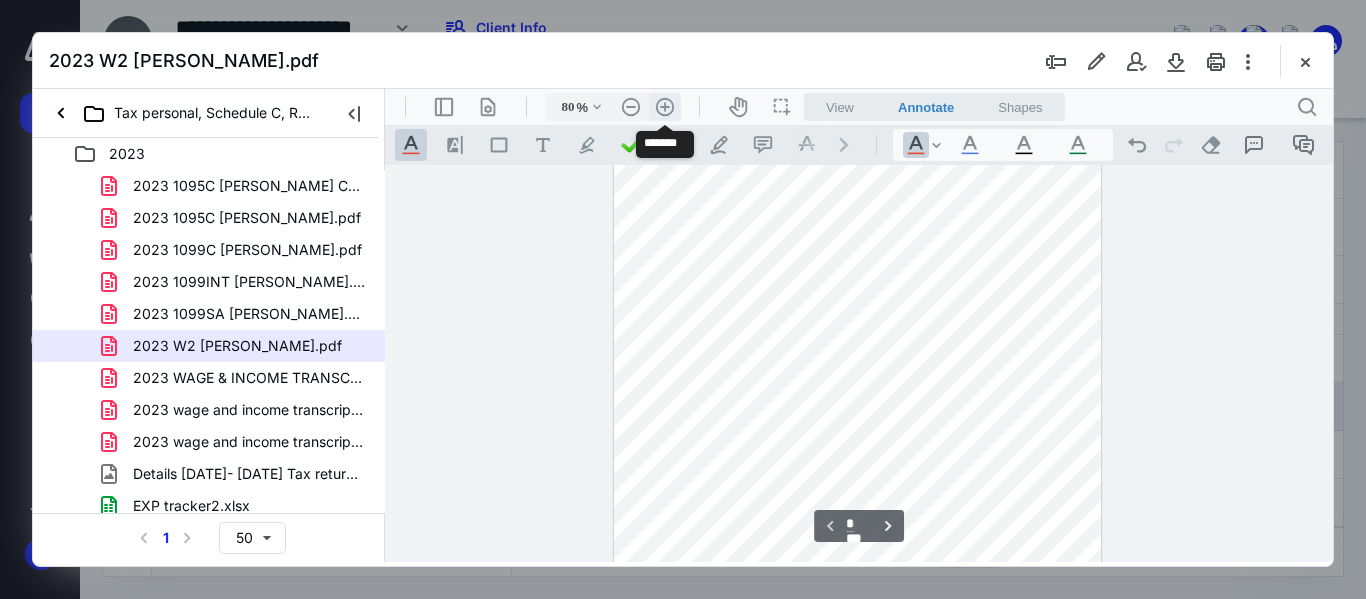 click on ".cls-1{fill:#abb0c4;} icon - header - zoom - in - line" at bounding box center [665, 107] 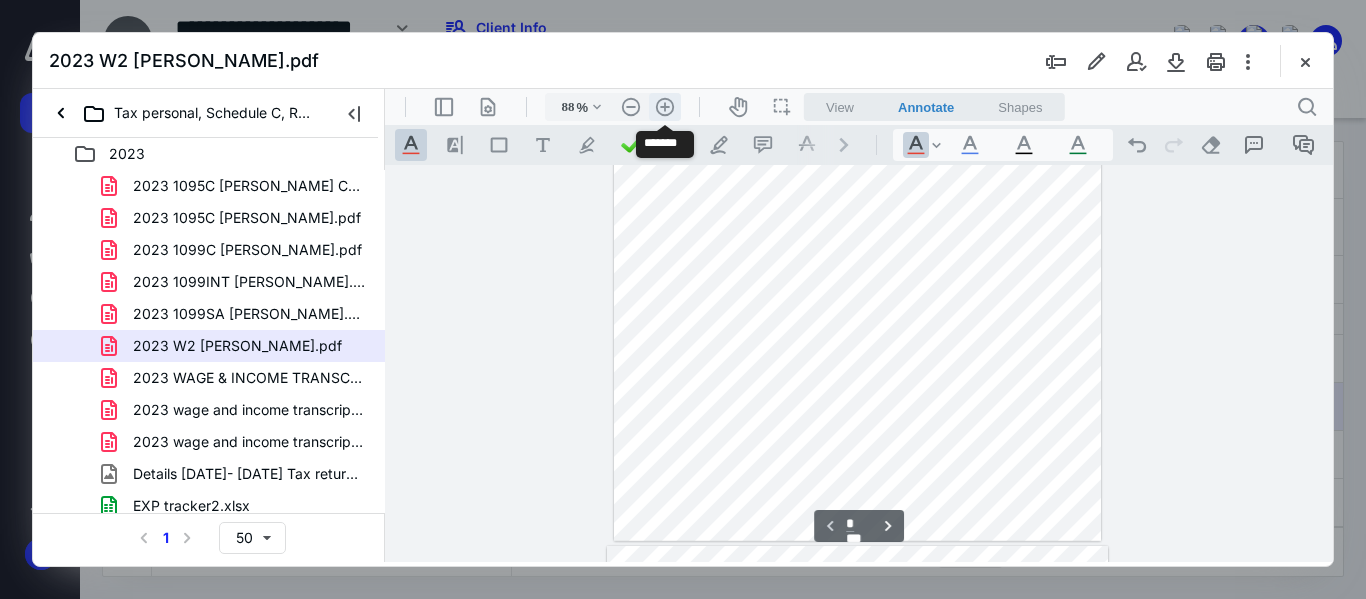 click on ".cls-1{fill:#abb0c4;} icon - header - zoom - in - line" at bounding box center [665, 107] 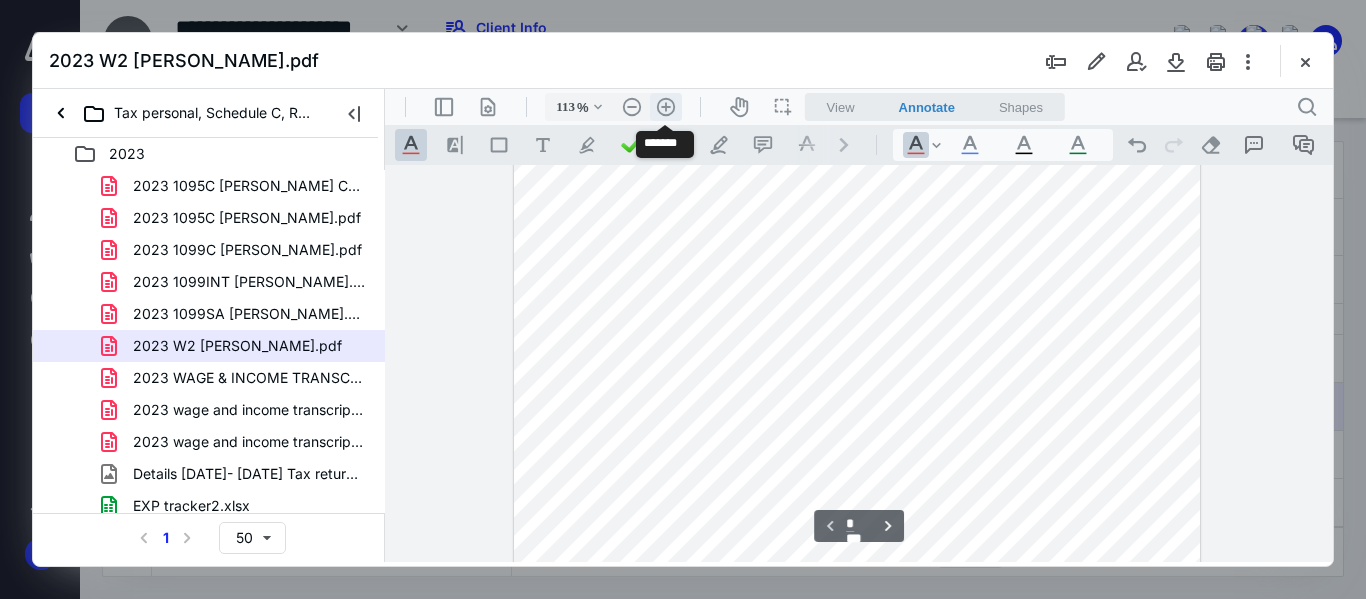click on ".cls-1{fill:#abb0c4;} icon - header - zoom - in - line" at bounding box center (666, 107) 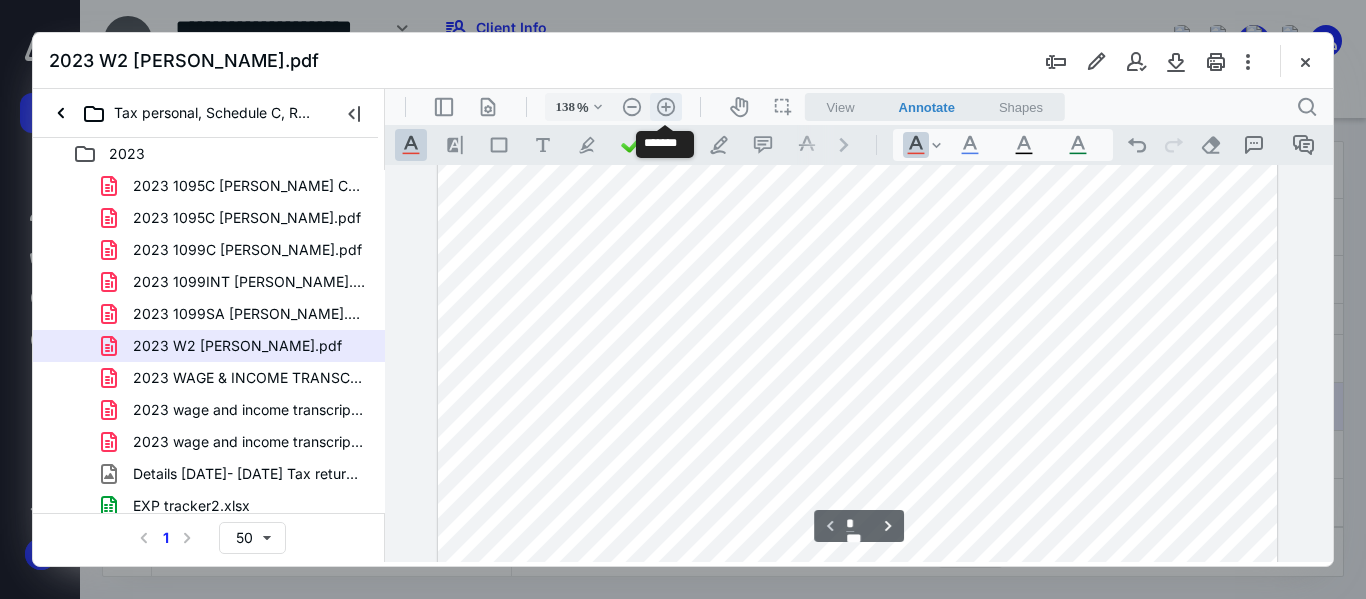 scroll, scrollTop: 498, scrollLeft: 0, axis: vertical 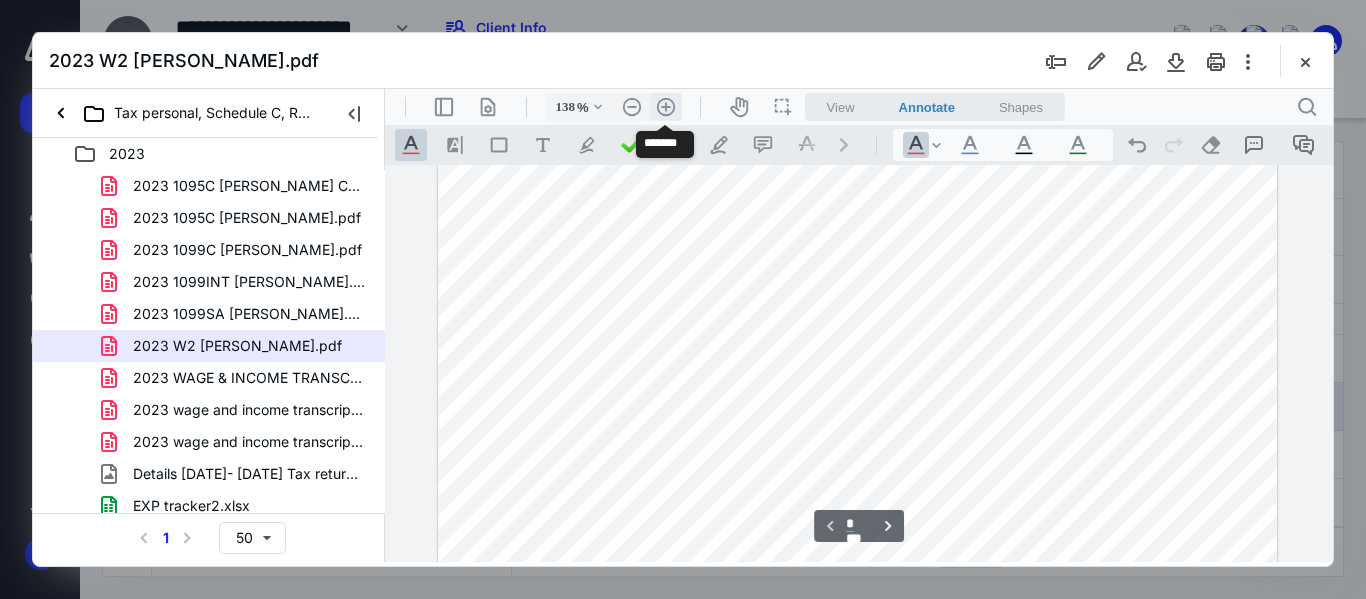 click on ".cls-1{fill:#abb0c4;} icon - header - zoom - in - line" at bounding box center (666, 107) 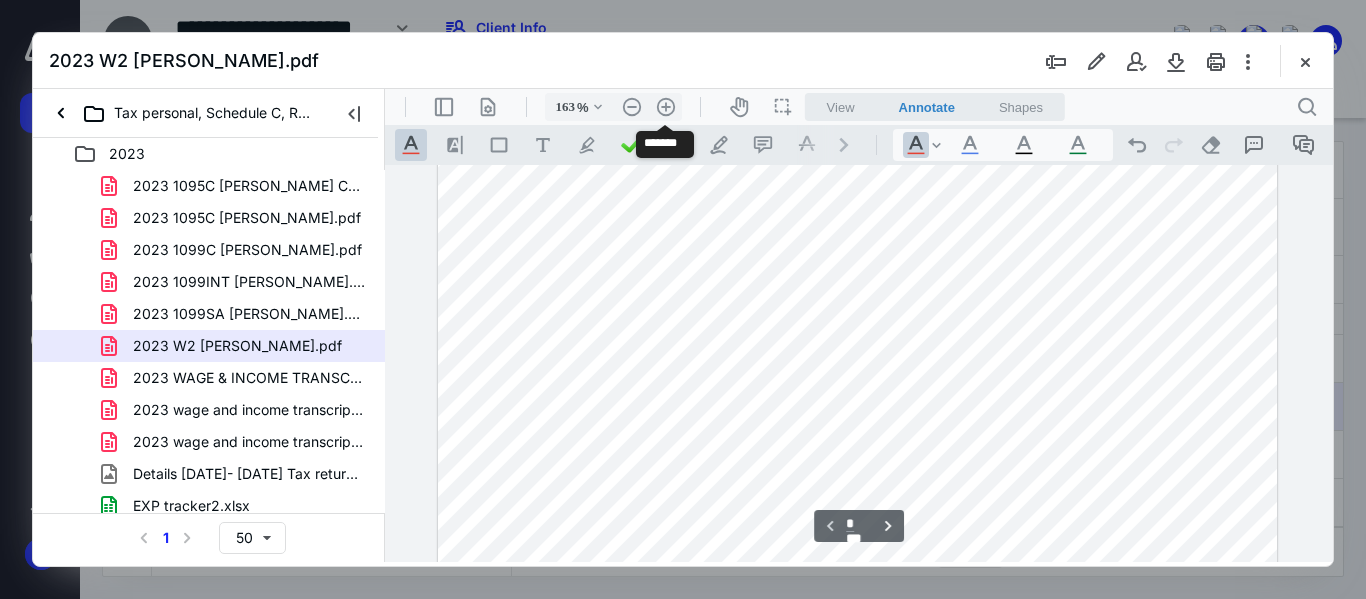 scroll, scrollTop: 618, scrollLeft: 49, axis: both 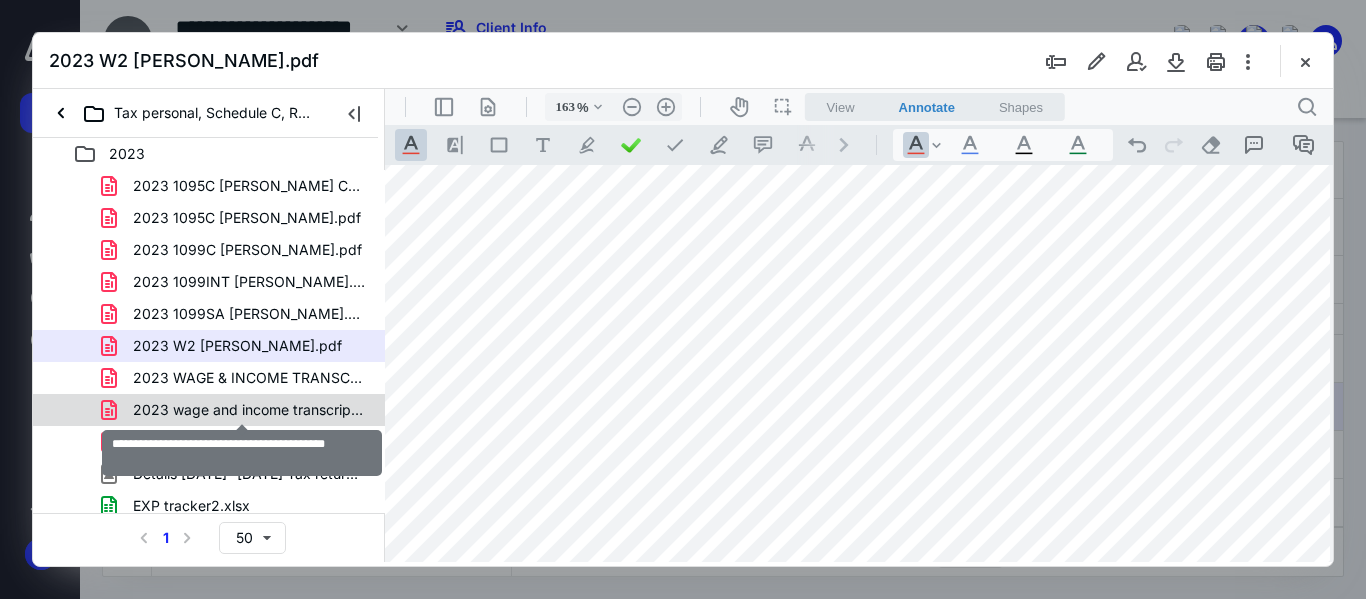 click on "2023 wage and income transcripts [PERSON_NAME].pdf" at bounding box center [249, 410] 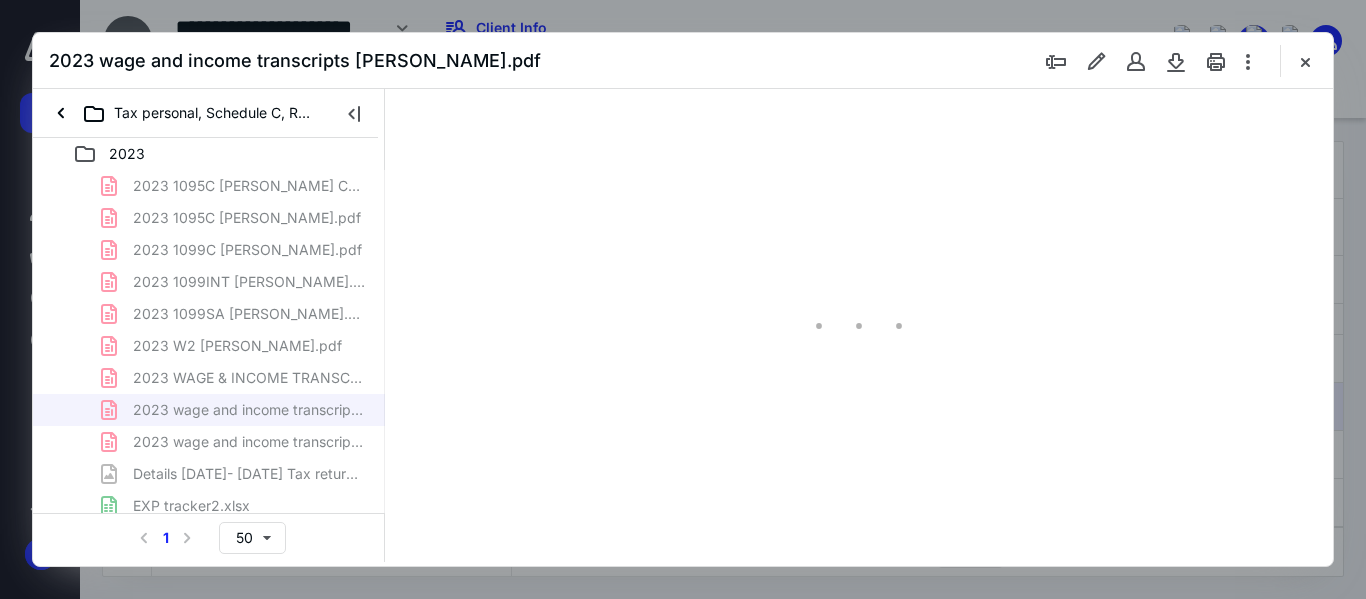 scroll, scrollTop: 78, scrollLeft: 0, axis: vertical 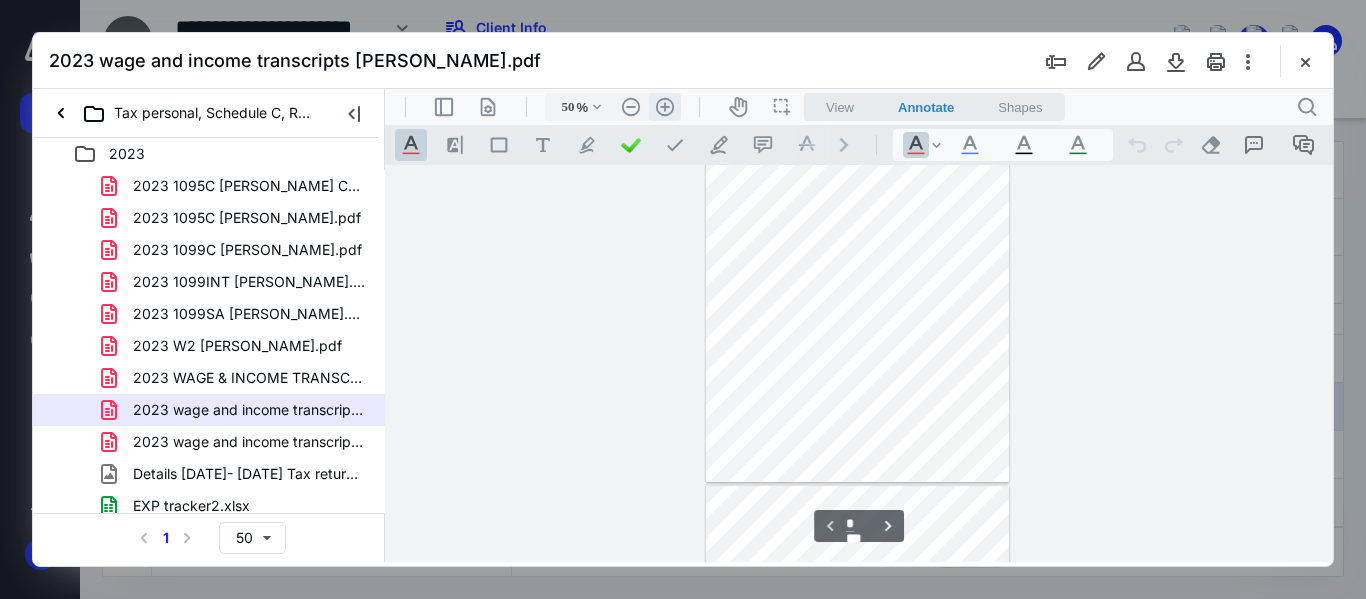 click on ".cls-1{fill:#abb0c4;} icon - header - zoom - in - line" at bounding box center (665, 107) 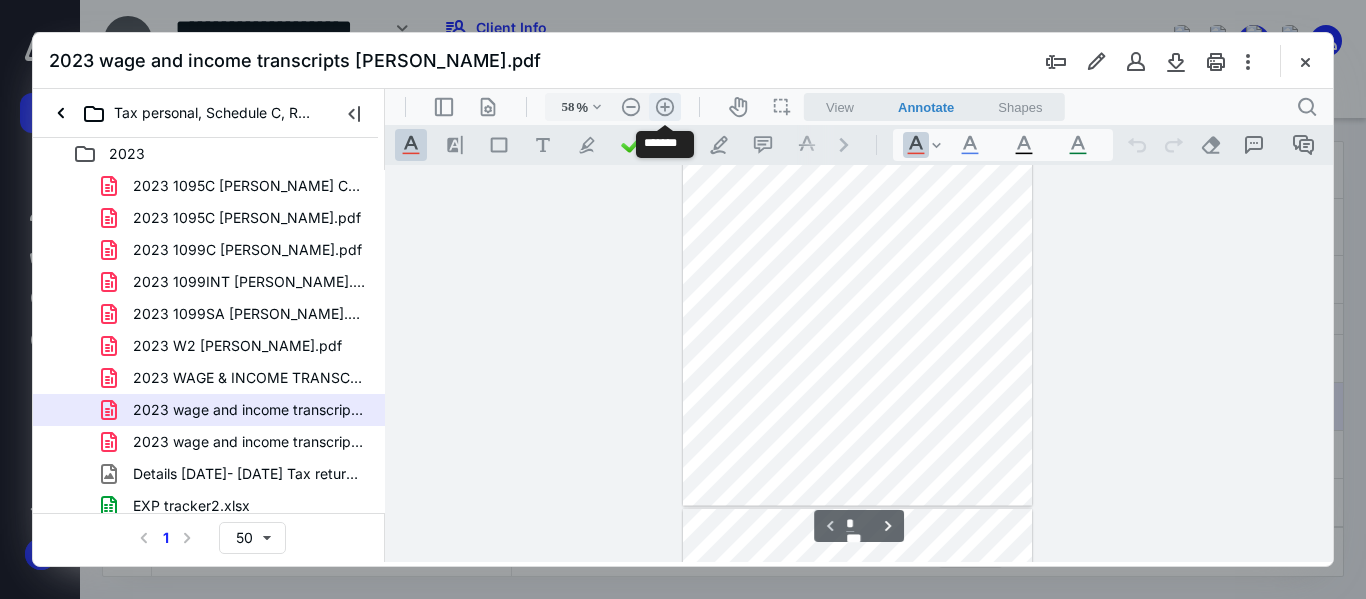 click on ".cls-1{fill:#abb0c4;} icon - header - zoom - in - line" at bounding box center (665, 107) 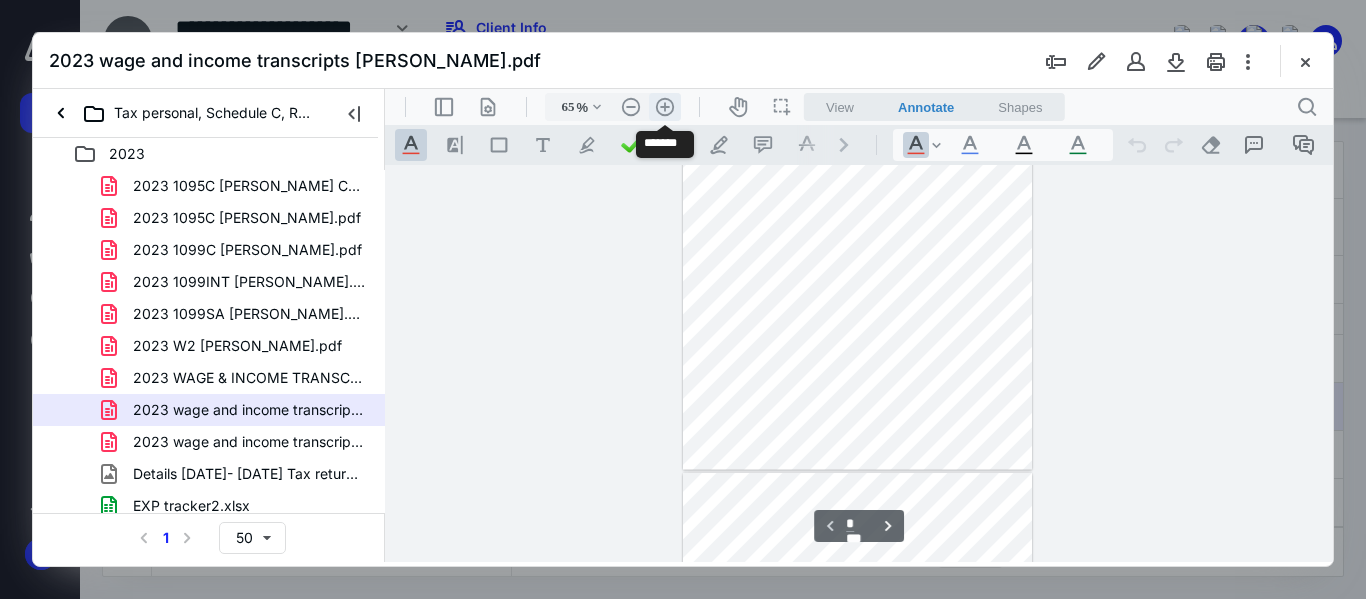 click on ".cls-1{fill:#abb0c4;} icon - header - zoom - in - line" at bounding box center (665, 107) 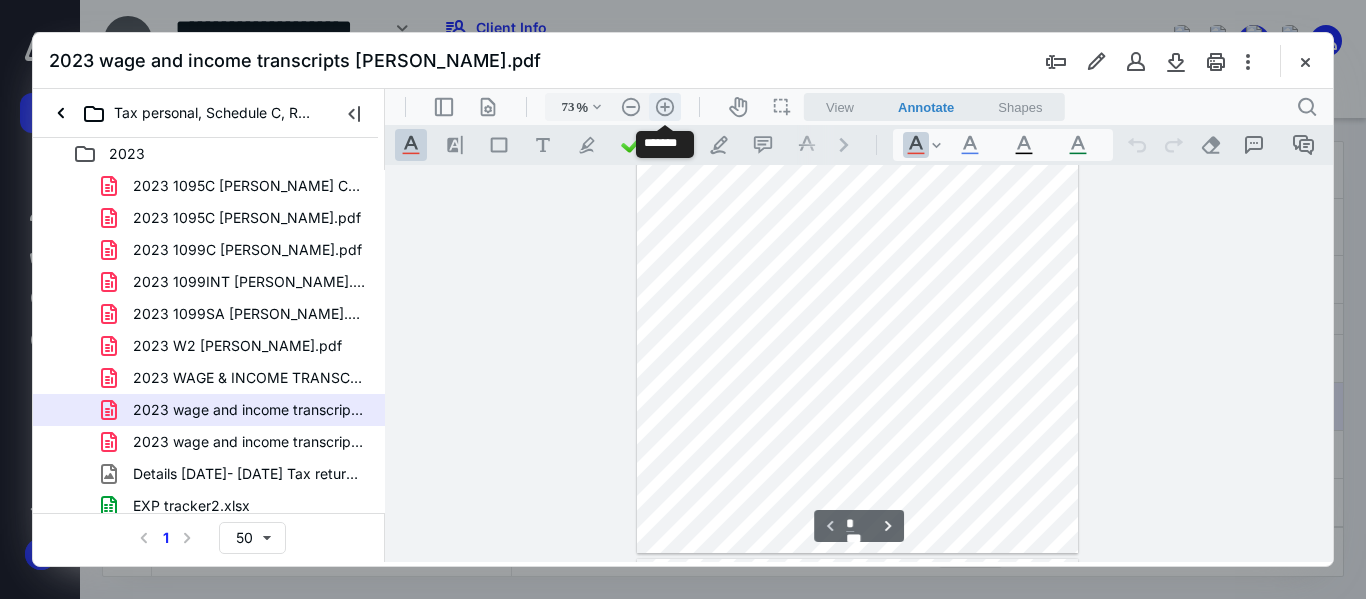 click on ".cls-1{fill:#abb0c4;} icon - header - zoom - in - line" at bounding box center (665, 107) 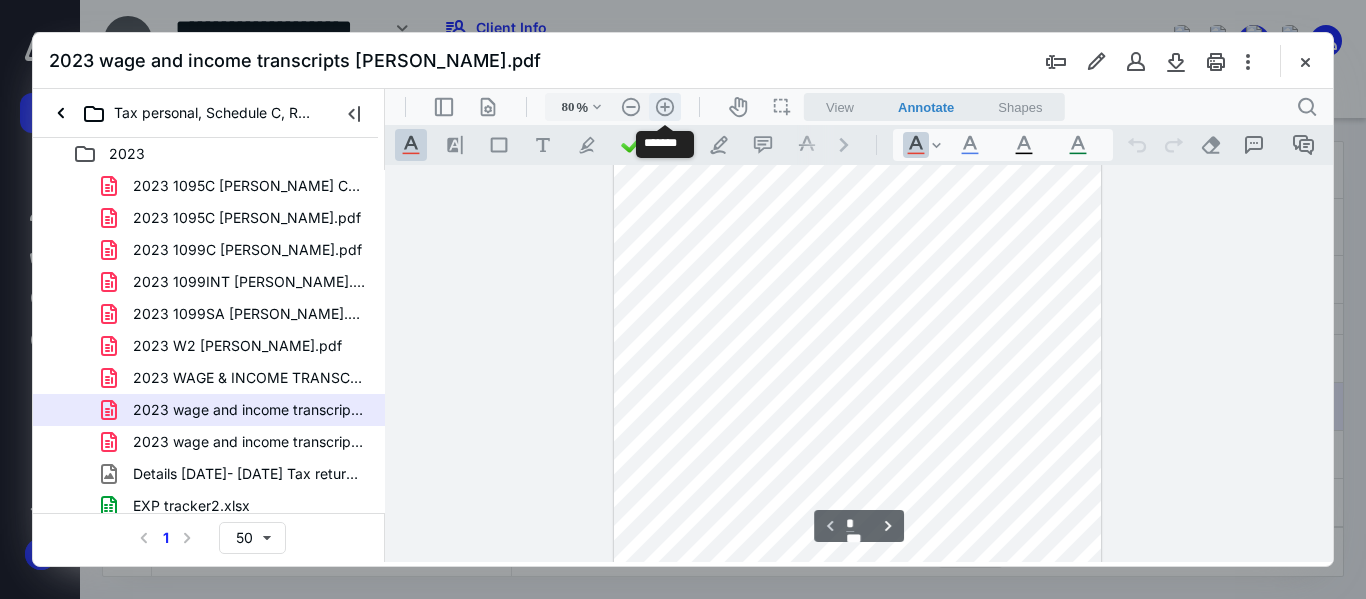 click on ".cls-1{fill:#abb0c4;} icon - header - zoom - in - line" at bounding box center (665, 107) 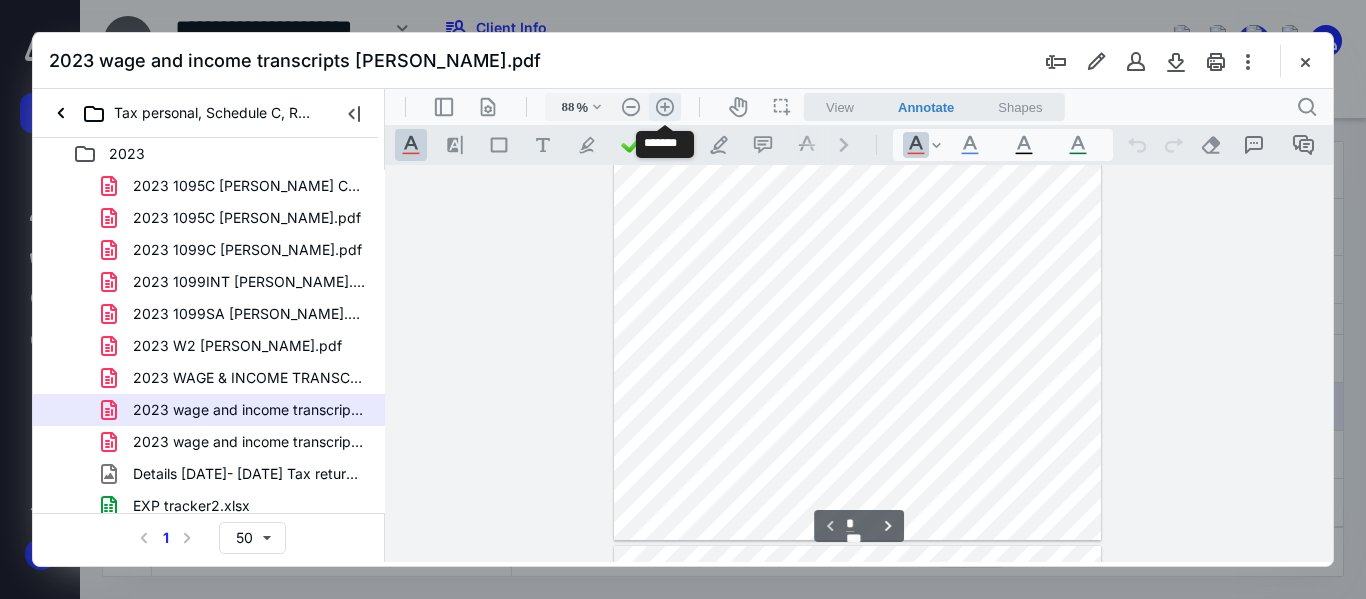 click on ".cls-1{fill:#abb0c4;} icon - header - zoom - in - line" at bounding box center (665, 107) 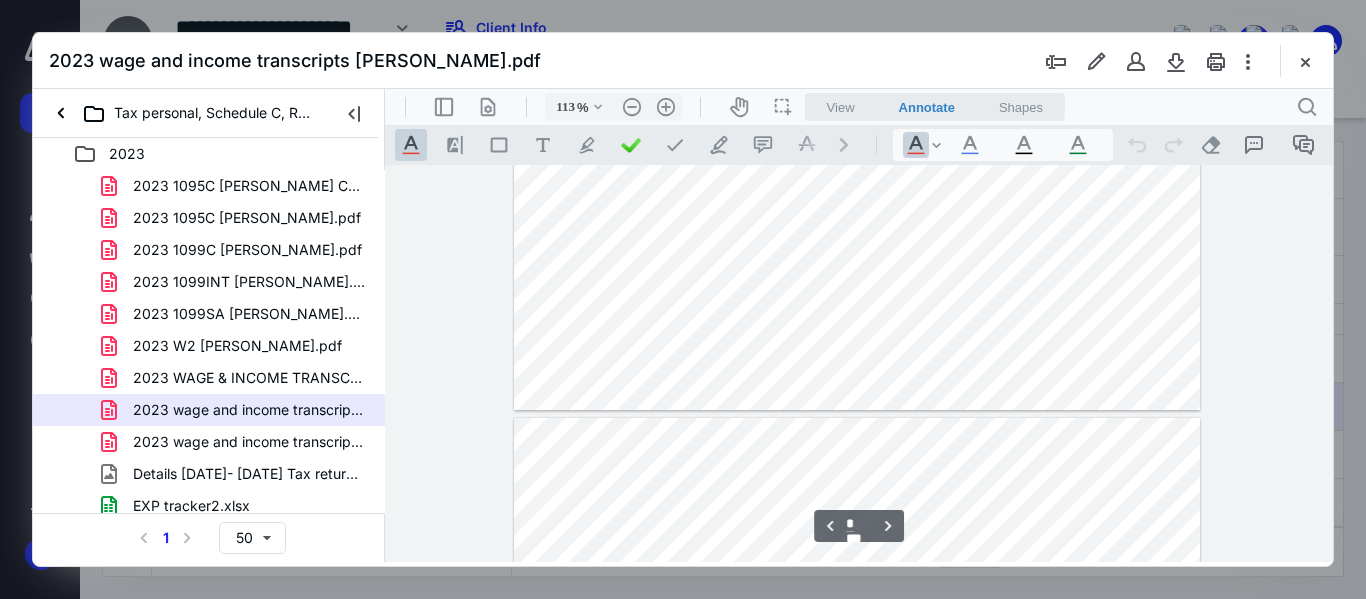 scroll, scrollTop: 1578, scrollLeft: 0, axis: vertical 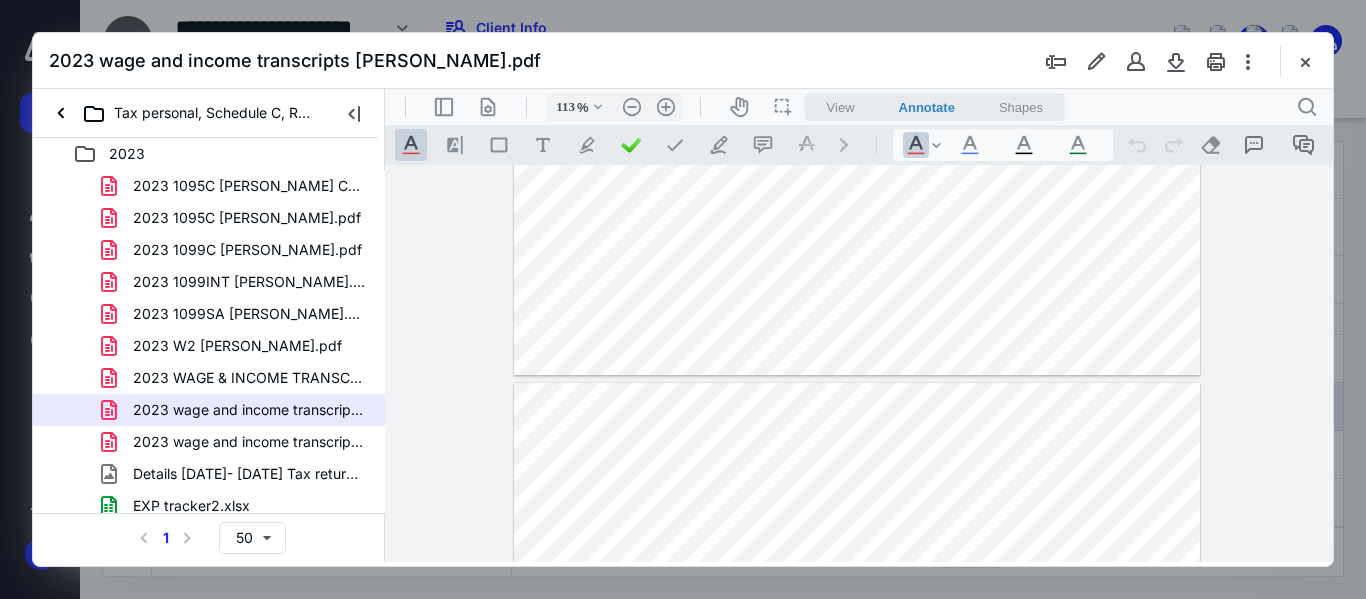 type on "*" 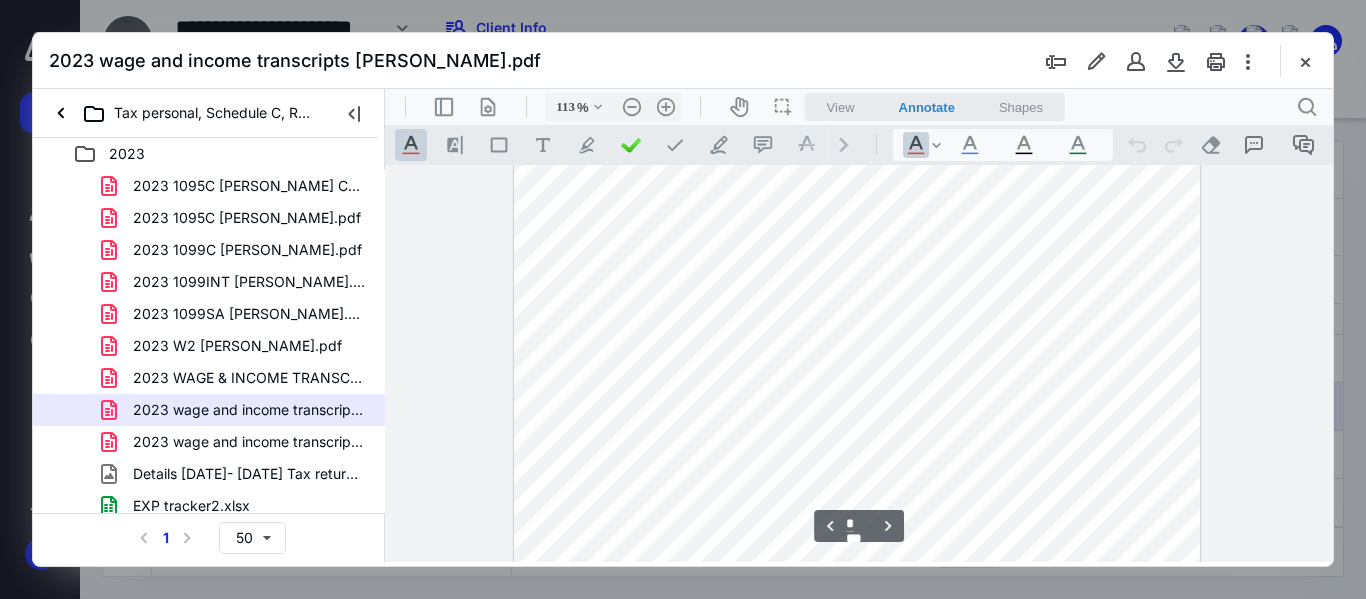 scroll, scrollTop: 1978, scrollLeft: 0, axis: vertical 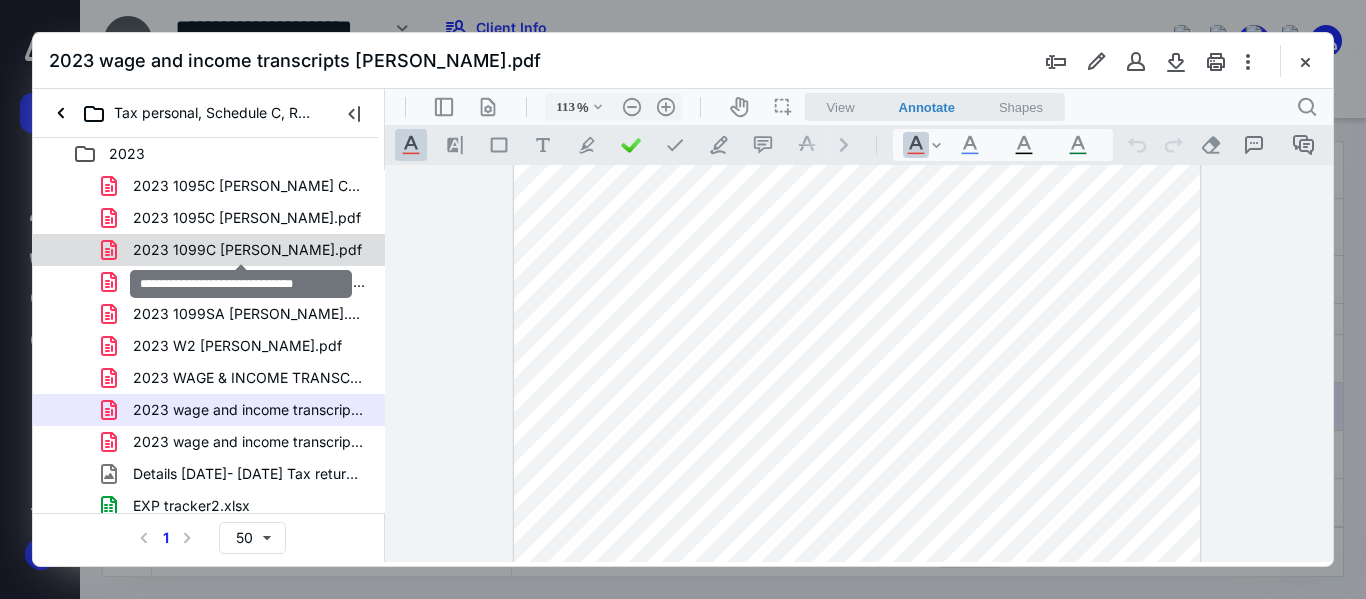 click on "2023 1099C [PERSON_NAME].pdf" at bounding box center [247, 250] 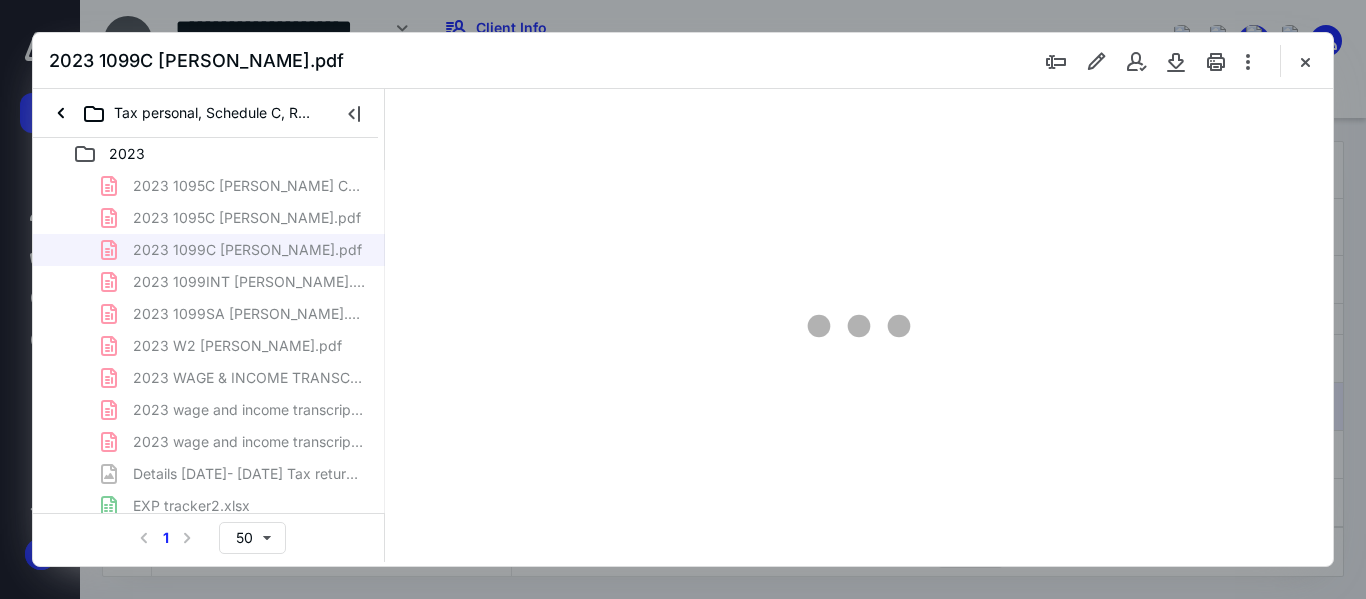 scroll, scrollTop: 0, scrollLeft: 0, axis: both 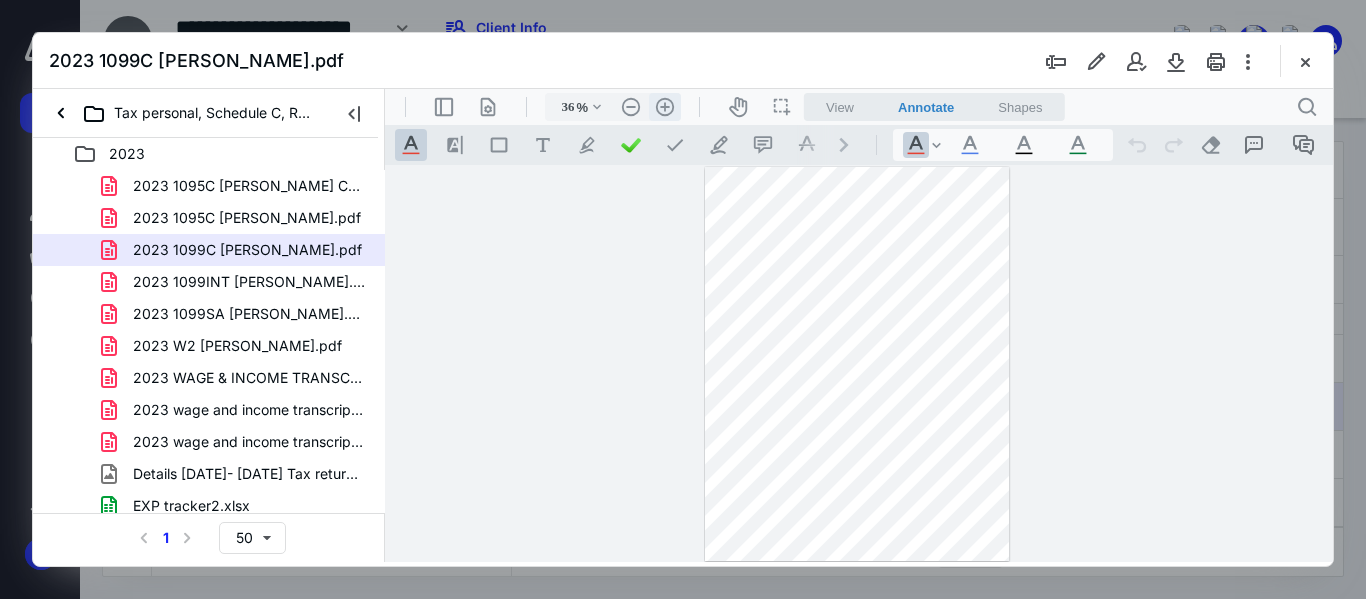 click on ".cls-1{fill:#abb0c4;} icon - header - zoom - in - line" at bounding box center (665, 107) 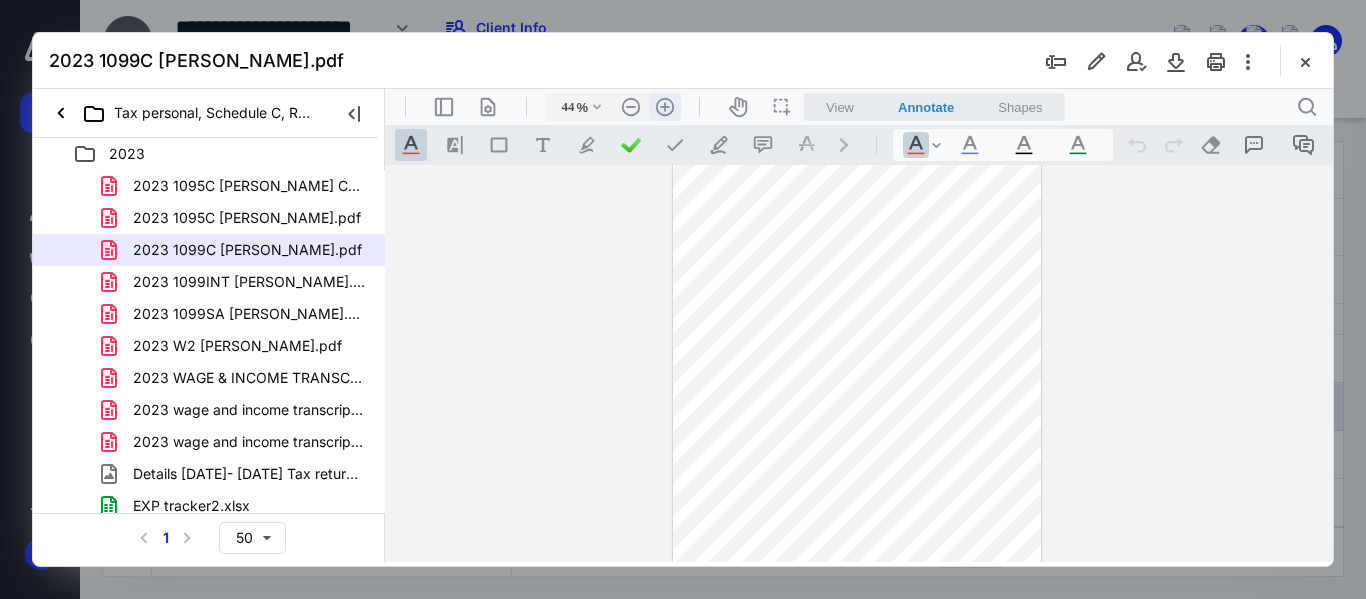 click on ".cls-1{fill:#abb0c4;} icon - header - zoom - in - line" at bounding box center (665, 107) 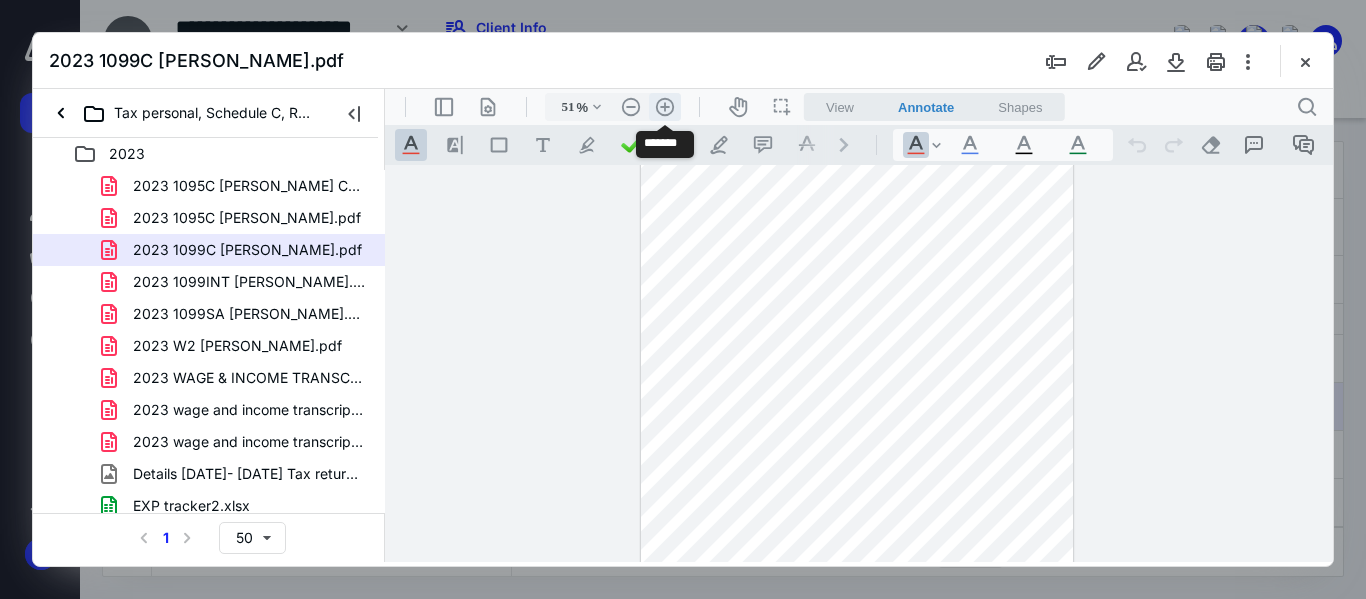 click on ".cls-1{fill:#abb0c4;} icon - header - zoom - in - line" at bounding box center (665, 107) 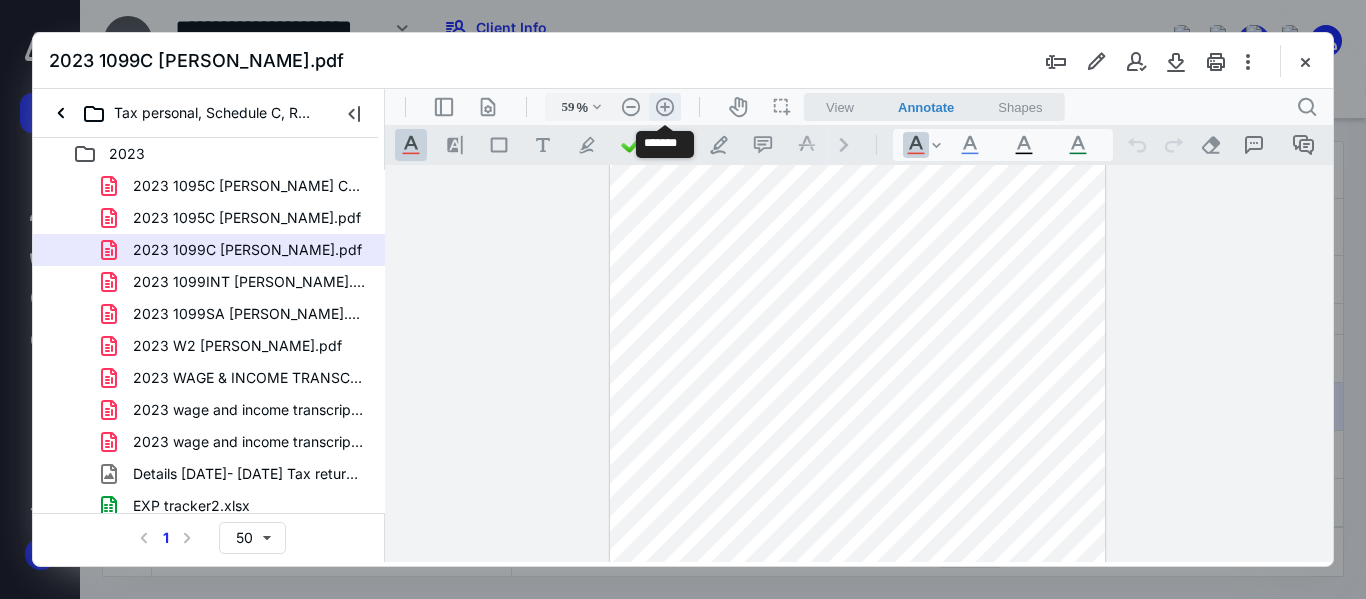 click on ".cls-1{fill:#abb0c4;} icon - header - zoom - in - line" at bounding box center (665, 107) 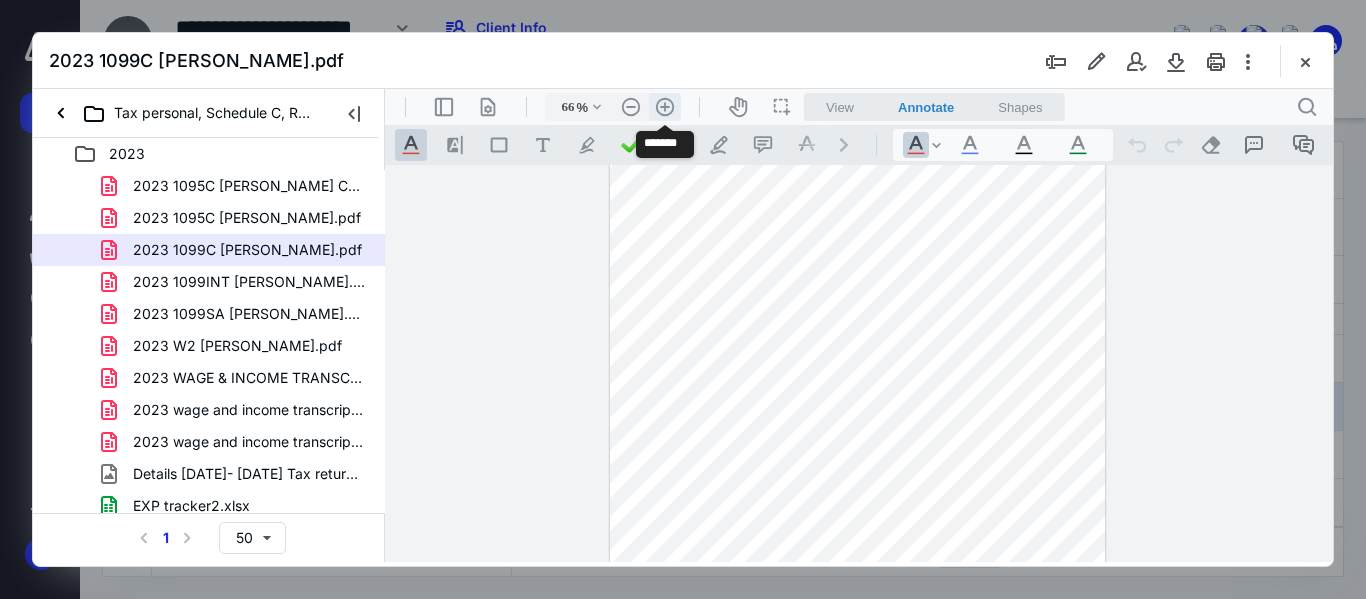 click on ".cls-1{fill:#abb0c4;} icon - header - zoom - in - line" at bounding box center (665, 107) 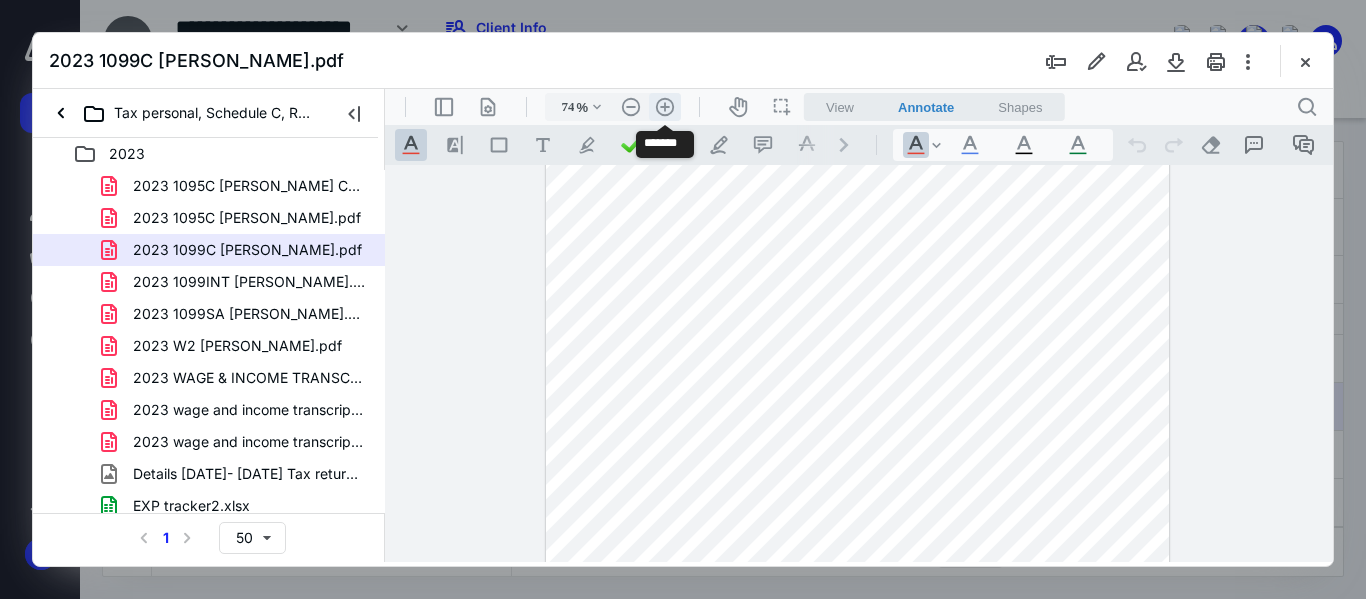 click on ".cls-1{fill:#abb0c4;} icon - header - zoom - in - line" at bounding box center [665, 107] 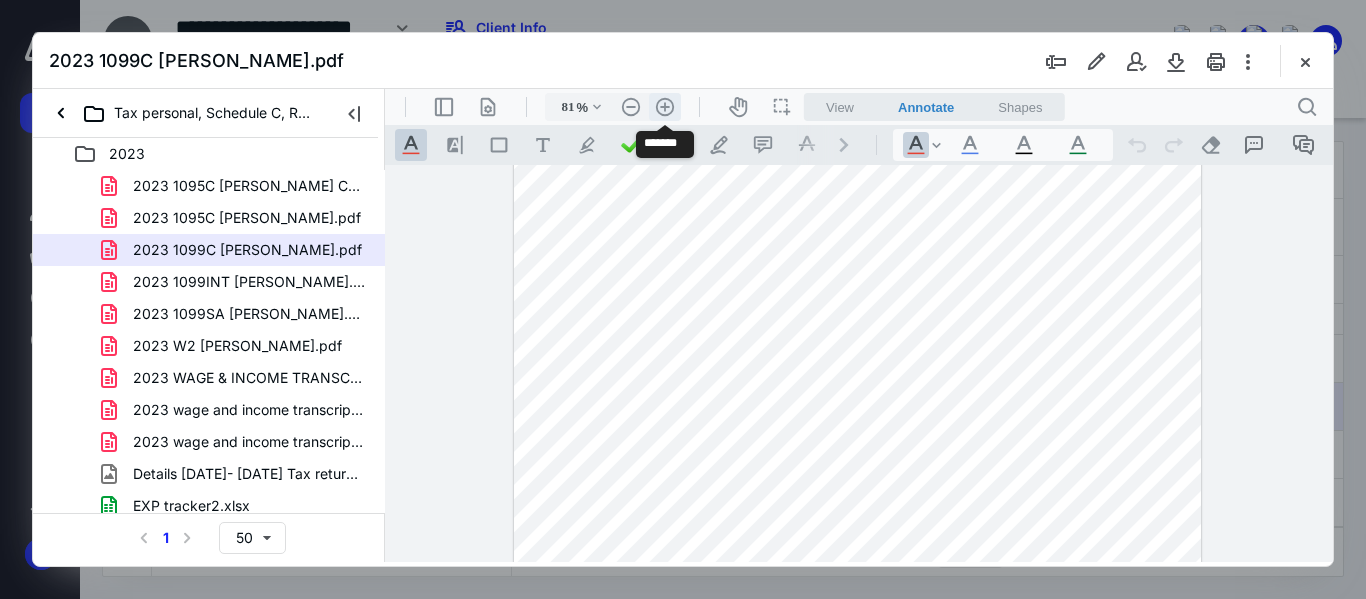 click on ".cls-1{fill:#abb0c4;} icon - header - zoom - in - line" at bounding box center (665, 107) 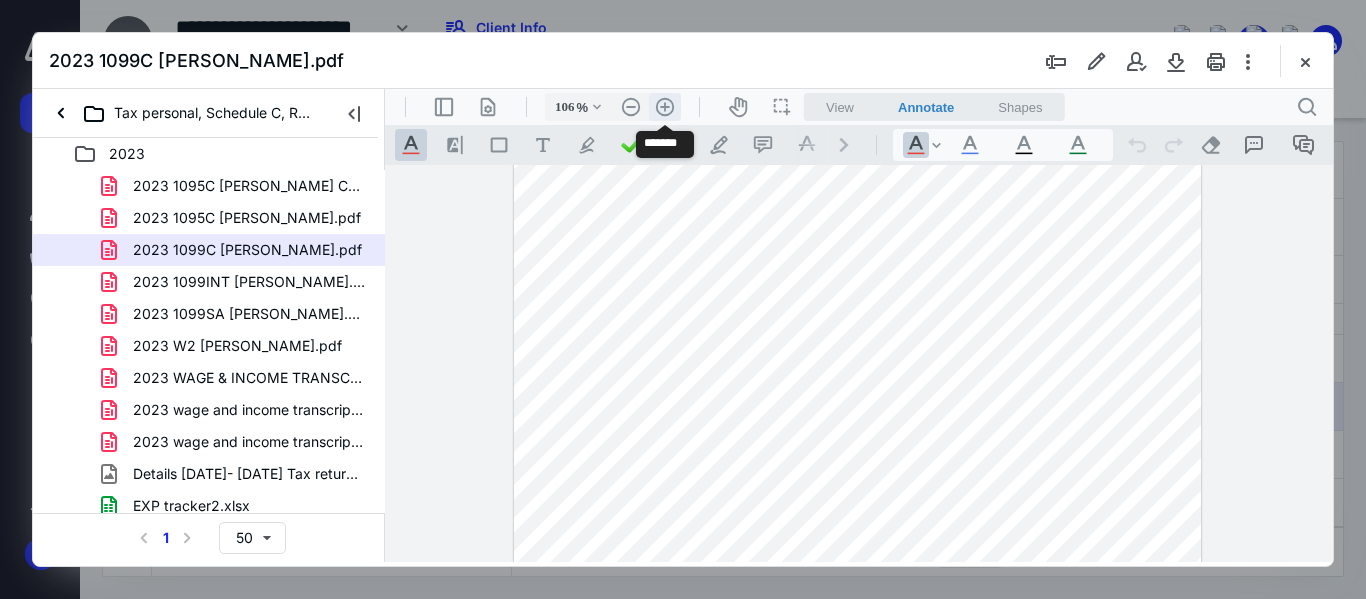 scroll, scrollTop: 308, scrollLeft: 0, axis: vertical 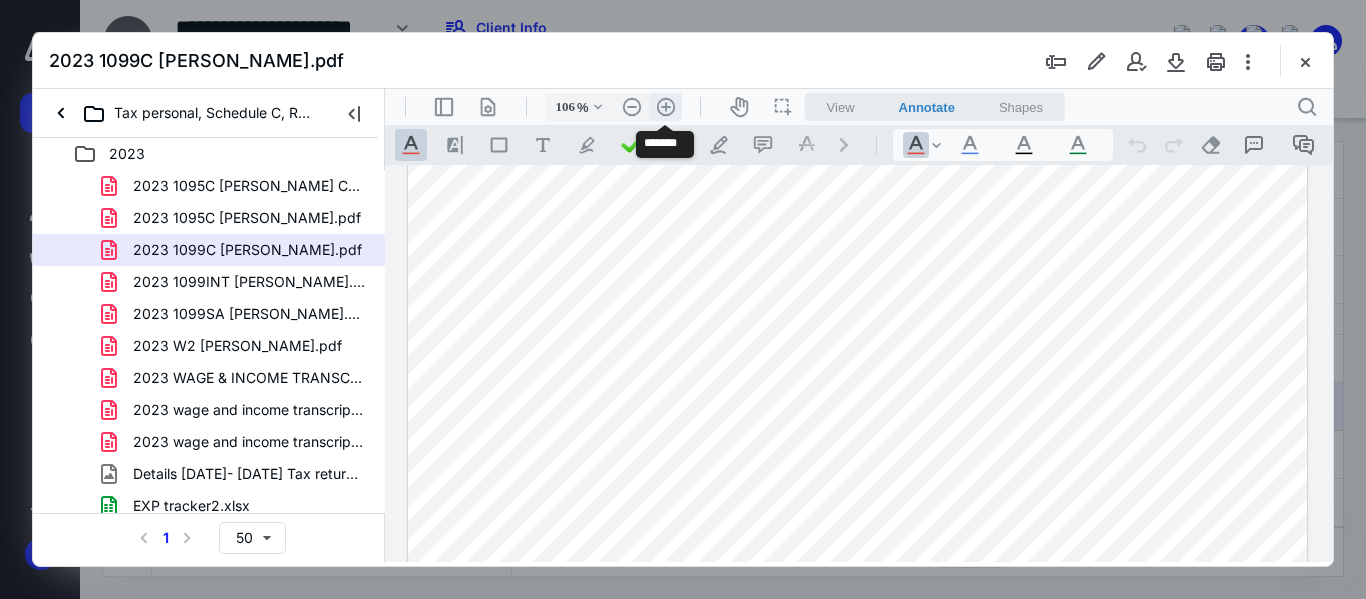 click on ".cls-1{fill:#abb0c4;} icon - header - zoom - in - line" at bounding box center (666, 107) 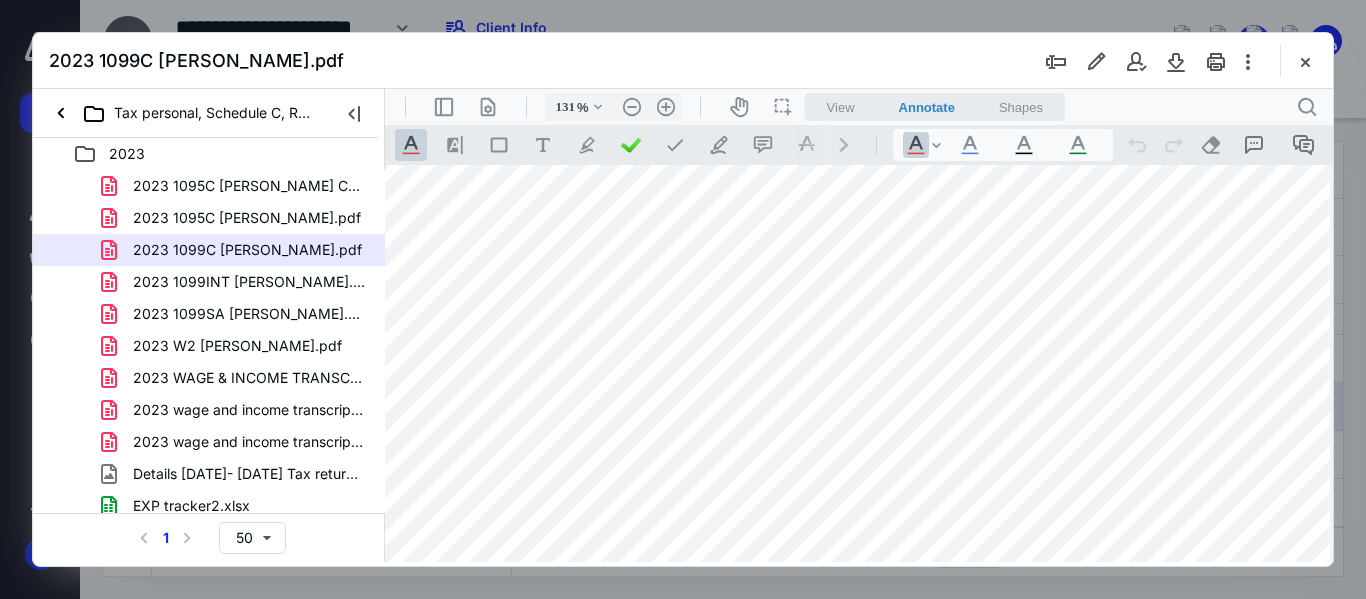 scroll, scrollTop: 619, scrollLeft: 93, axis: both 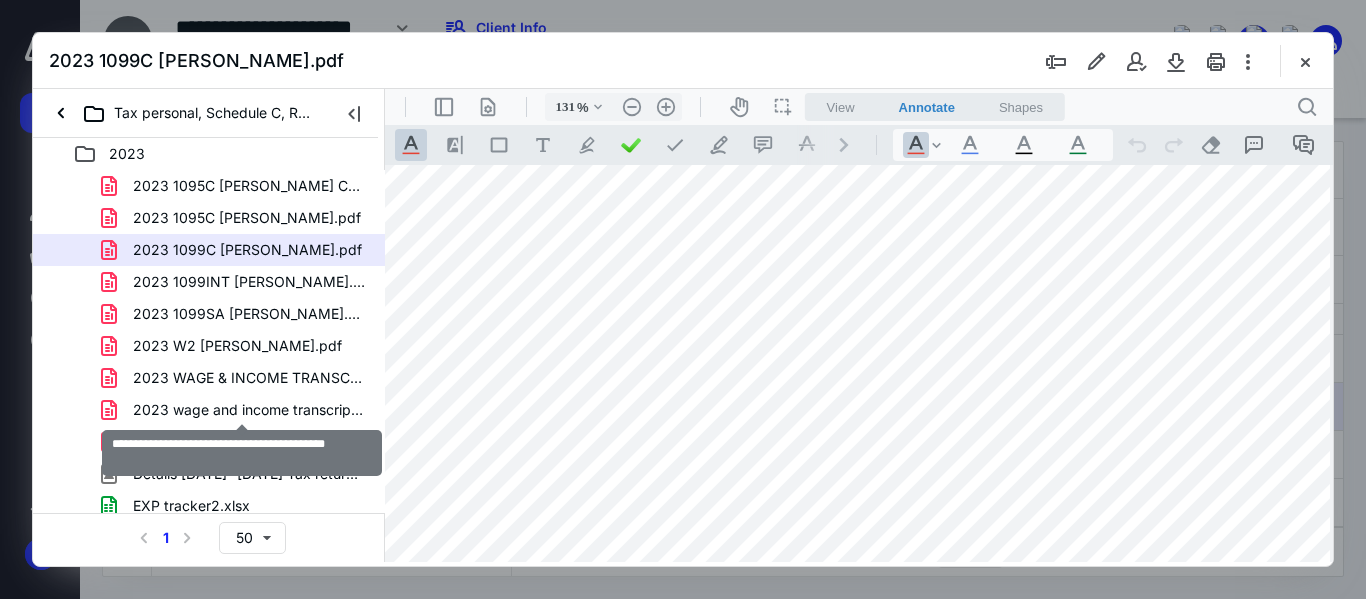 click on "2023 wage and income transcripts [PERSON_NAME].pdf" at bounding box center (249, 410) 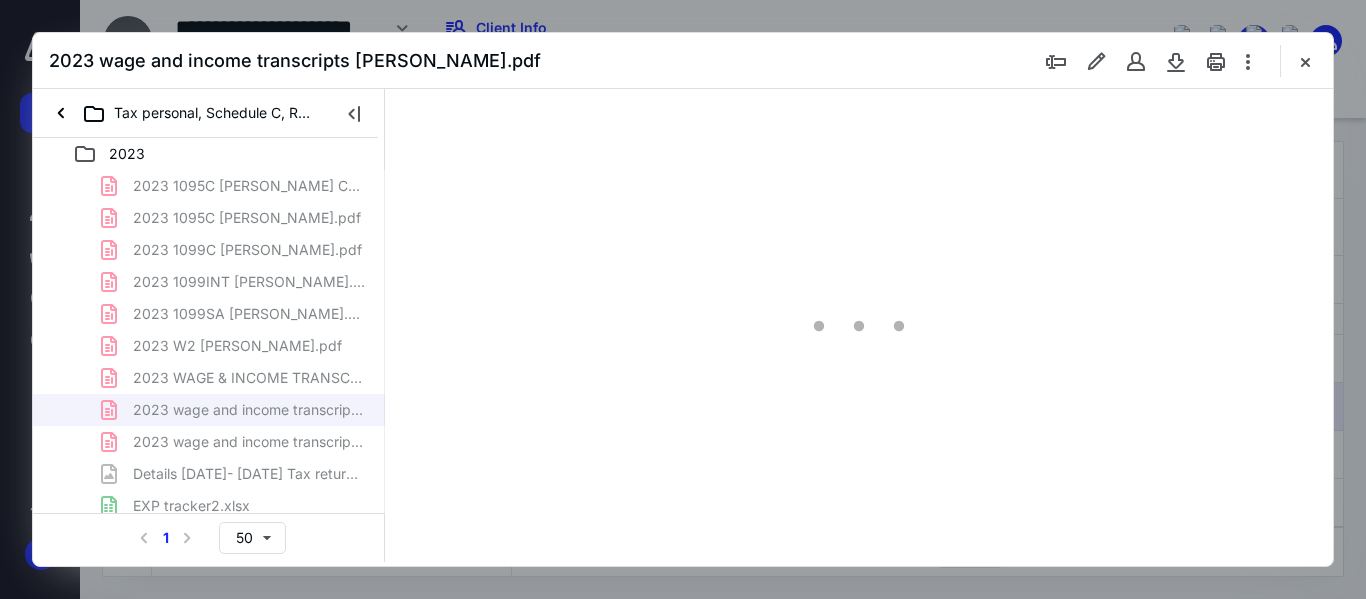 scroll, scrollTop: 78, scrollLeft: 0, axis: vertical 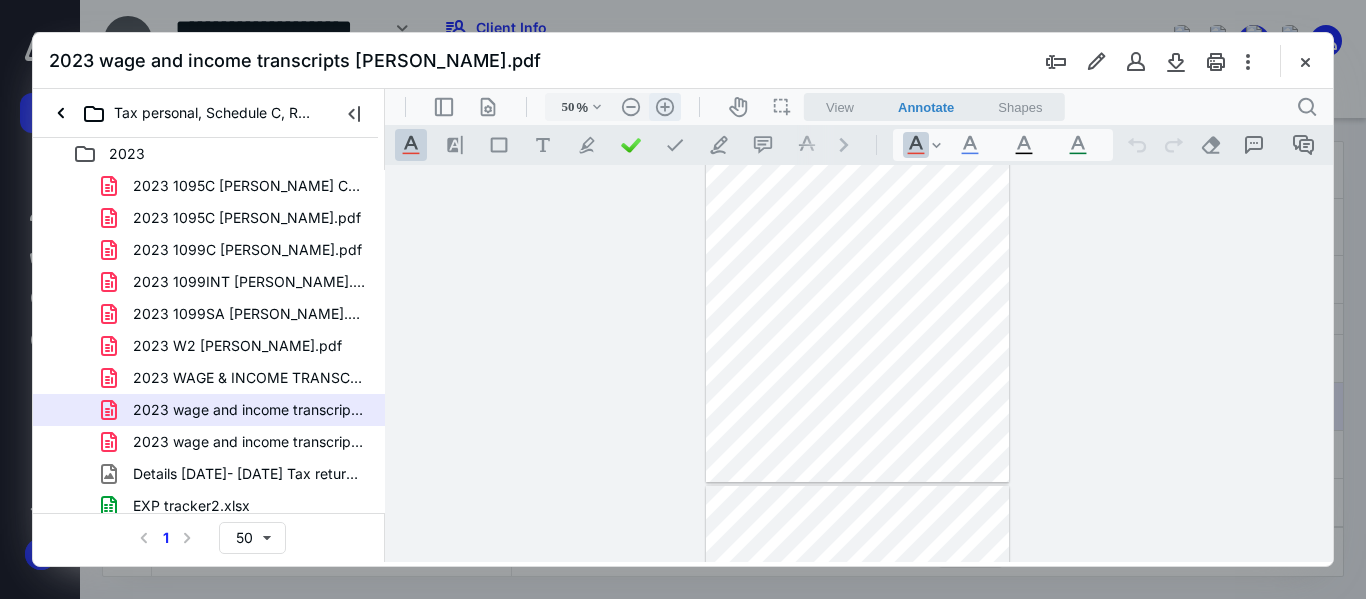 click on ".cls-1{fill:#abb0c4;} icon - header - zoom - in - line" at bounding box center (665, 107) 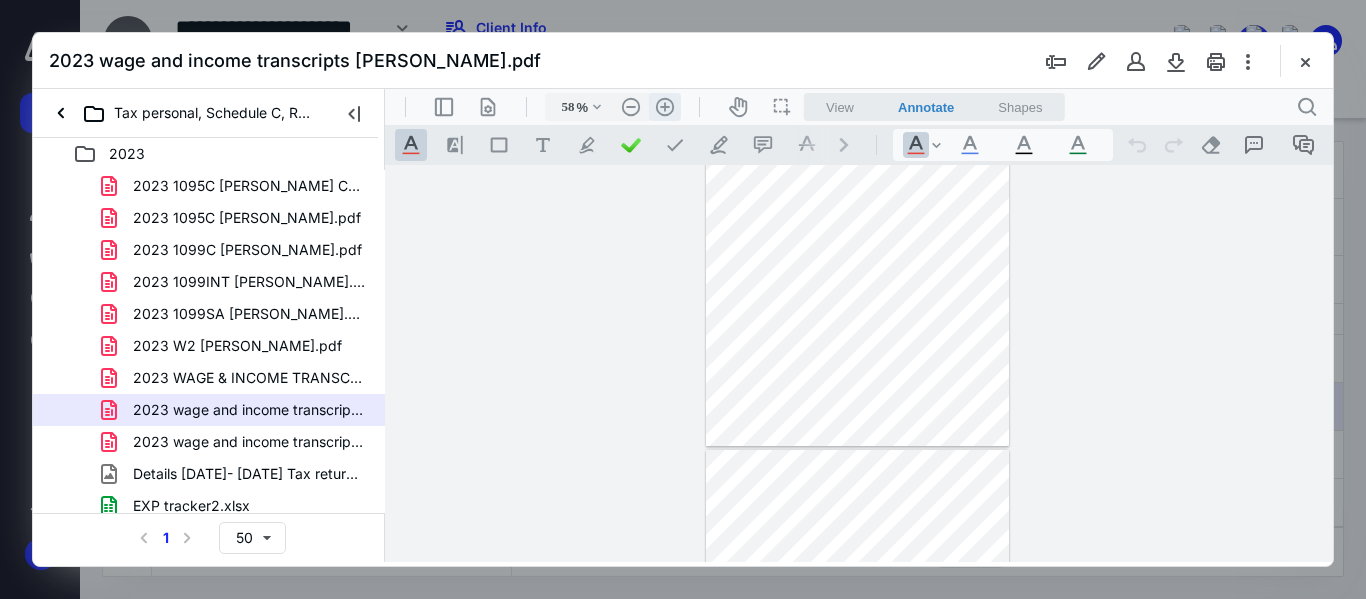 click on ".cls-1{fill:#abb0c4;} icon - header - zoom - in - line" at bounding box center [665, 107] 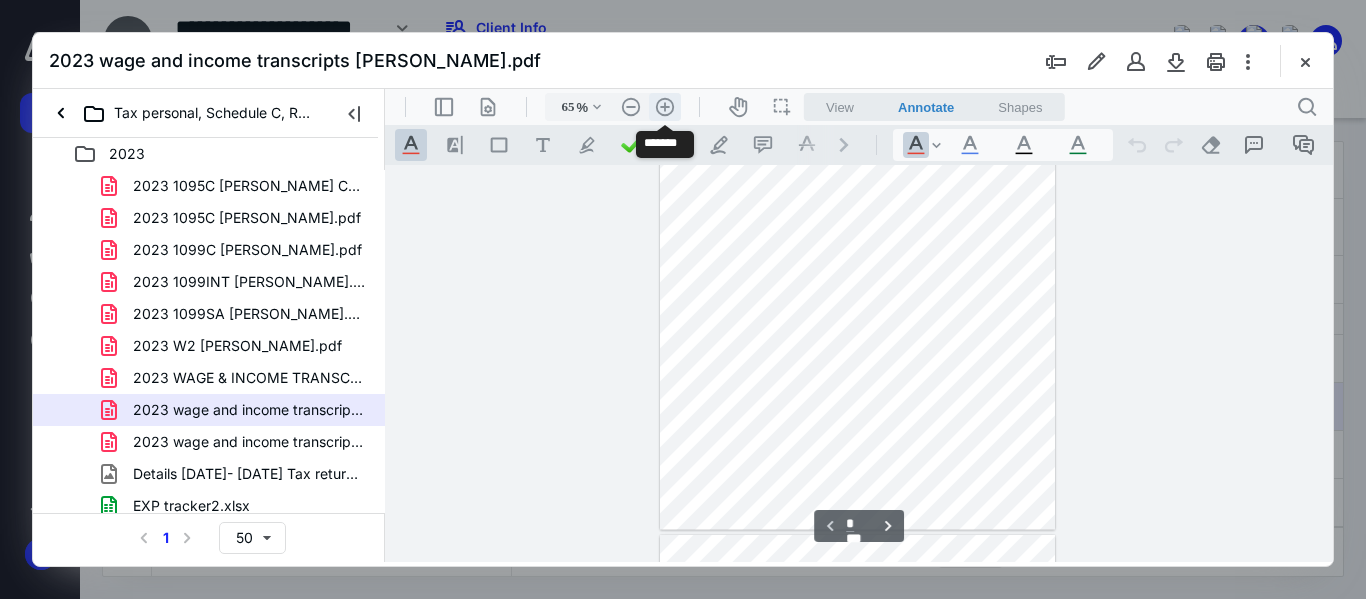click on ".cls-1{fill:#abb0c4;} icon - header - zoom - in - line" at bounding box center (665, 107) 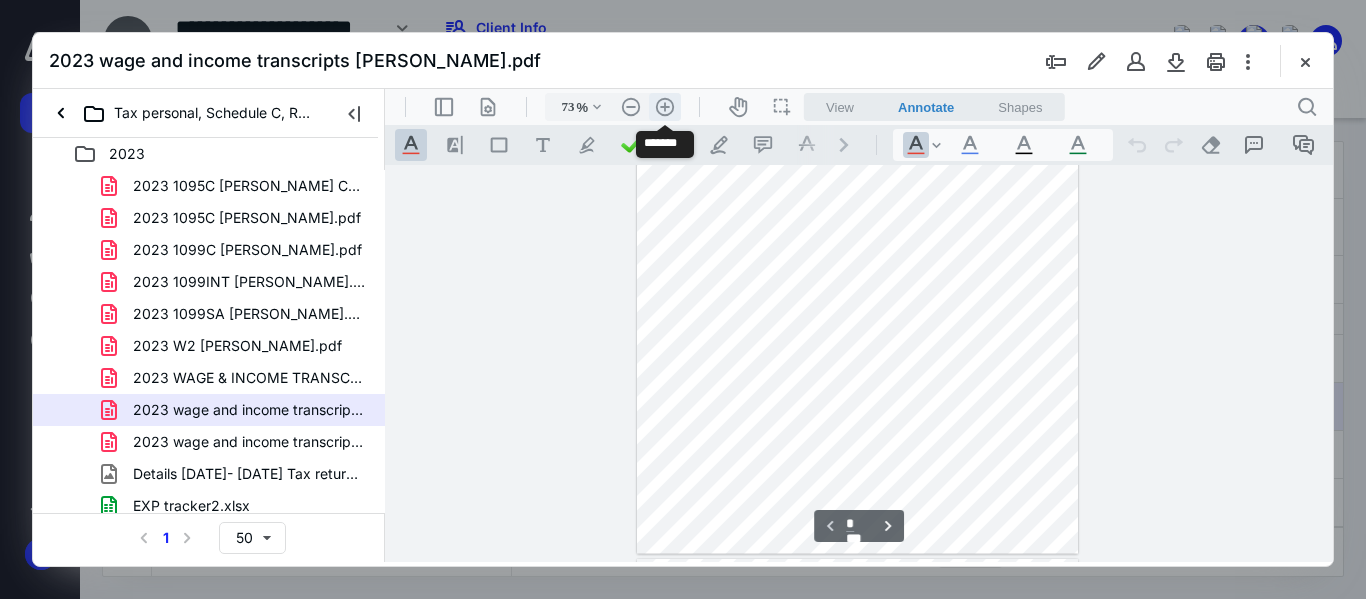click on ".cls-1{fill:#abb0c4;} icon - header - zoom - in - line" at bounding box center (665, 107) 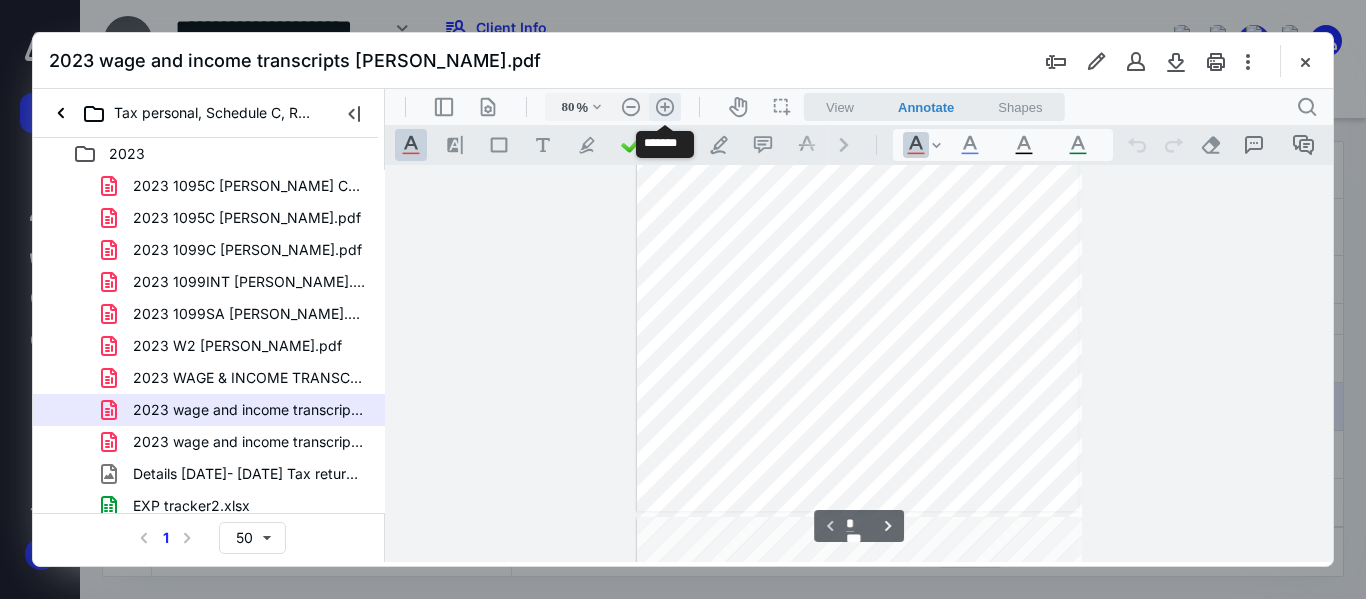 click on ".cls-1{fill:#abb0c4;} icon - header - zoom - in - line" at bounding box center [665, 107] 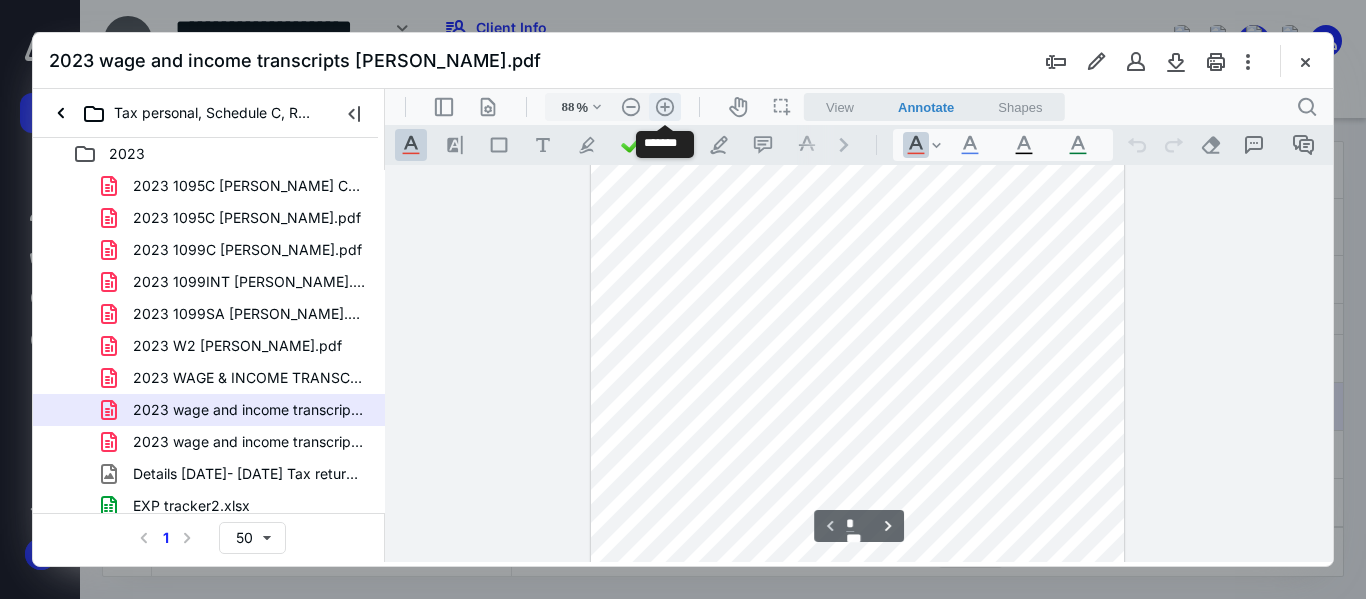 click on ".cls-1{fill:#abb0c4;} icon - header - zoom - in - line" at bounding box center (665, 107) 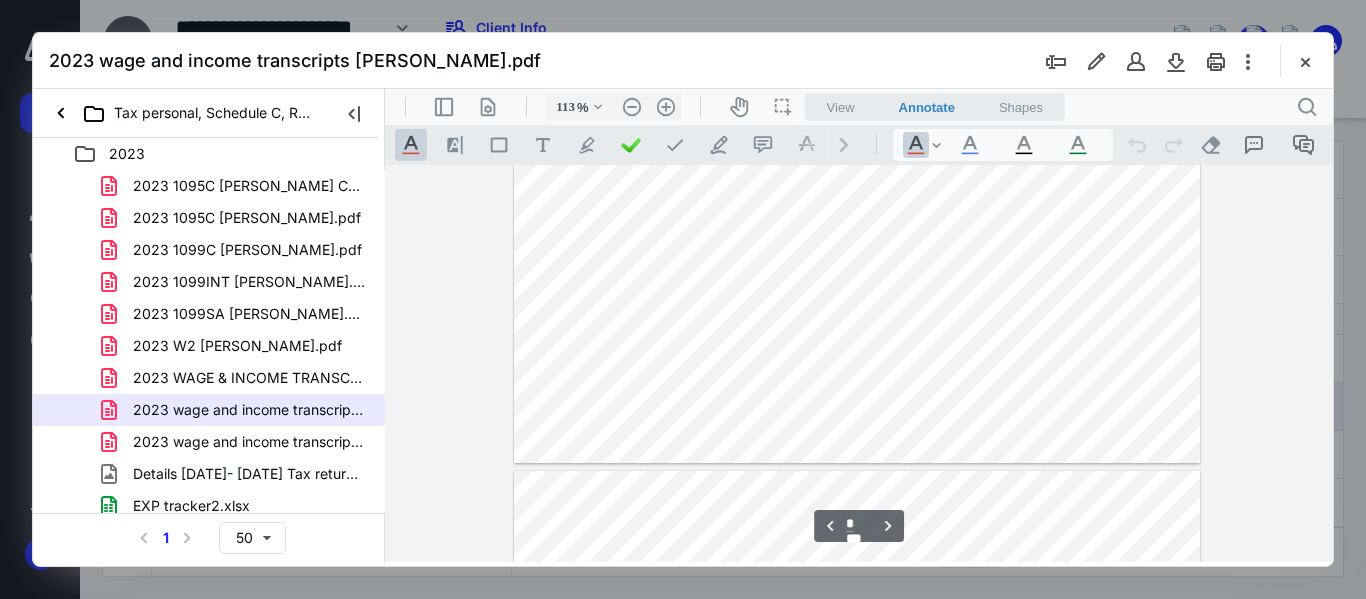 scroll, scrollTop: 4078, scrollLeft: 0, axis: vertical 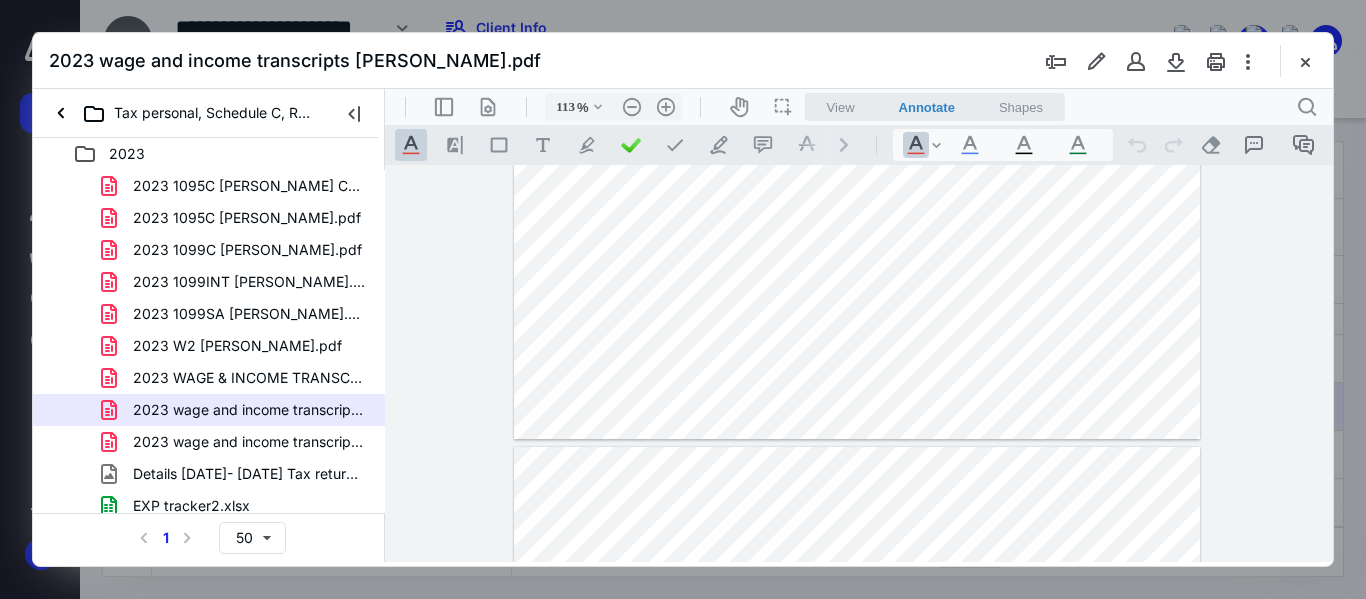 type on "*" 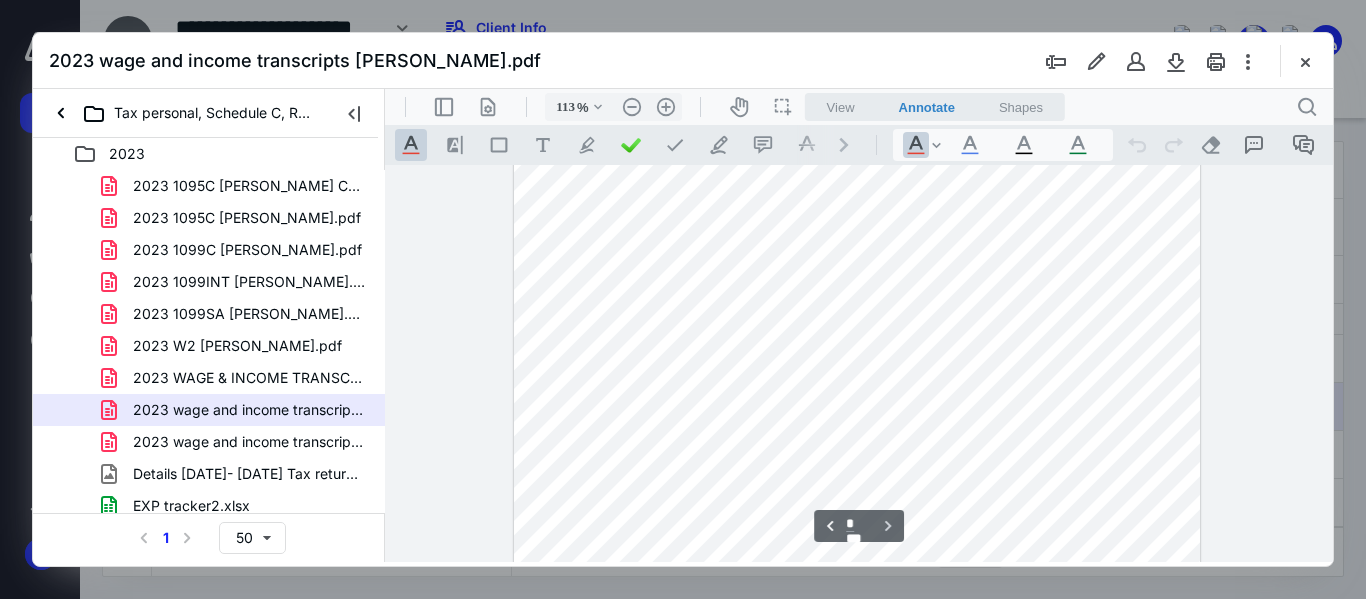 scroll, scrollTop: 4979, scrollLeft: 0, axis: vertical 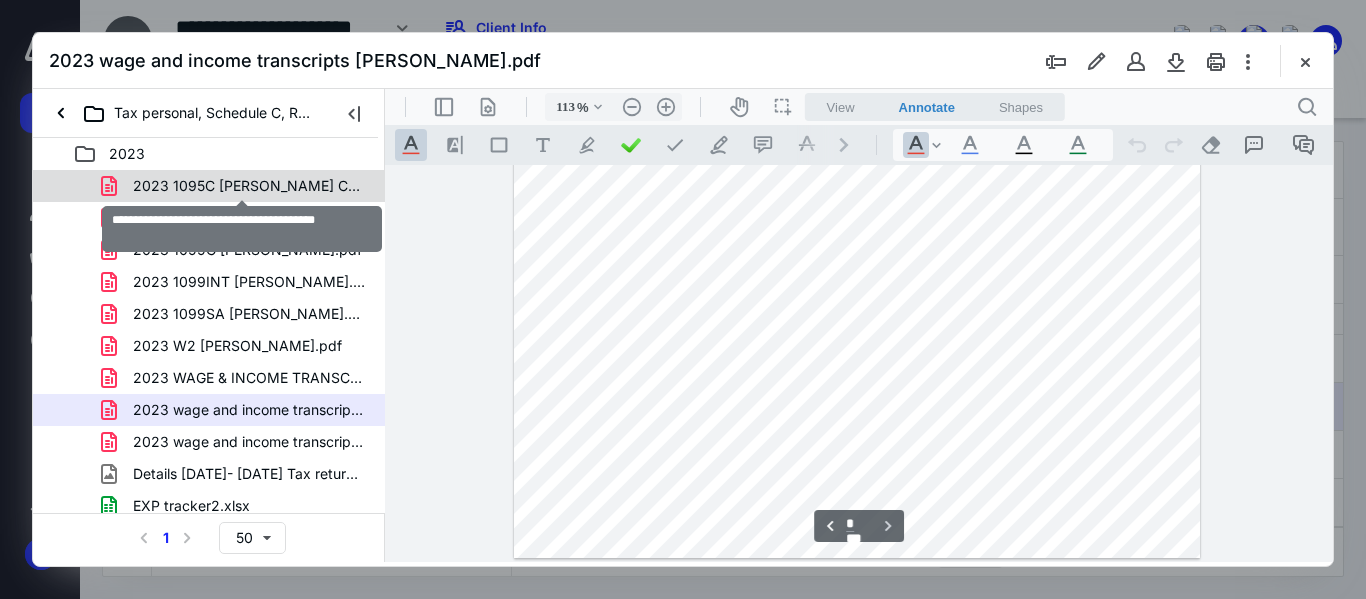 click on "2023 1095C [PERSON_NAME] CORRECTED.pdf" at bounding box center [249, 186] 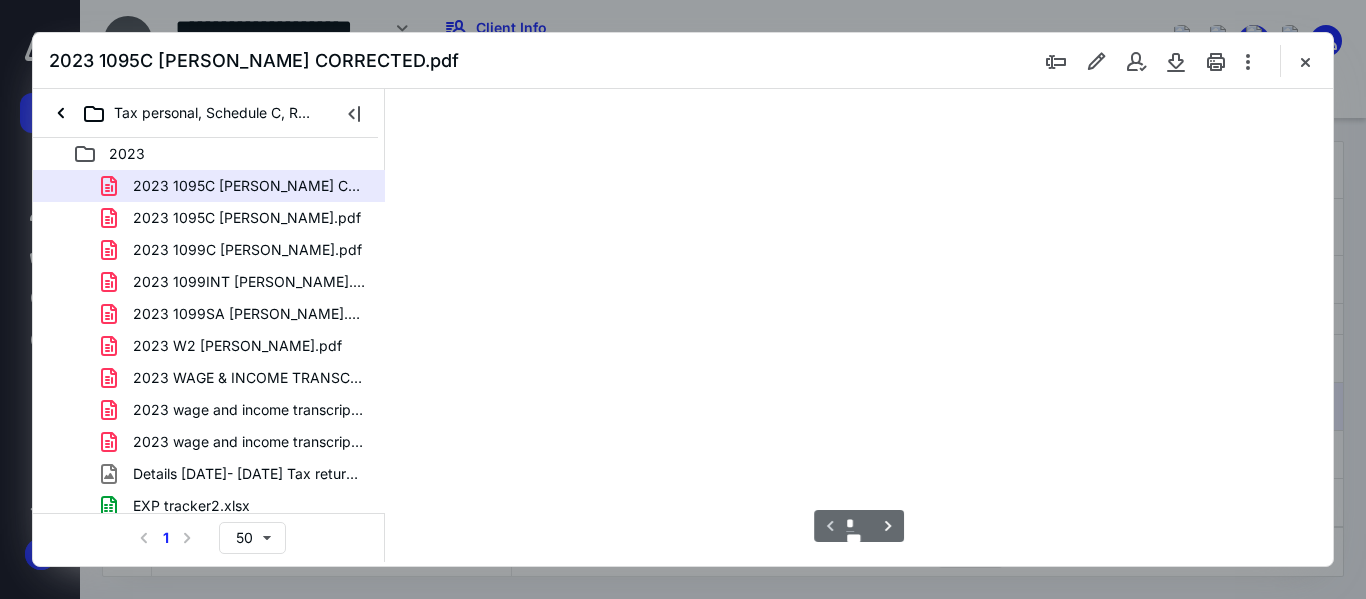 scroll, scrollTop: 78, scrollLeft: 0, axis: vertical 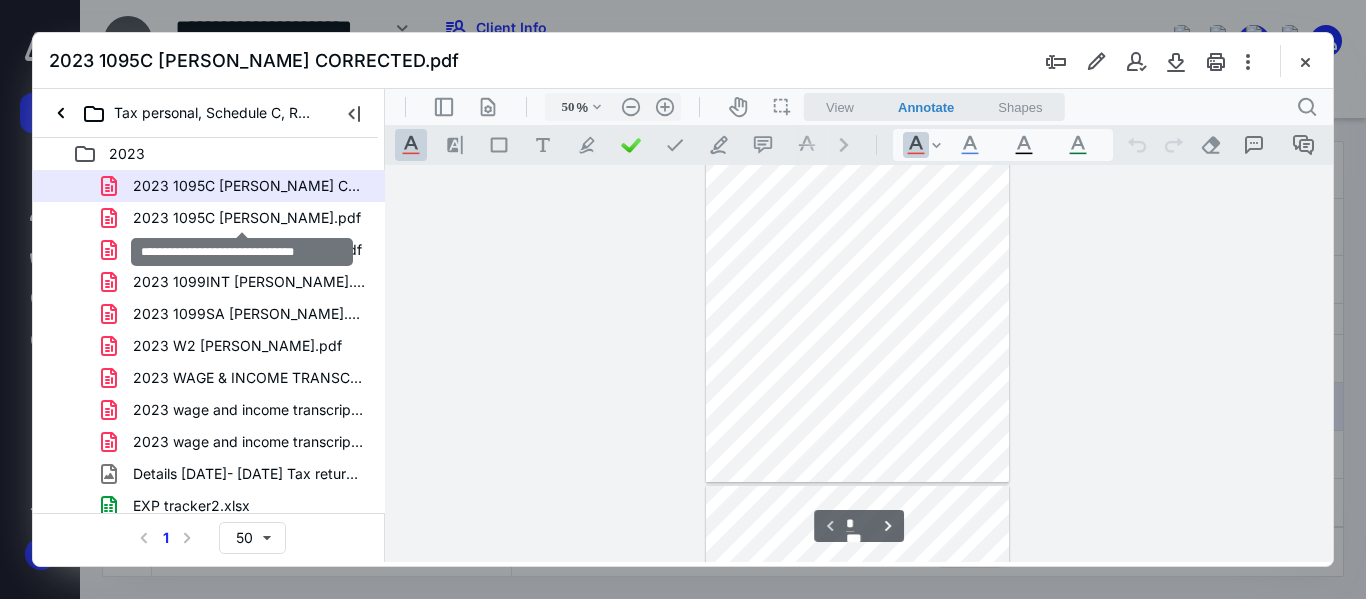 click on "2023 1095C [PERSON_NAME].pdf" at bounding box center [247, 218] 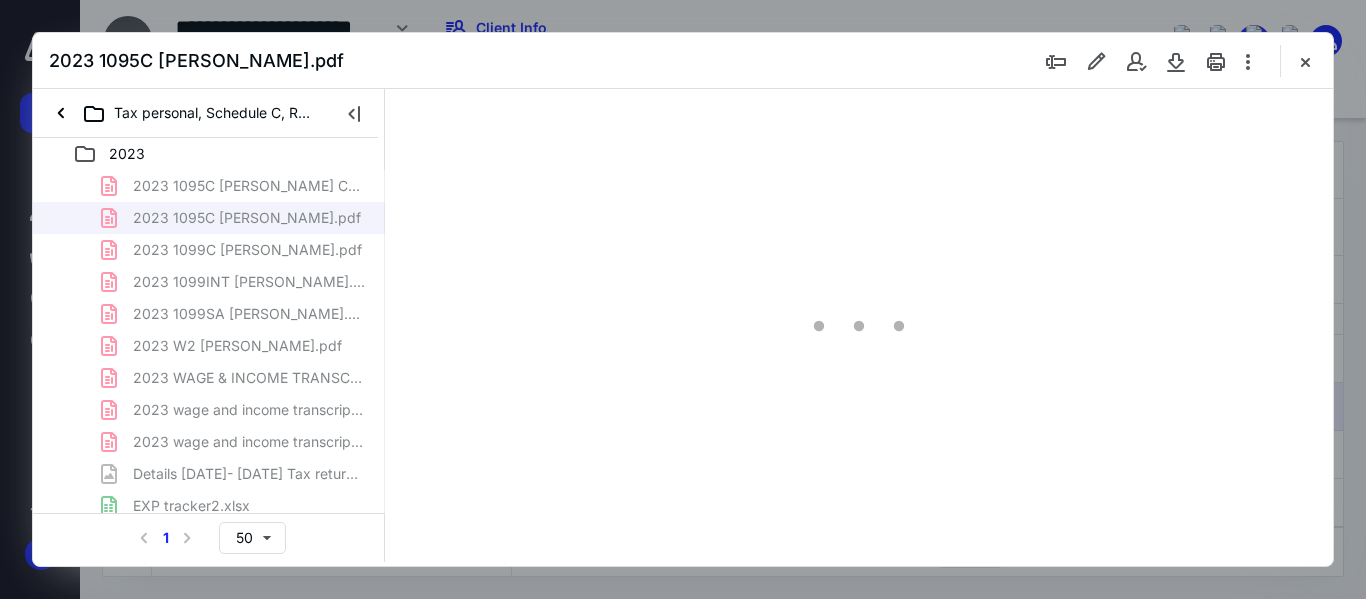 type on "50" 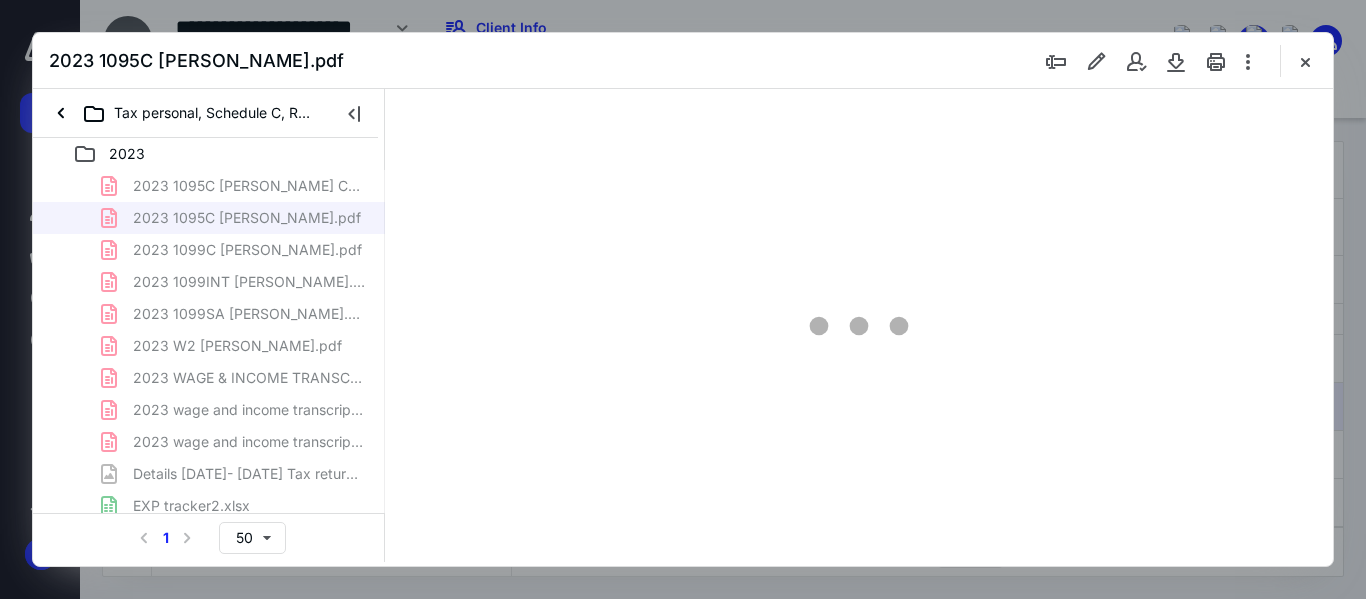scroll, scrollTop: 0, scrollLeft: 0, axis: both 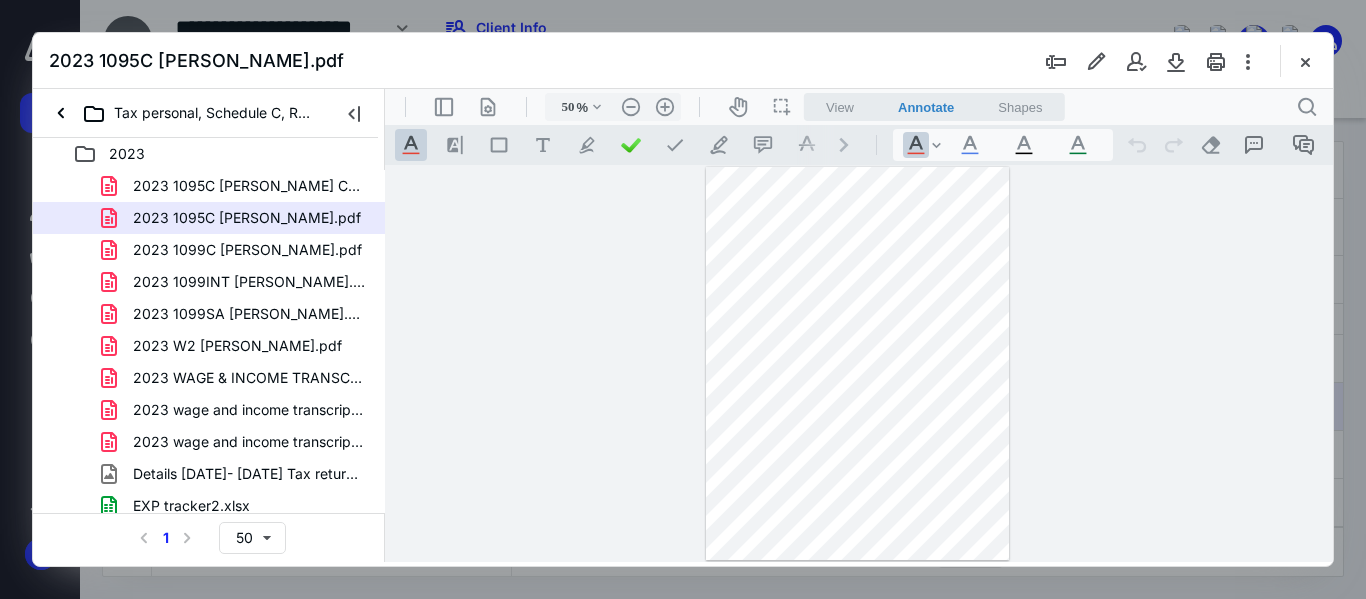 drag, startPoint x: 1304, startPoint y: 59, endPoint x: 1165, endPoint y: 81, distance: 140.73024 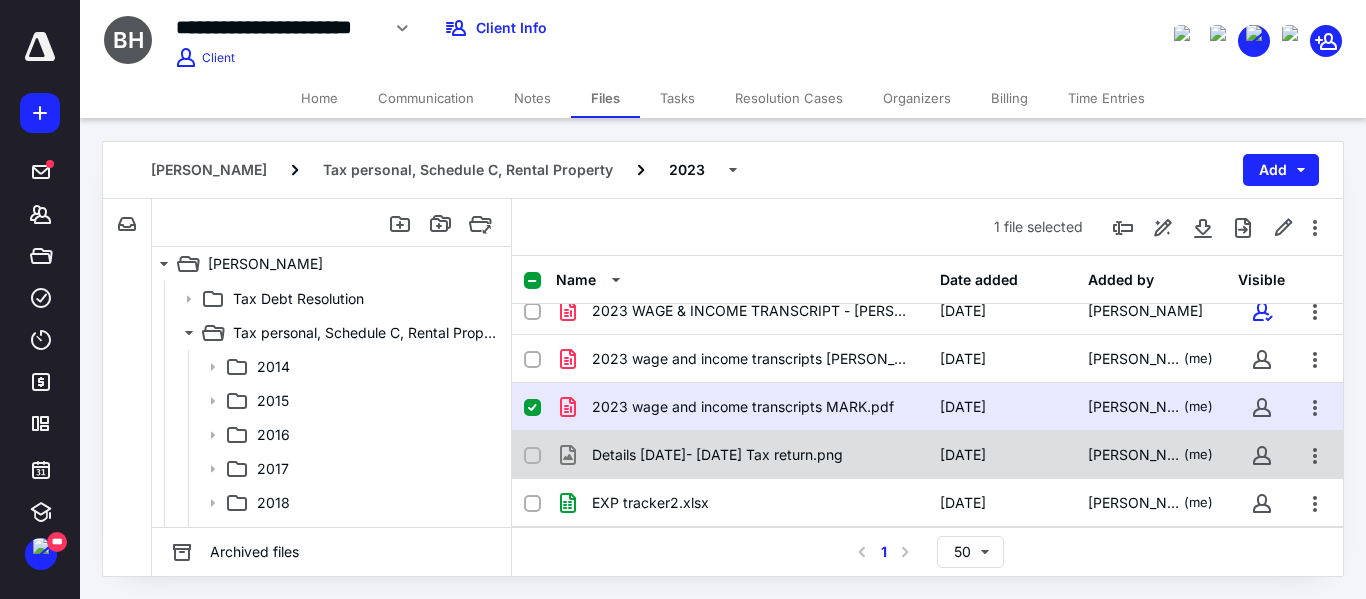 scroll, scrollTop: 100, scrollLeft: 0, axis: vertical 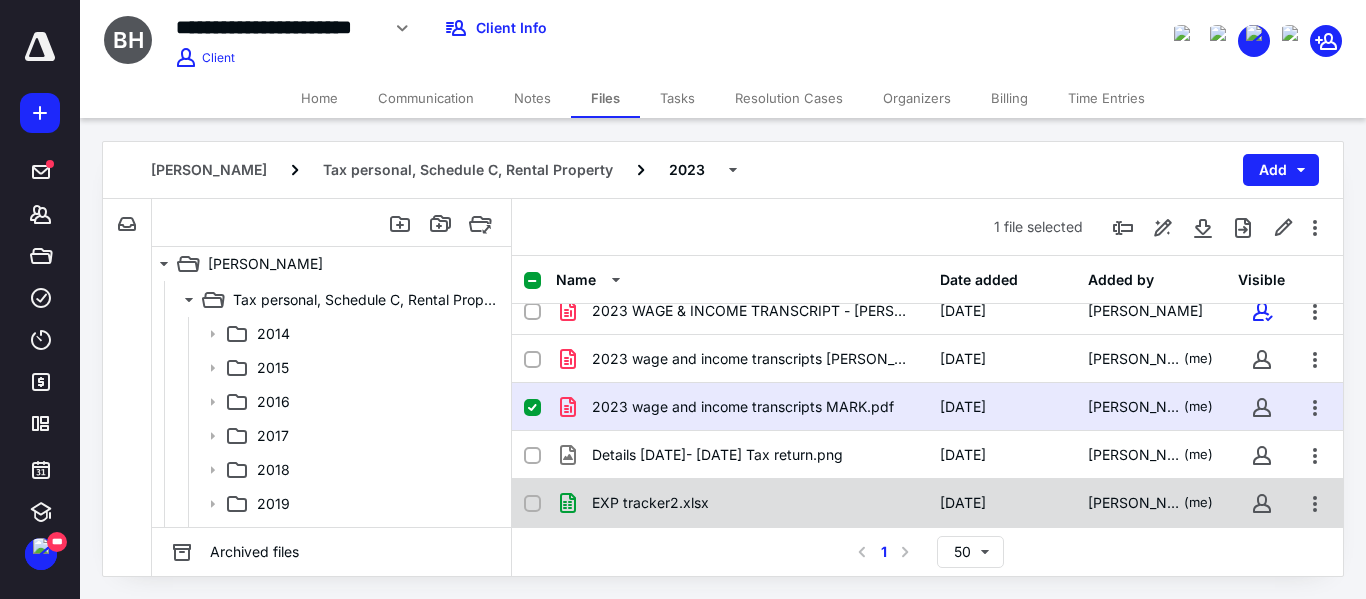 click on "EXP tracker2.xlsx" at bounding box center (650, 503) 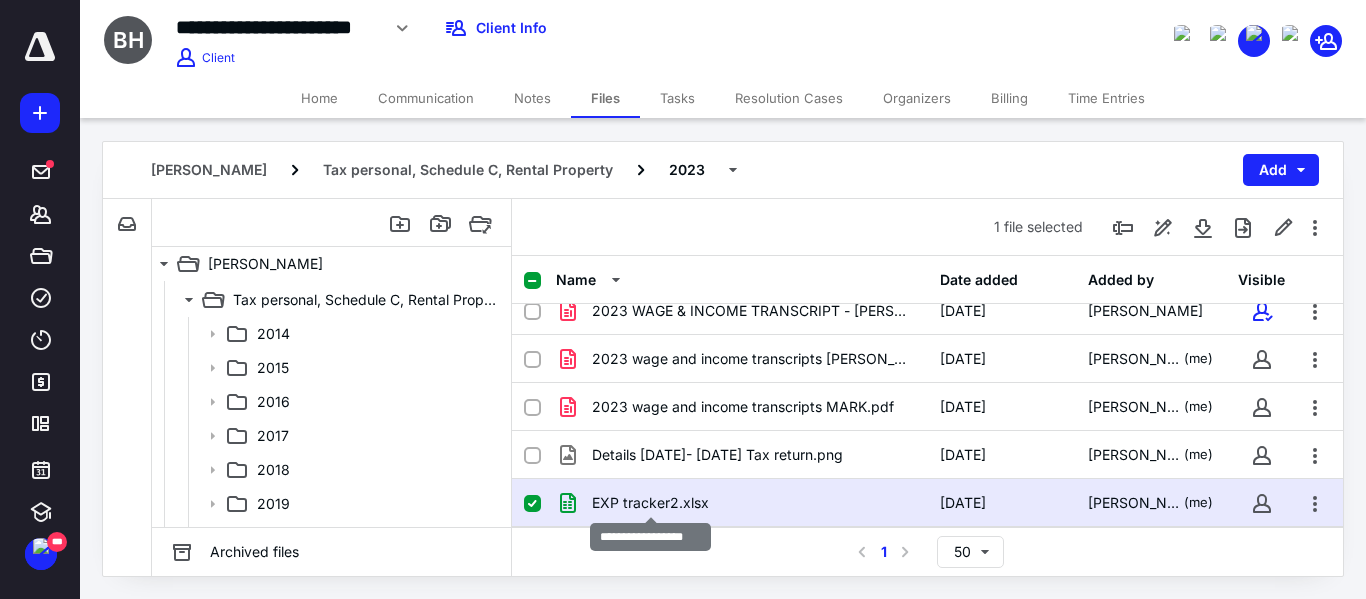 click on "EXP tracker2.xlsx" at bounding box center [650, 503] 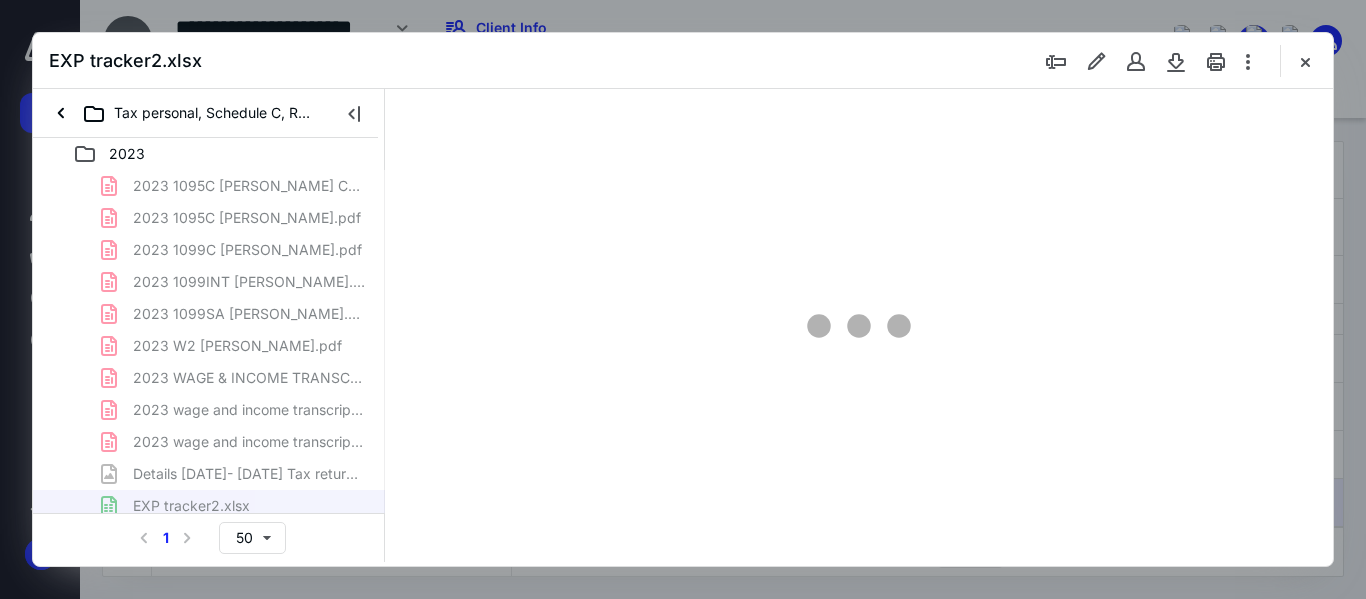 scroll, scrollTop: 0, scrollLeft: 0, axis: both 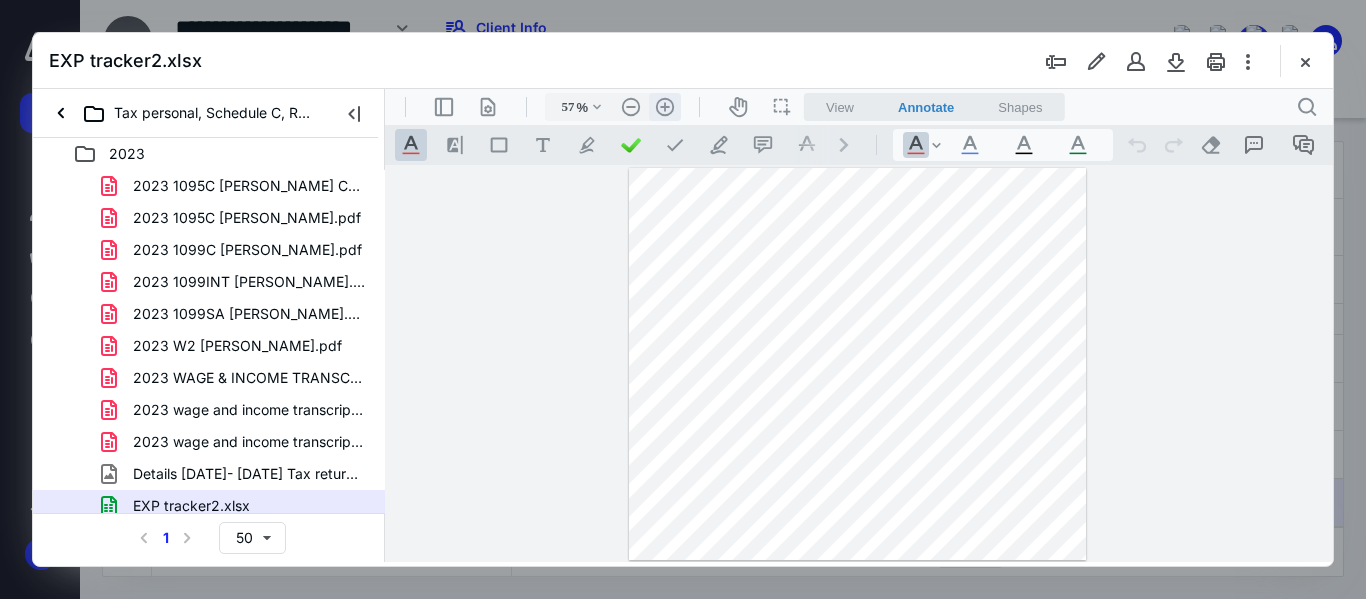click on ".cls-1{fill:#abb0c4;} icon - header - zoom - in - line" at bounding box center (665, 107) 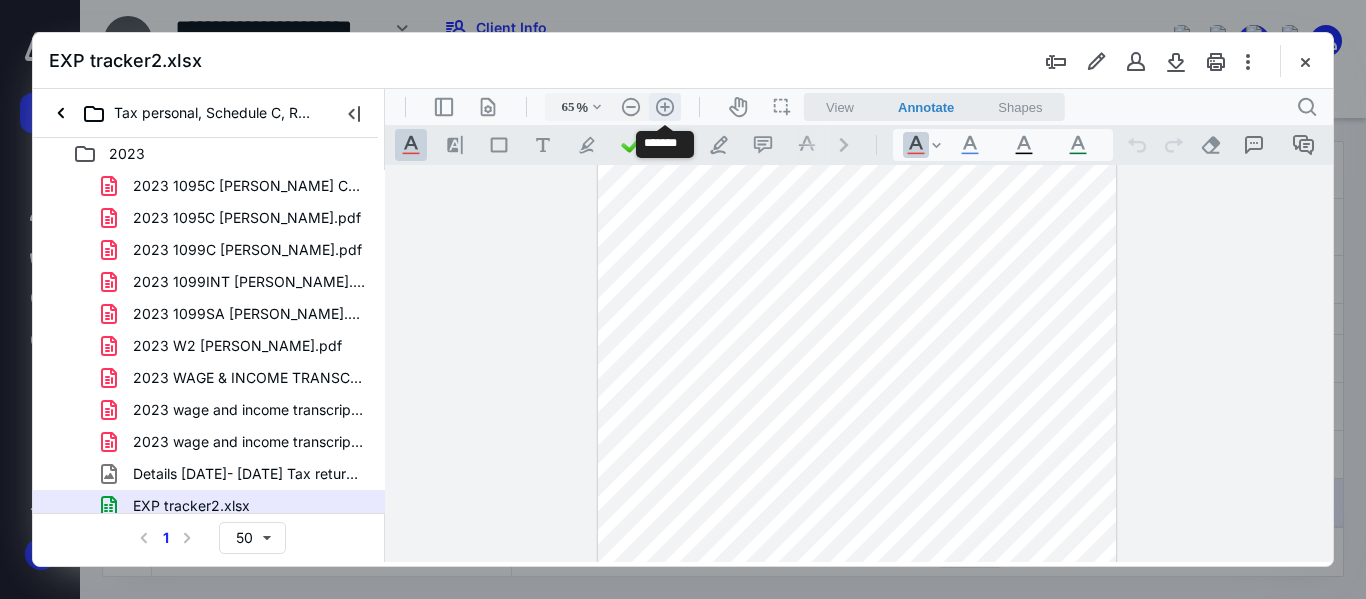click on ".cls-1{fill:#abb0c4;} icon - header - zoom - in - line" at bounding box center [665, 107] 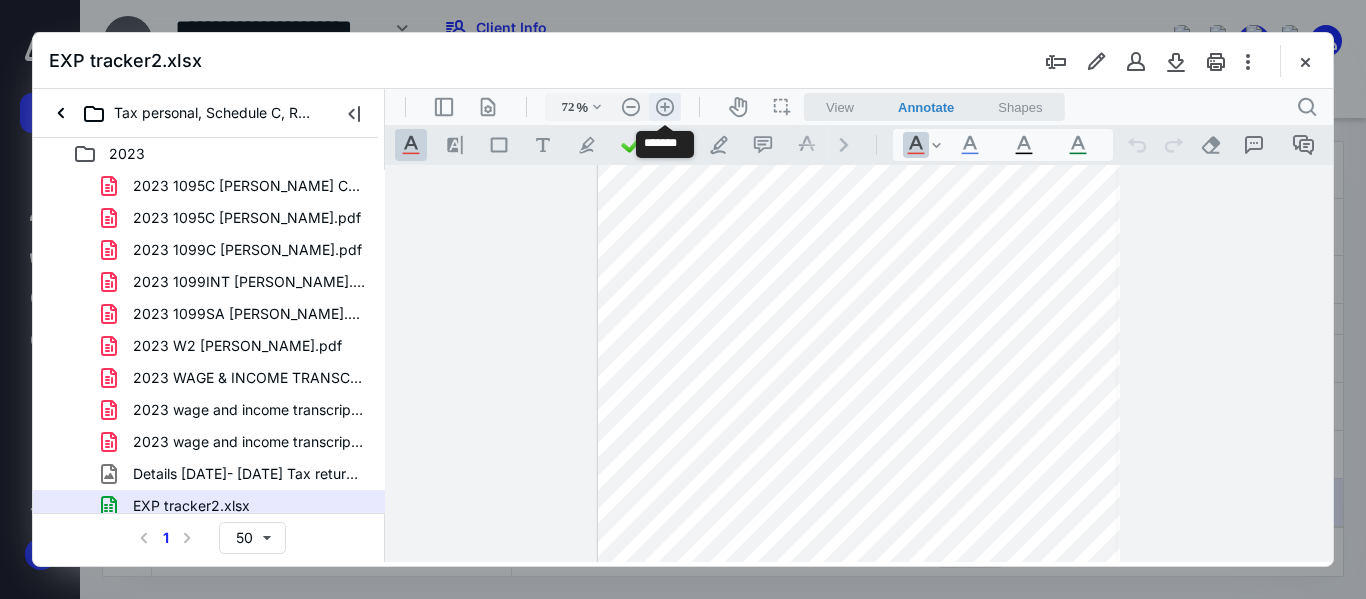 click on ".cls-1{fill:#abb0c4;} icon - header - zoom - in - line" at bounding box center (665, 107) 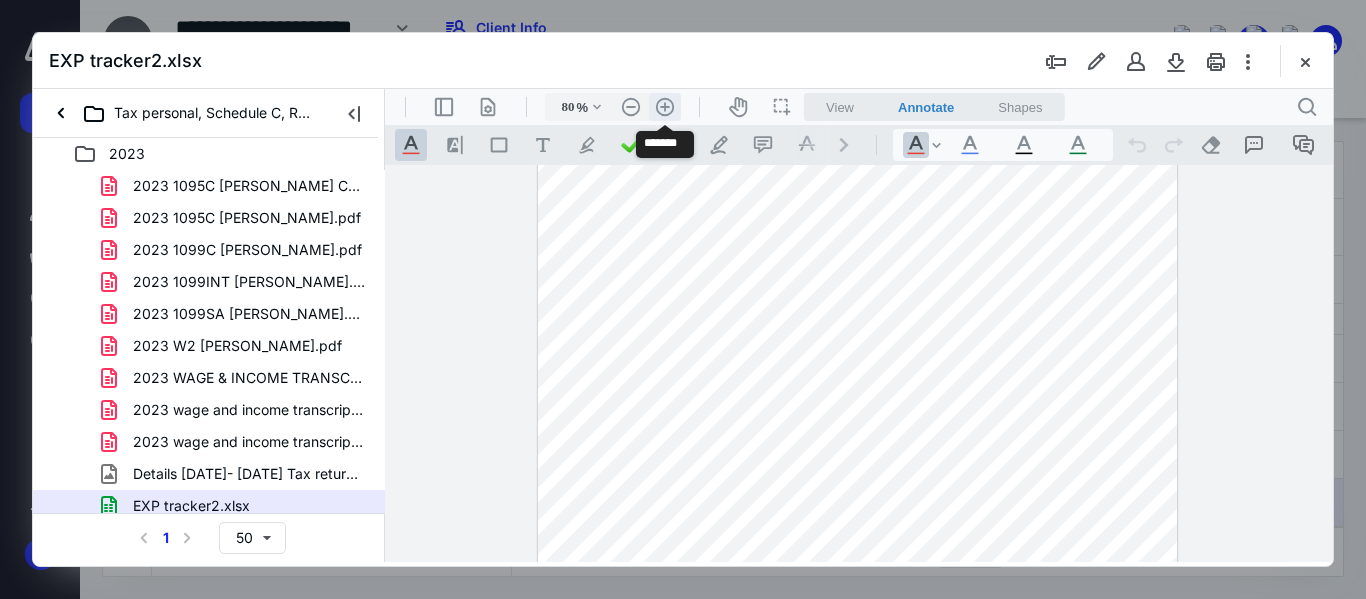 click on ".cls-1{fill:#abb0c4;} icon - header - zoom - in - line" at bounding box center [665, 107] 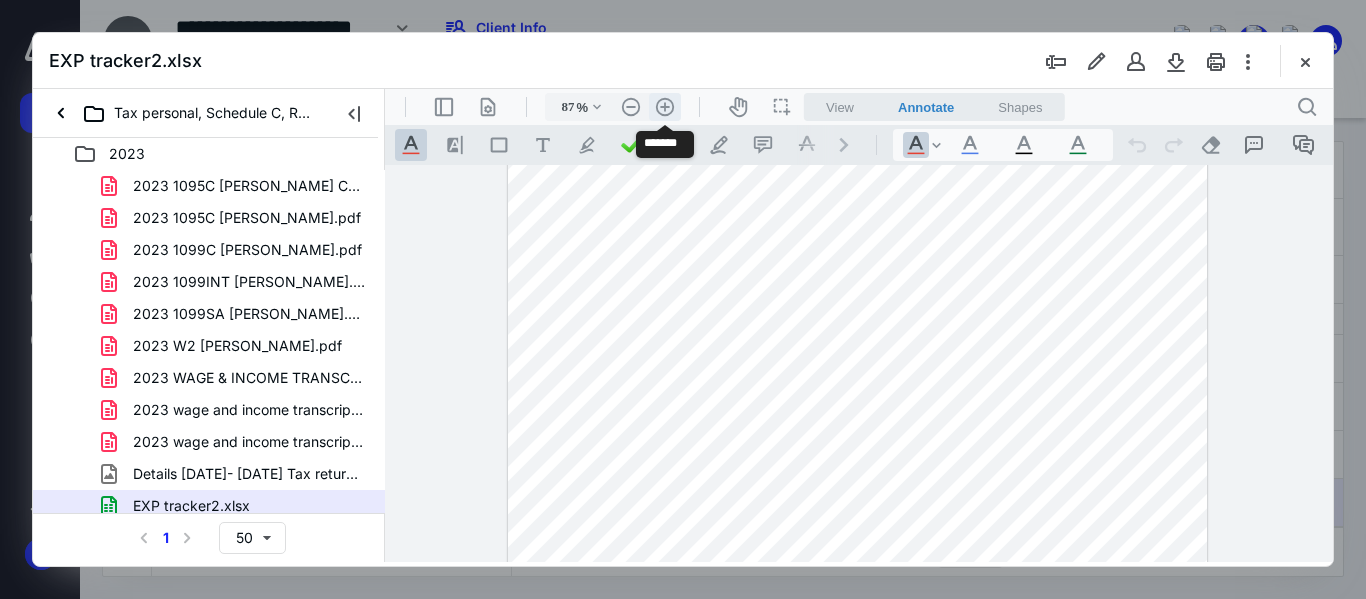 click on ".cls-1{fill:#abb0c4;} icon - header - zoom - in - line" at bounding box center (665, 107) 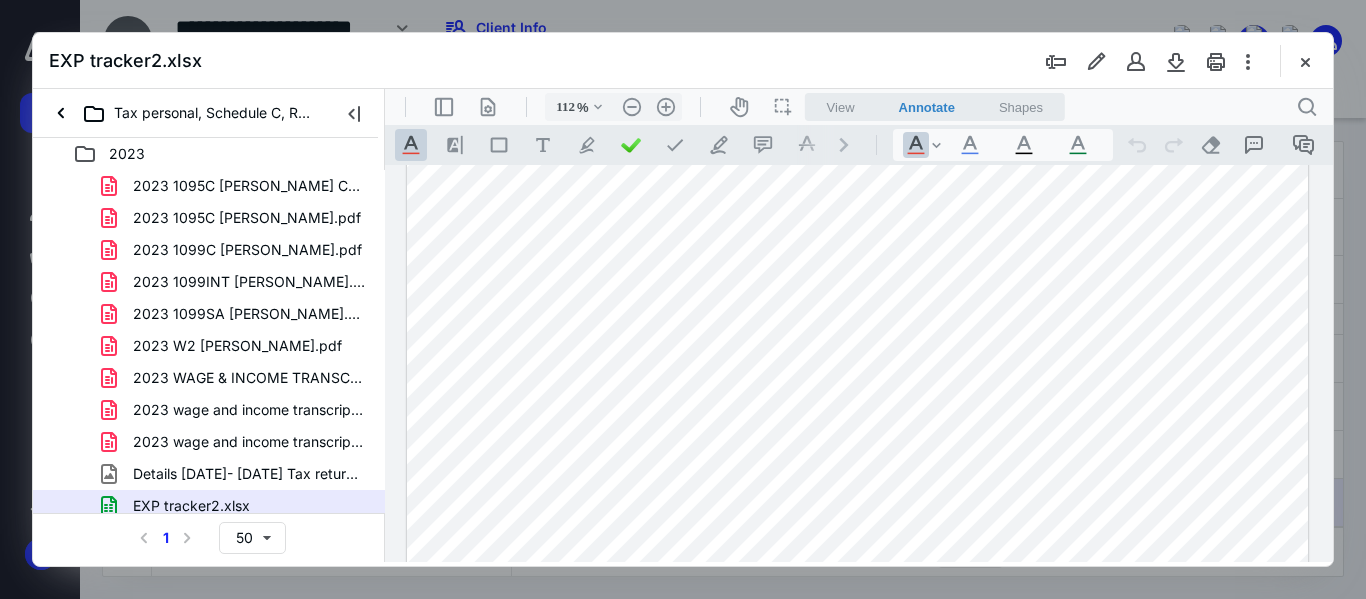 scroll, scrollTop: 0, scrollLeft: 0, axis: both 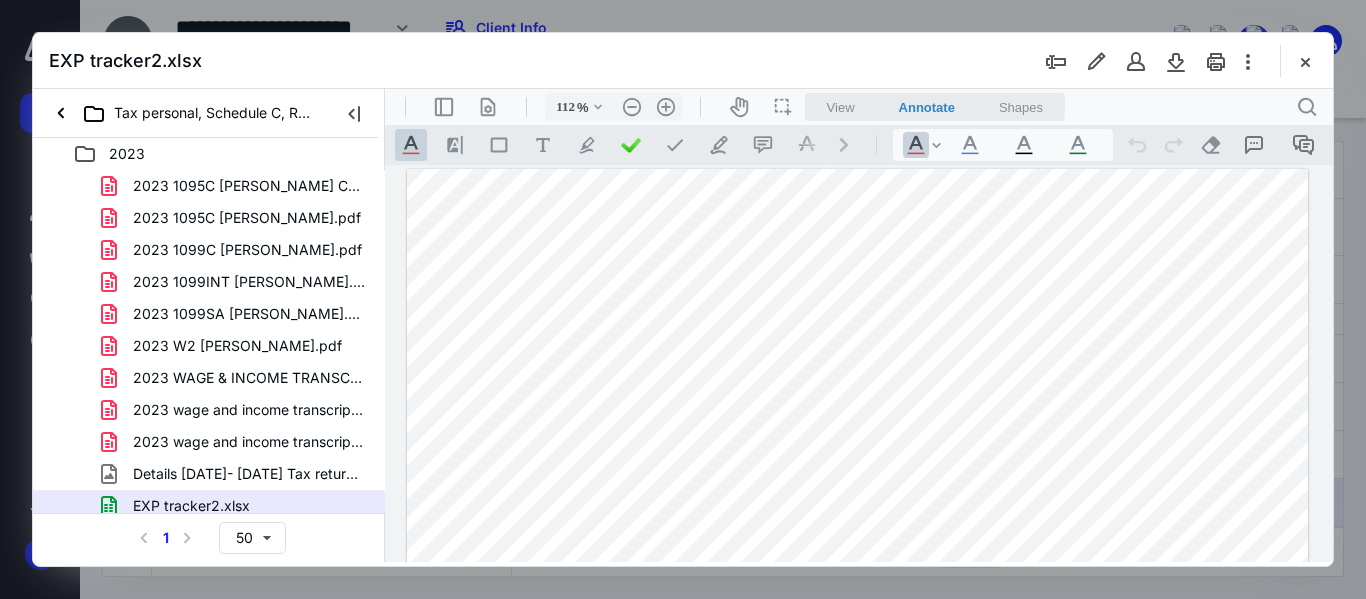 click at bounding box center (858, 556) 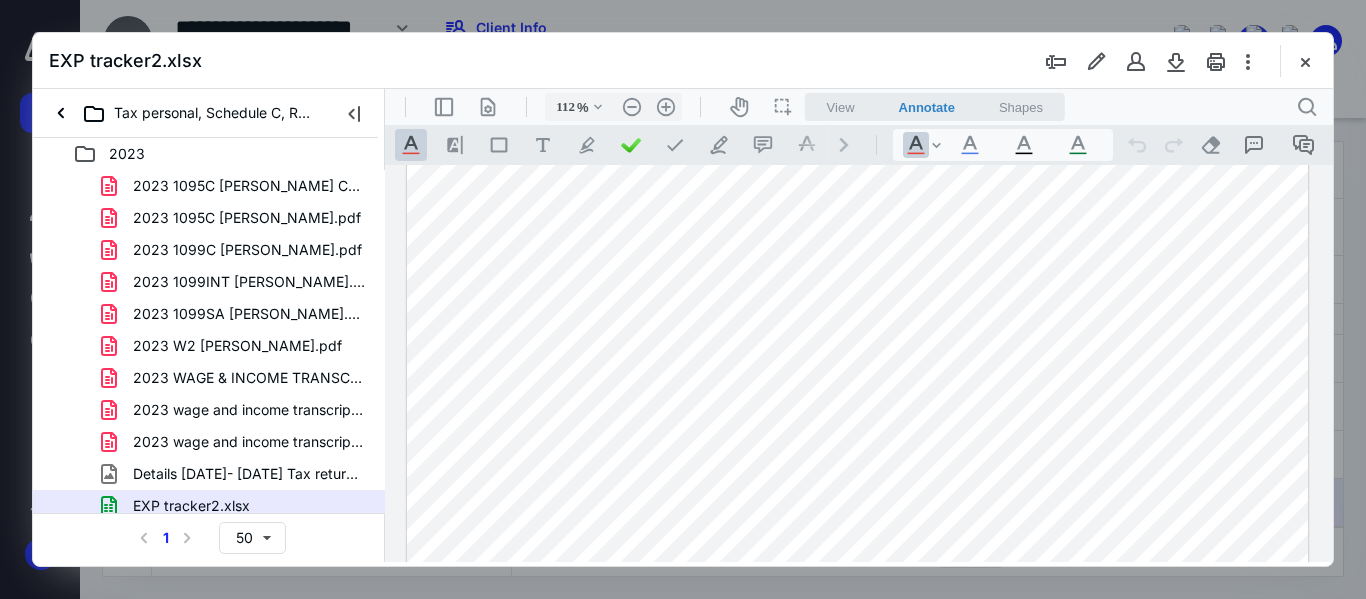 scroll, scrollTop: 284, scrollLeft: 0, axis: vertical 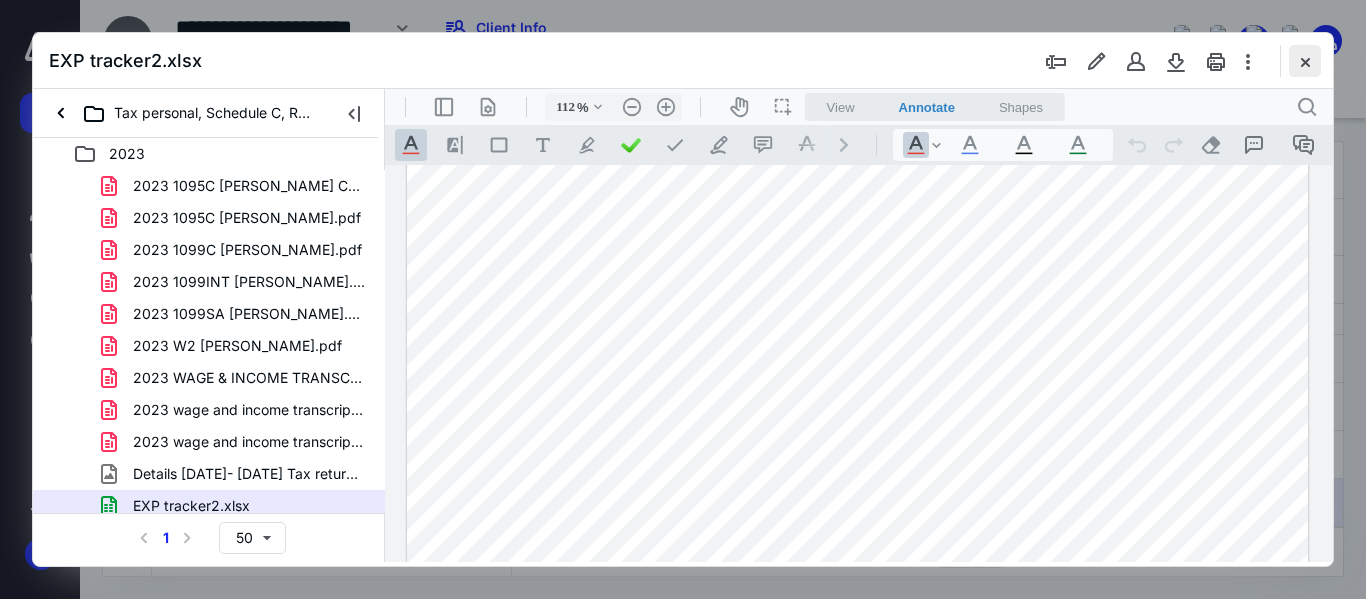 click at bounding box center [1305, 61] 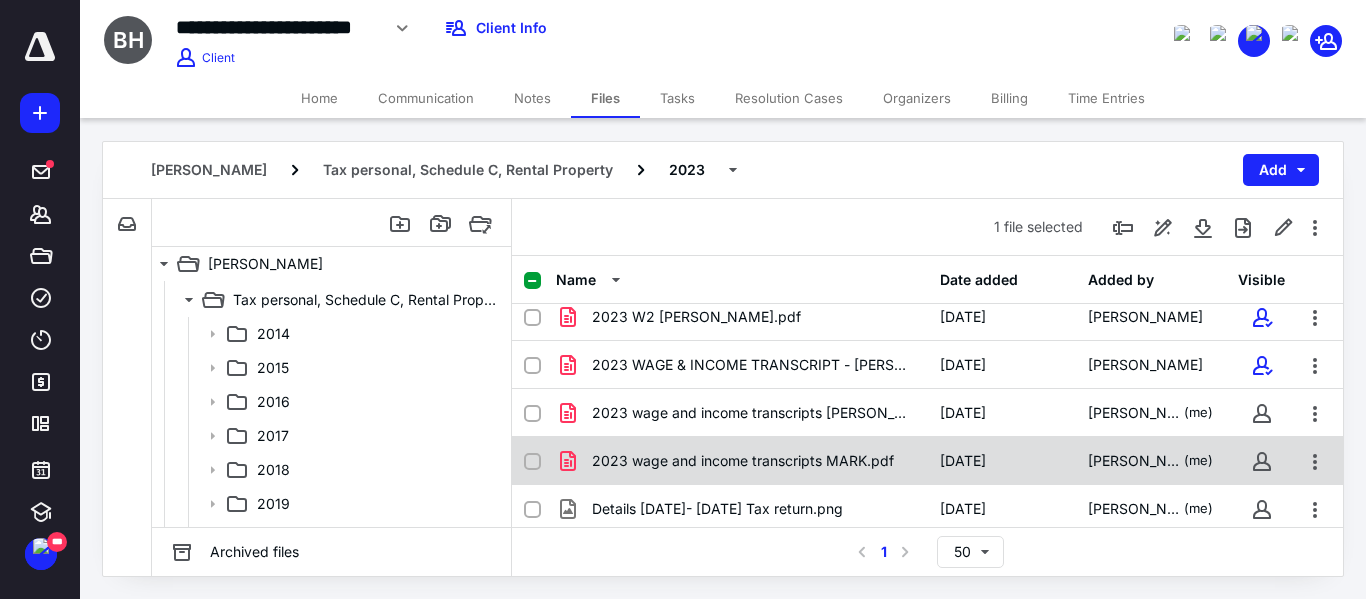 scroll, scrollTop: 205, scrollLeft: 0, axis: vertical 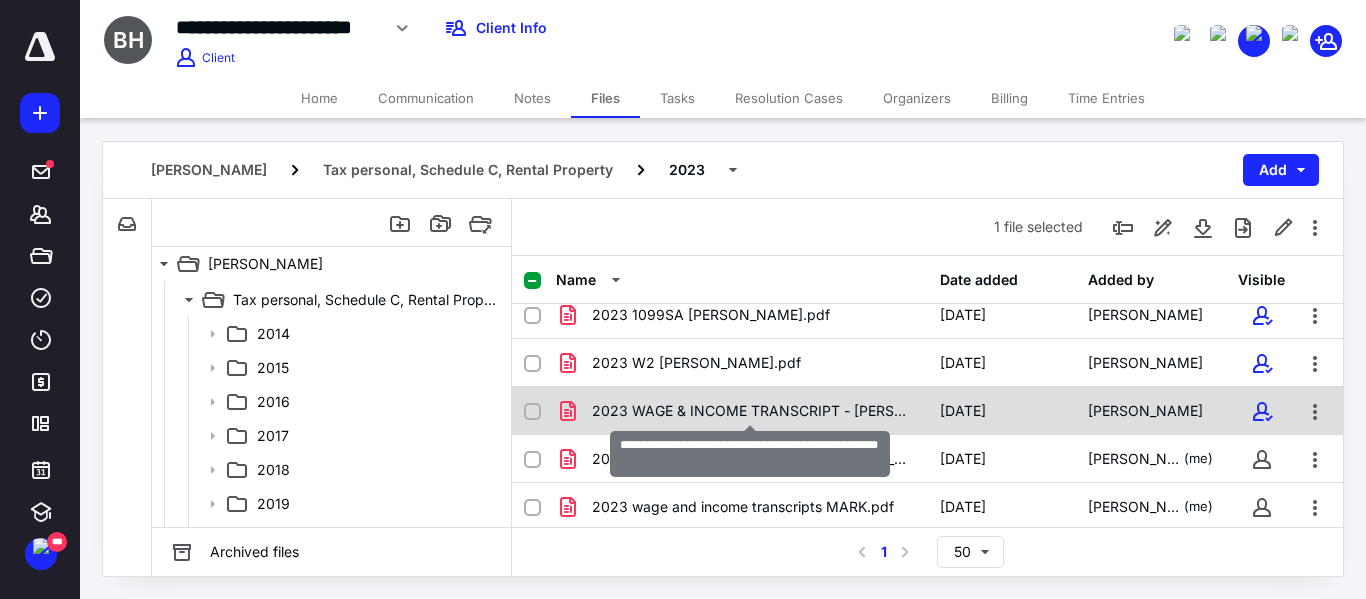 click on "2023 WAGE & INCOME TRANSCRIPT - [PERSON_NAME].pdf" at bounding box center [754, 411] 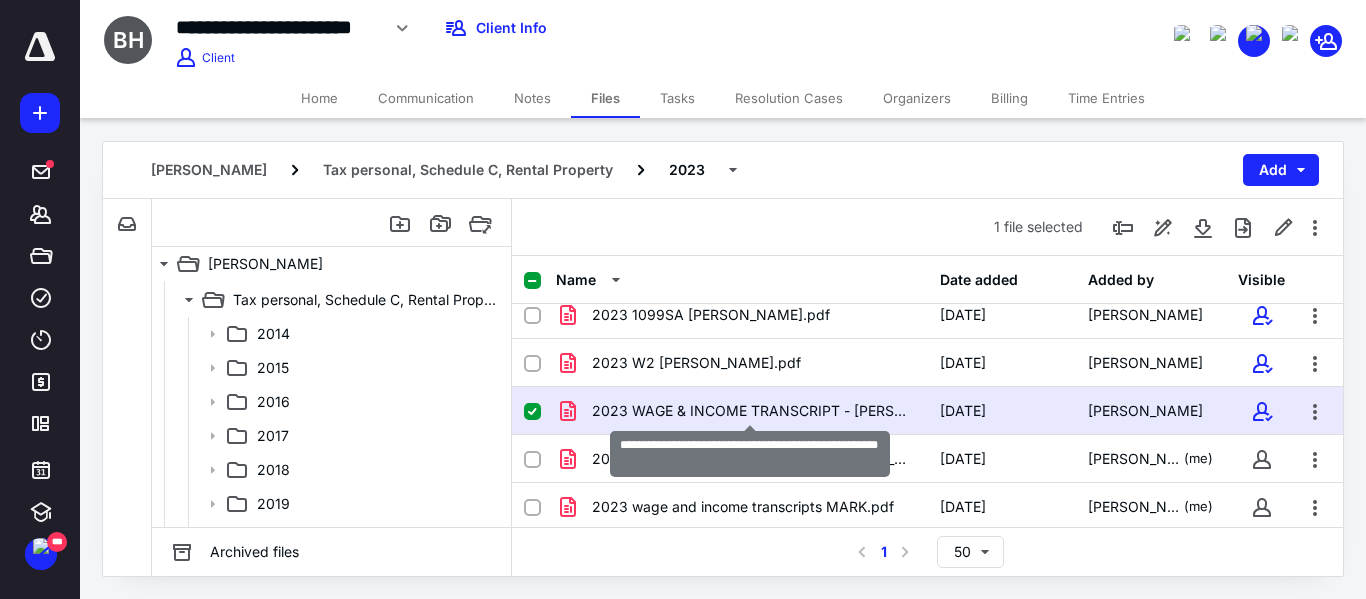 click on "2023 WAGE & INCOME TRANSCRIPT - [PERSON_NAME].pdf" at bounding box center (754, 411) 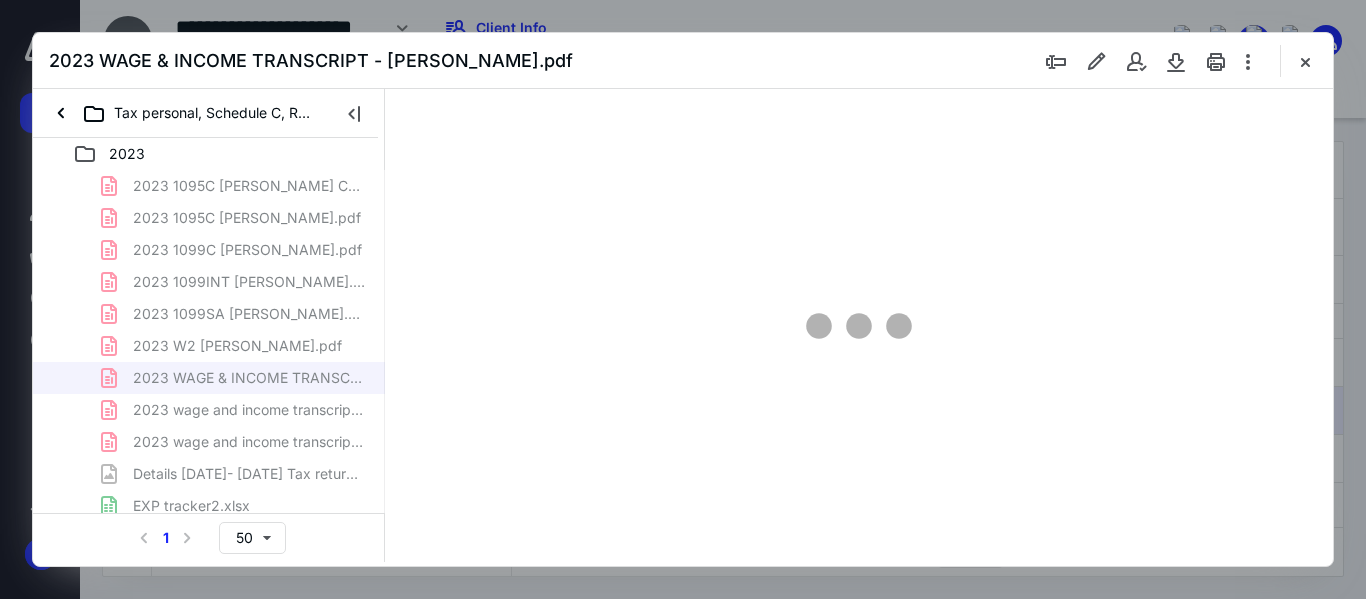 scroll, scrollTop: 0, scrollLeft: 0, axis: both 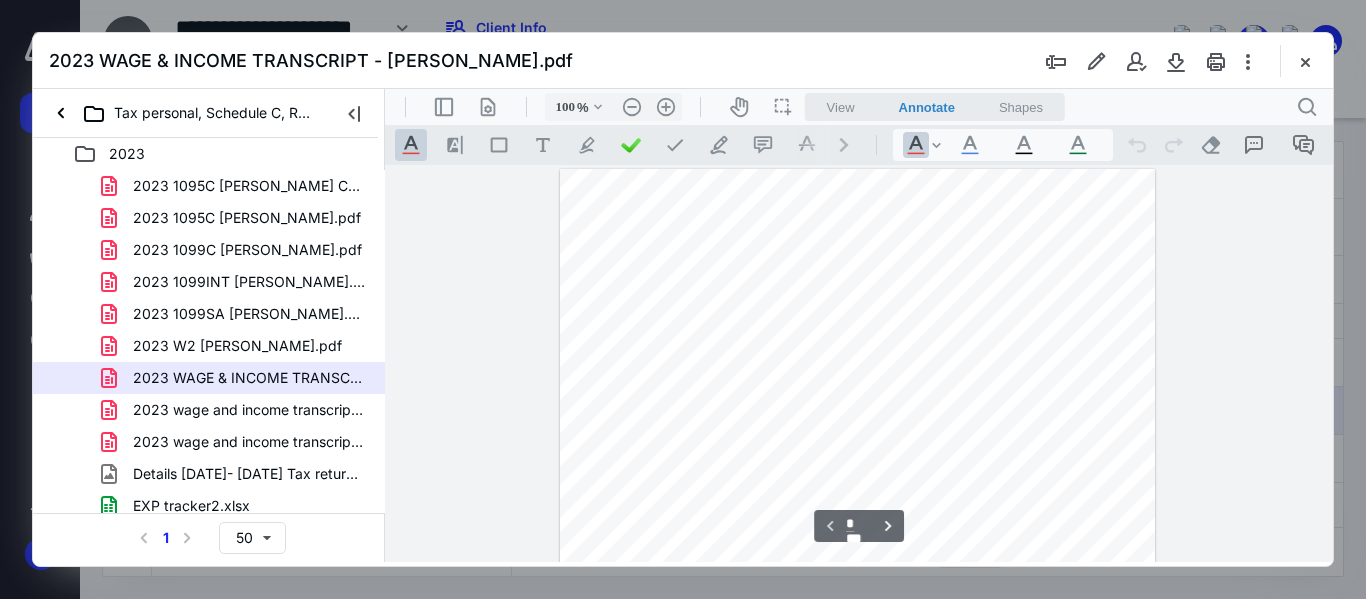 type on "47" 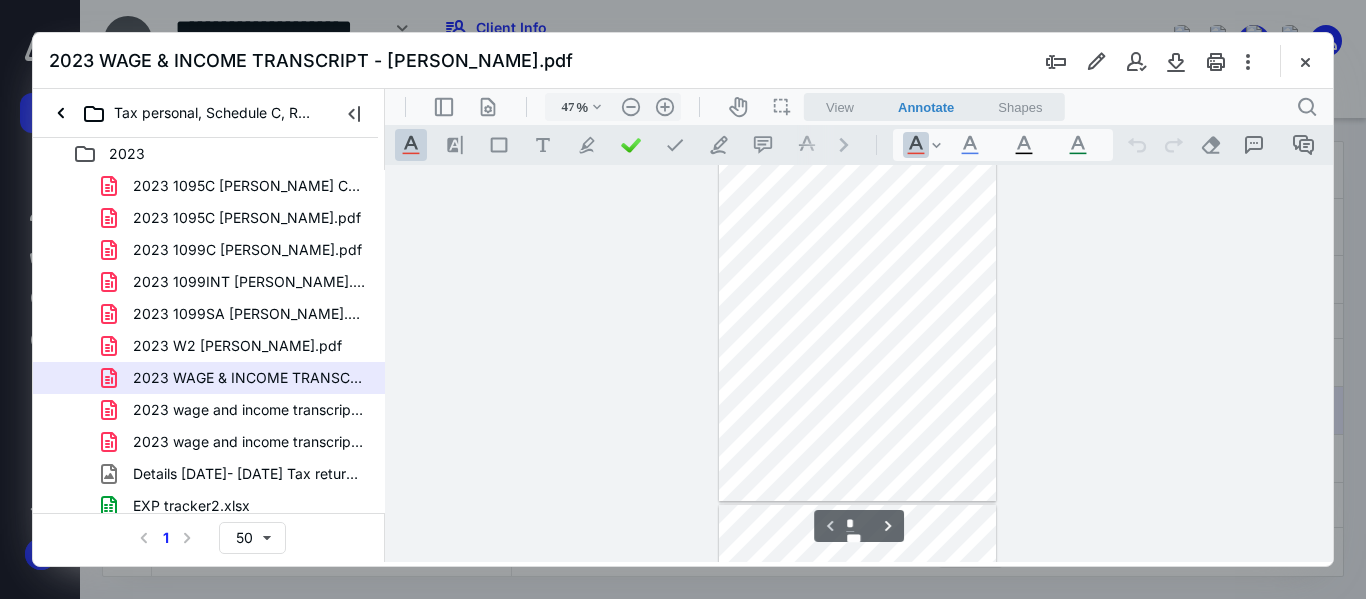 type on "*" 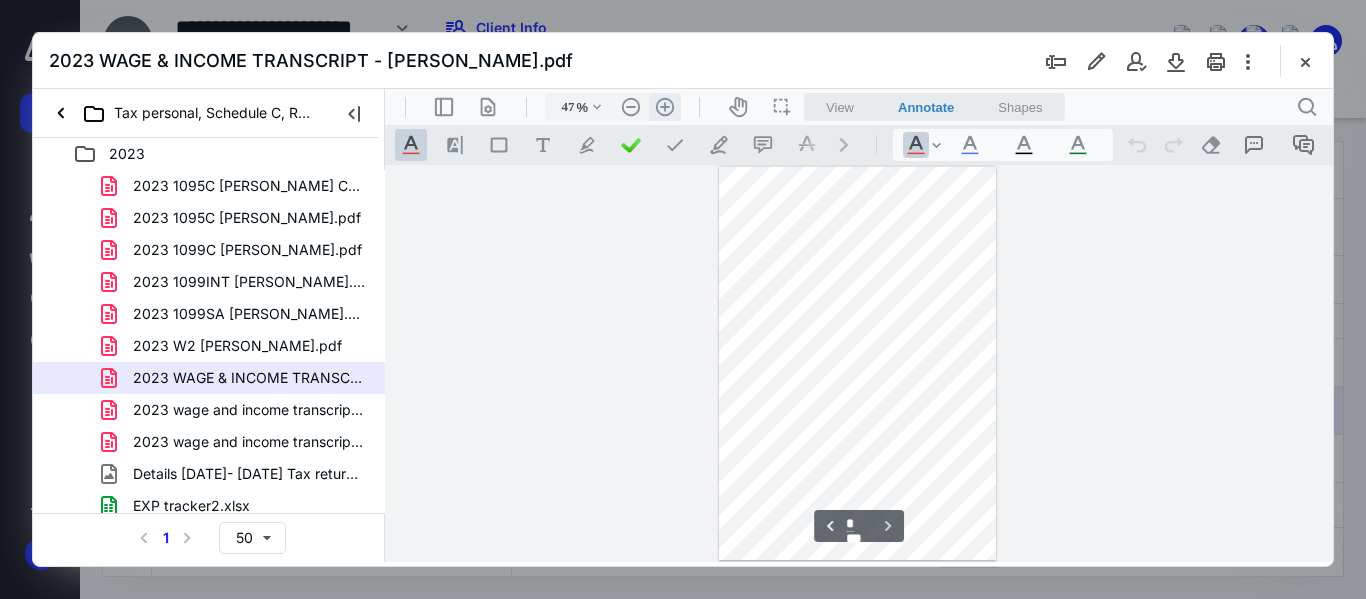 click on ".cls-1{fill:#abb0c4;} icon - header - zoom - in - line" at bounding box center (665, 107) 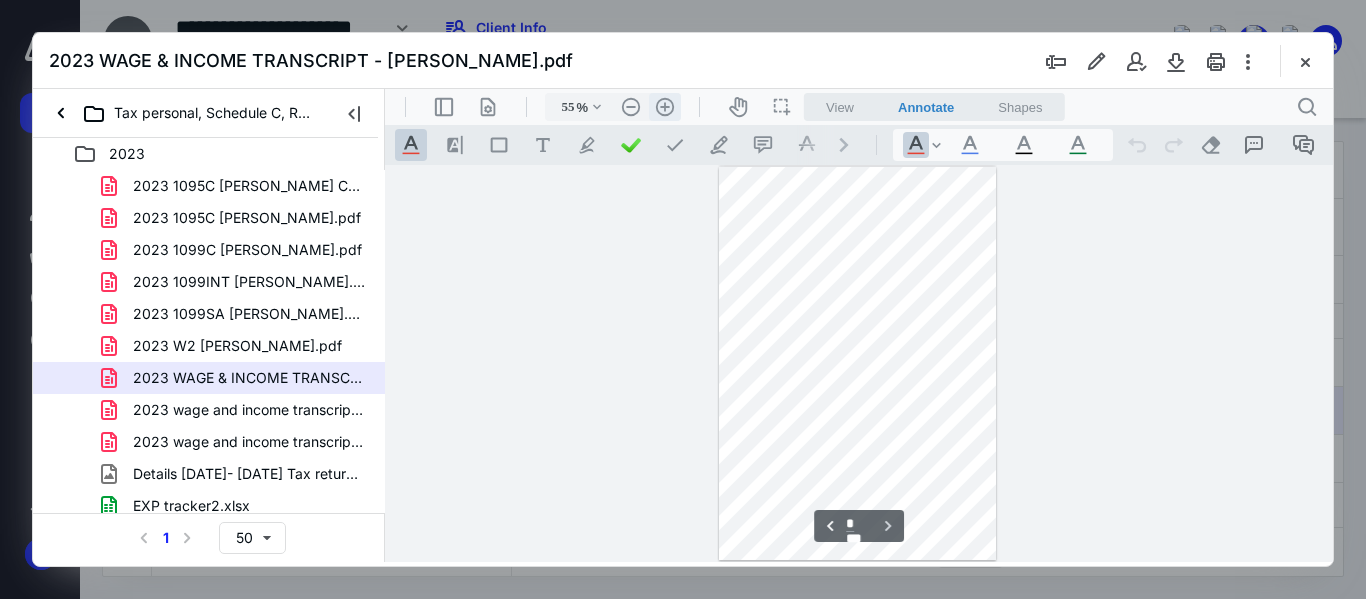 click on ".cls-1{fill:#abb0c4;} icon - header - zoom - in - line" at bounding box center (665, 107) 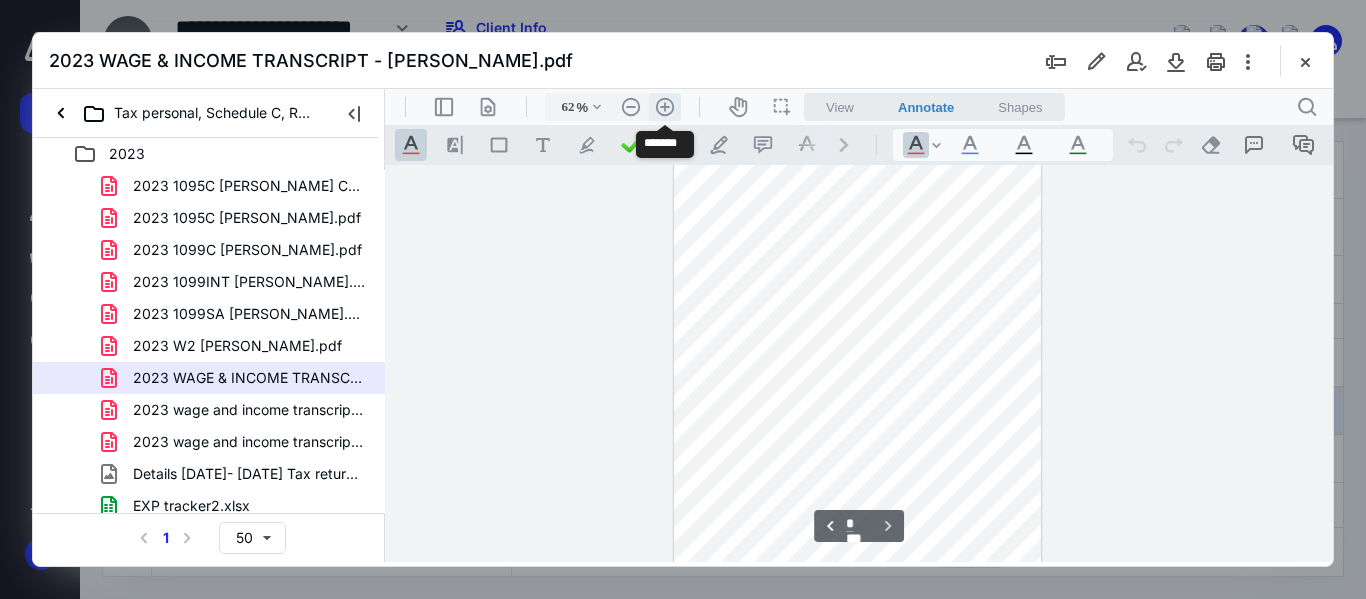 click on ".cls-1{fill:#abb0c4;} icon - header - zoom - in - line" at bounding box center (665, 107) 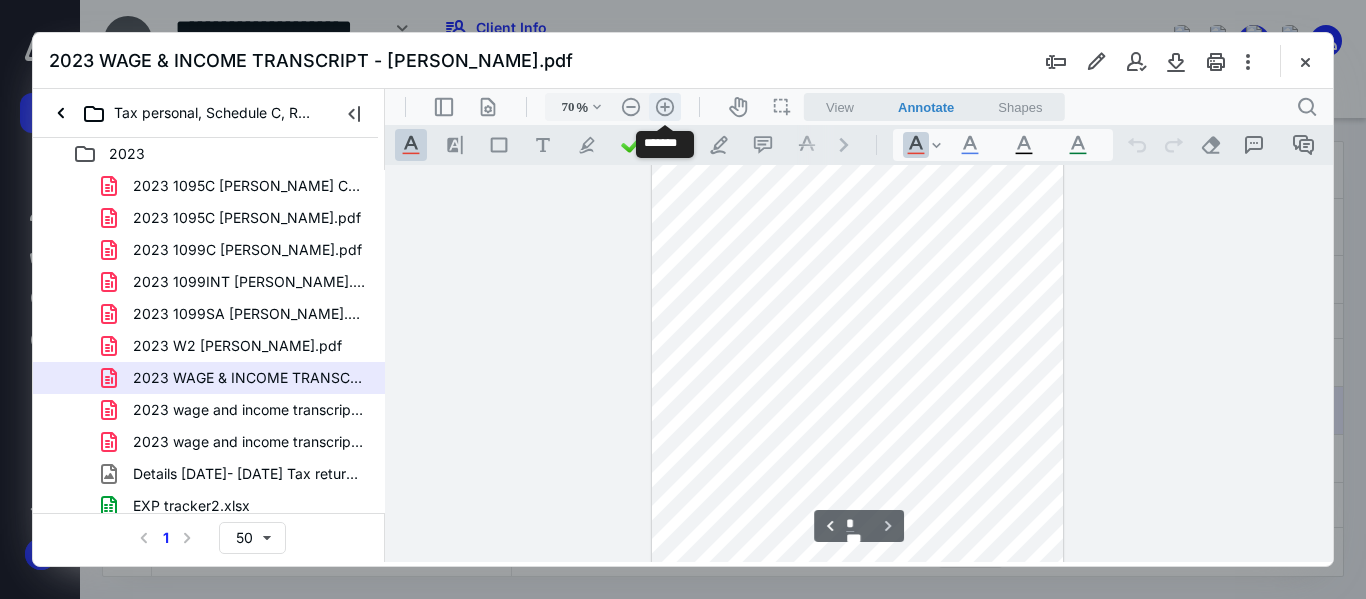 click on ".cls-1{fill:#abb0c4;} icon - header - zoom - in - line" at bounding box center (665, 107) 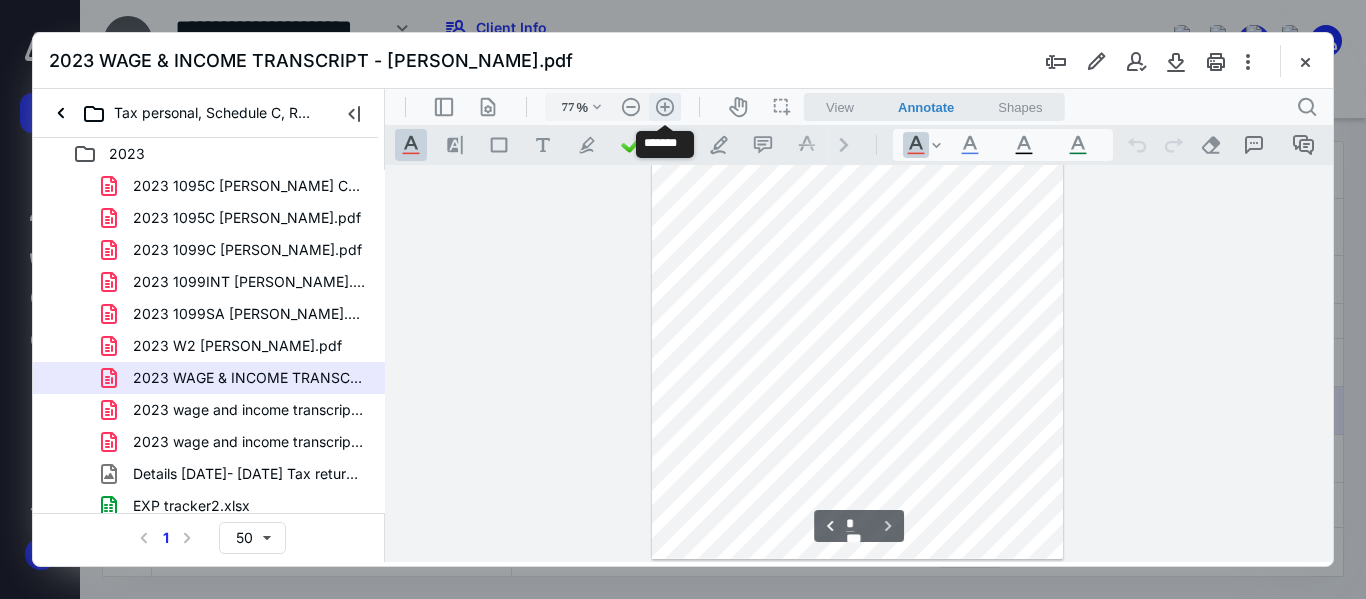 click on ".cls-1{fill:#abb0c4;} icon - header - zoom - in - line" at bounding box center (665, 107) 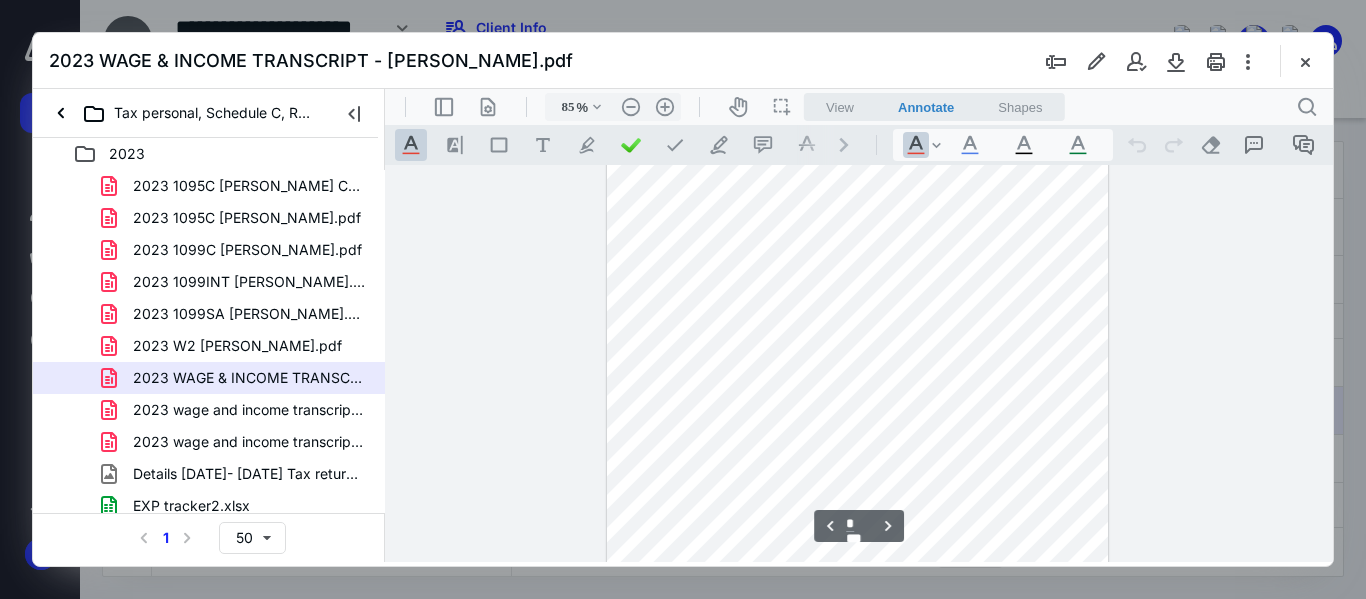 scroll, scrollTop: 759, scrollLeft: 0, axis: vertical 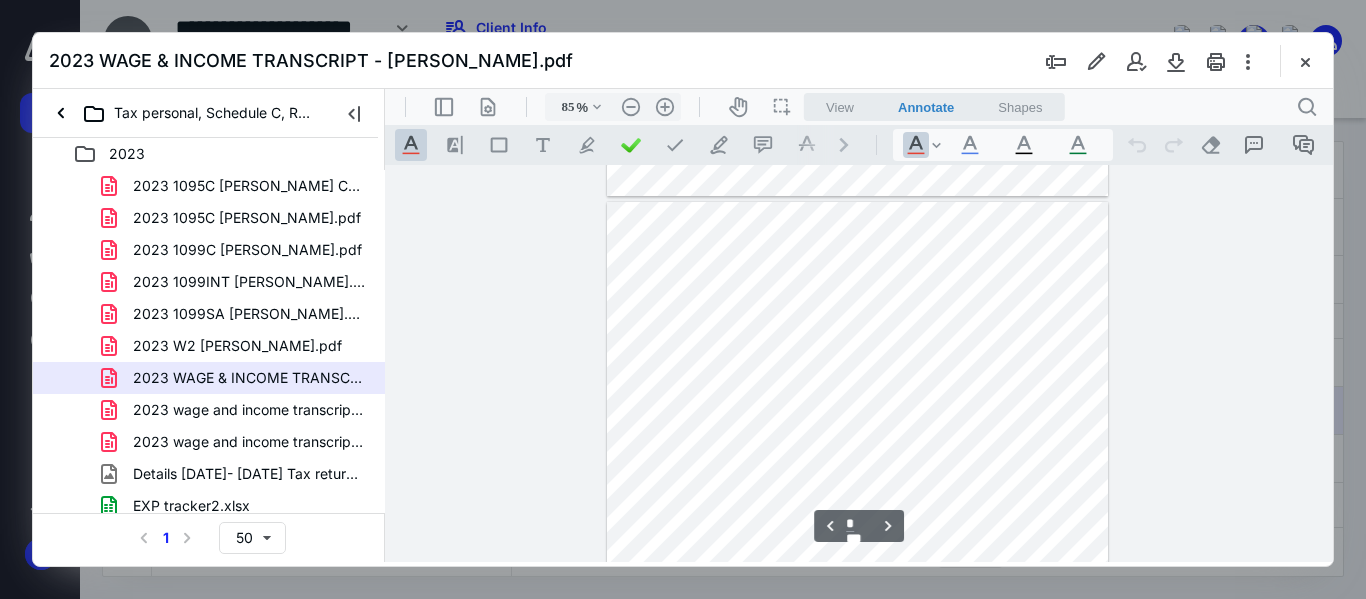 type on "*" 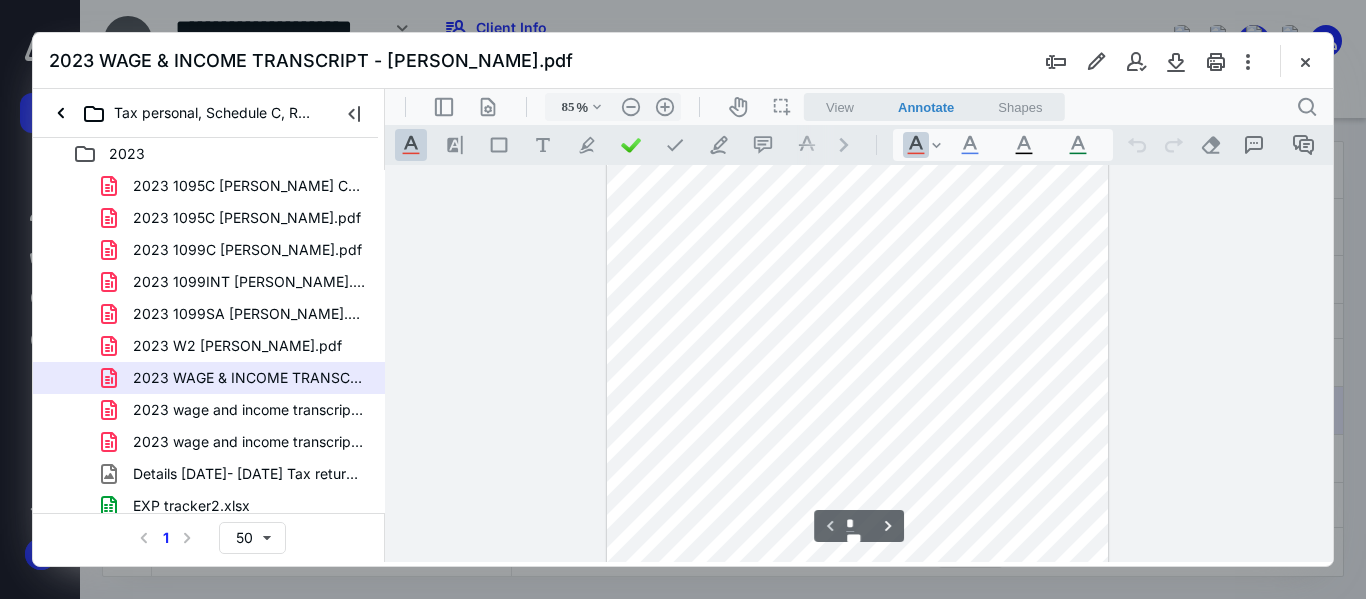 scroll, scrollTop: 259, scrollLeft: 0, axis: vertical 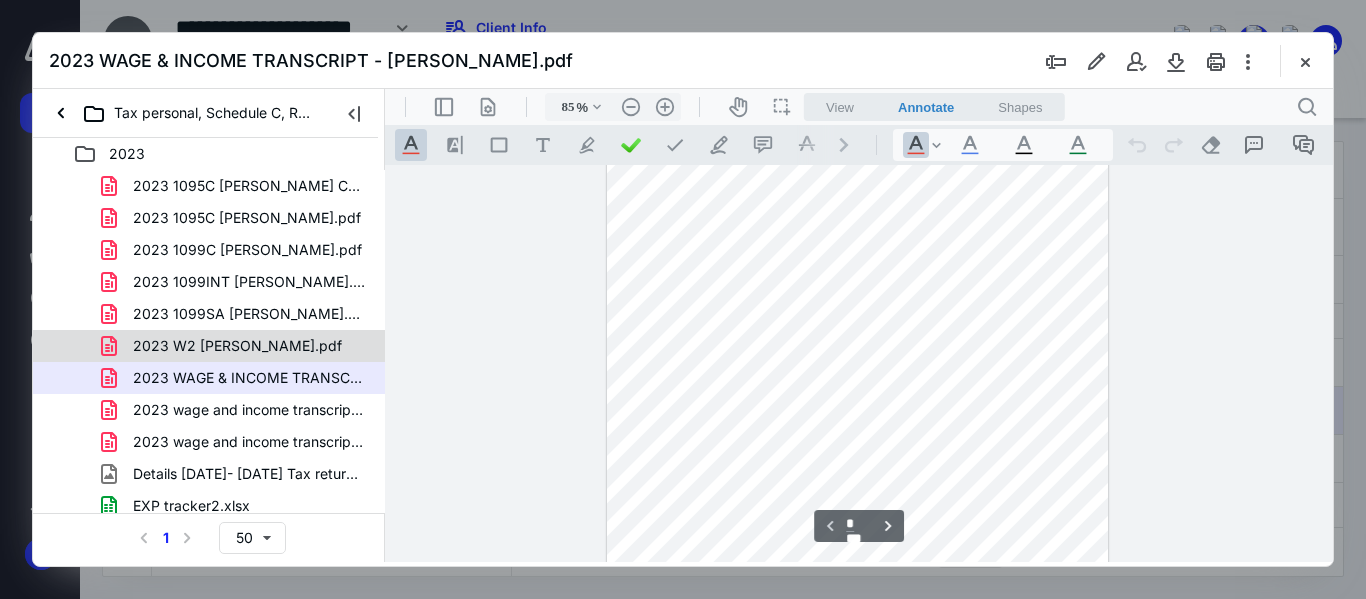 click on "2023 W2 [PERSON_NAME].pdf" at bounding box center (237, 346) 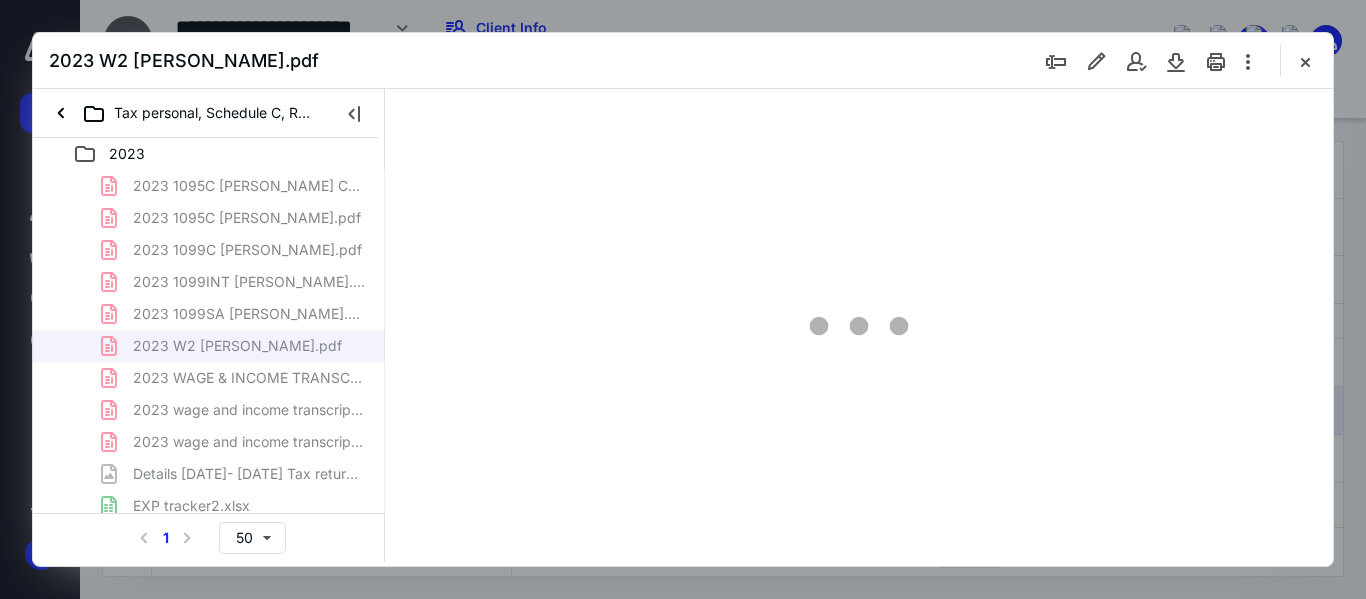 scroll, scrollTop: 78, scrollLeft: 0, axis: vertical 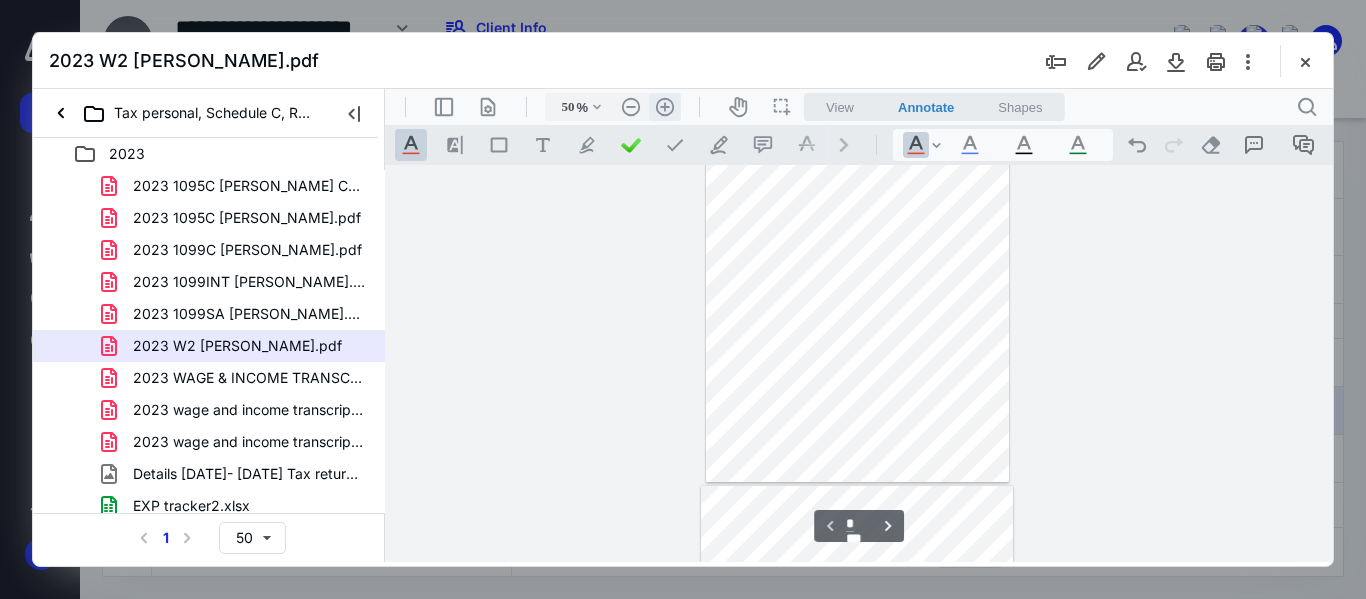click on ".cls-1{fill:#abb0c4;} icon - header - zoom - in - line" at bounding box center (665, 107) 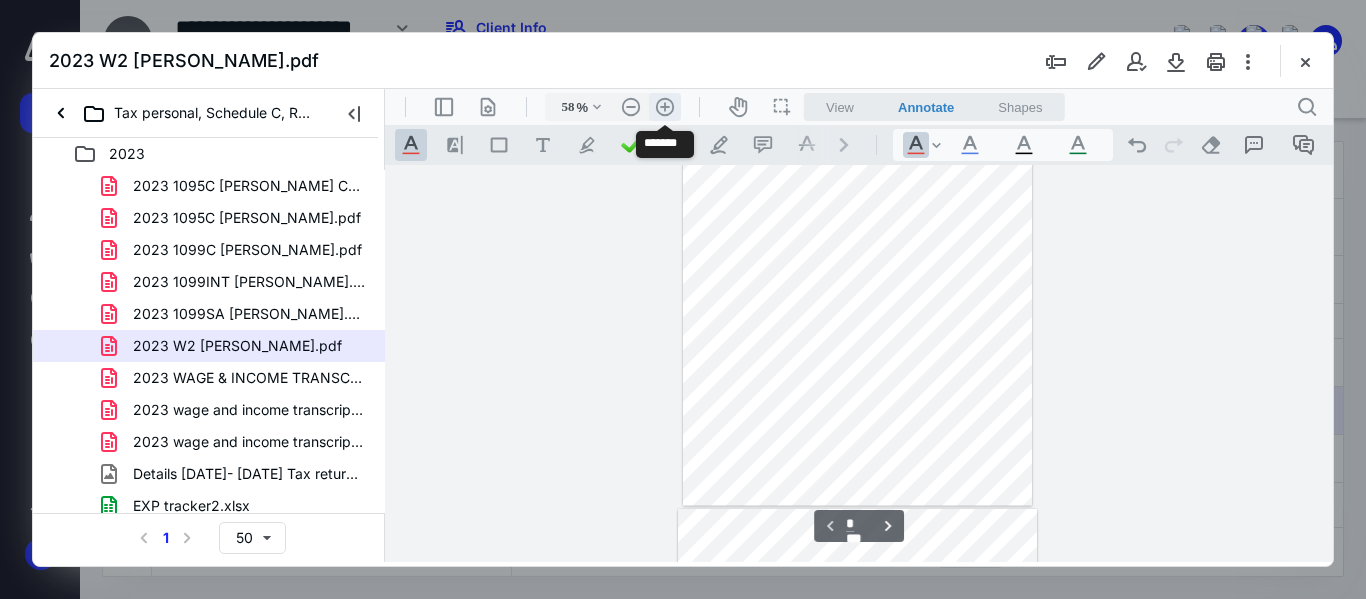 click on ".cls-1{fill:#abb0c4;} icon - header - zoom - in - line" at bounding box center (665, 107) 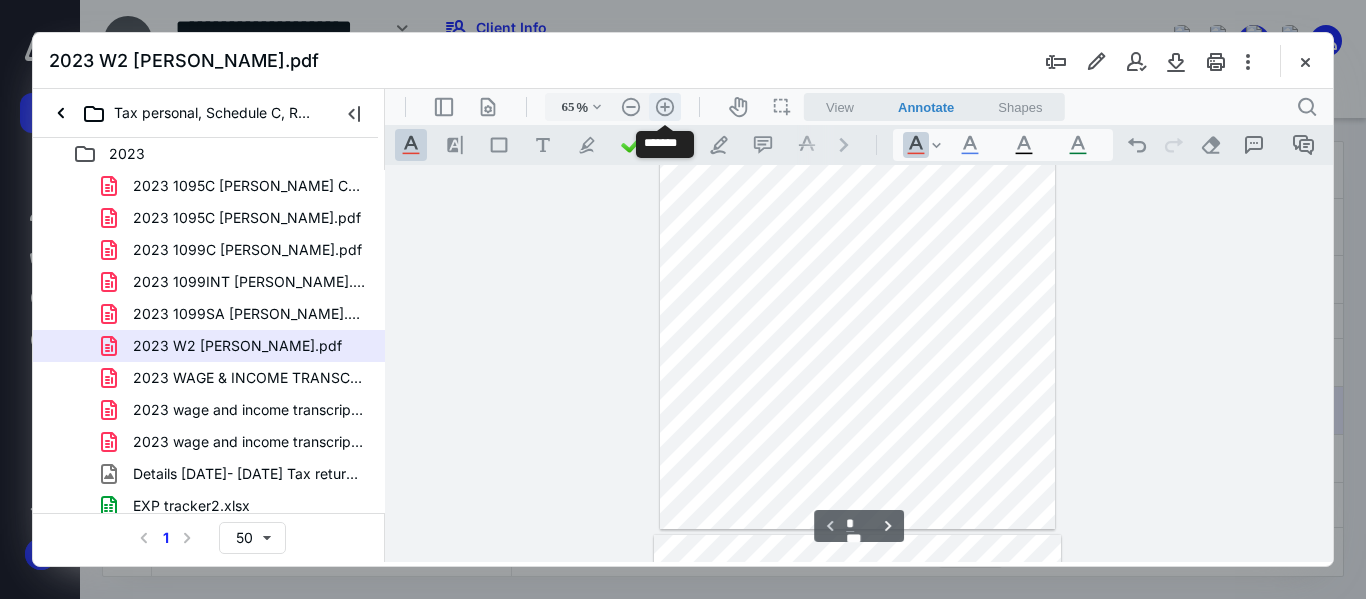 click on ".cls-1{fill:#abb0c4;} icon - header - zoom - in - line" at bounding box center (665, 107) 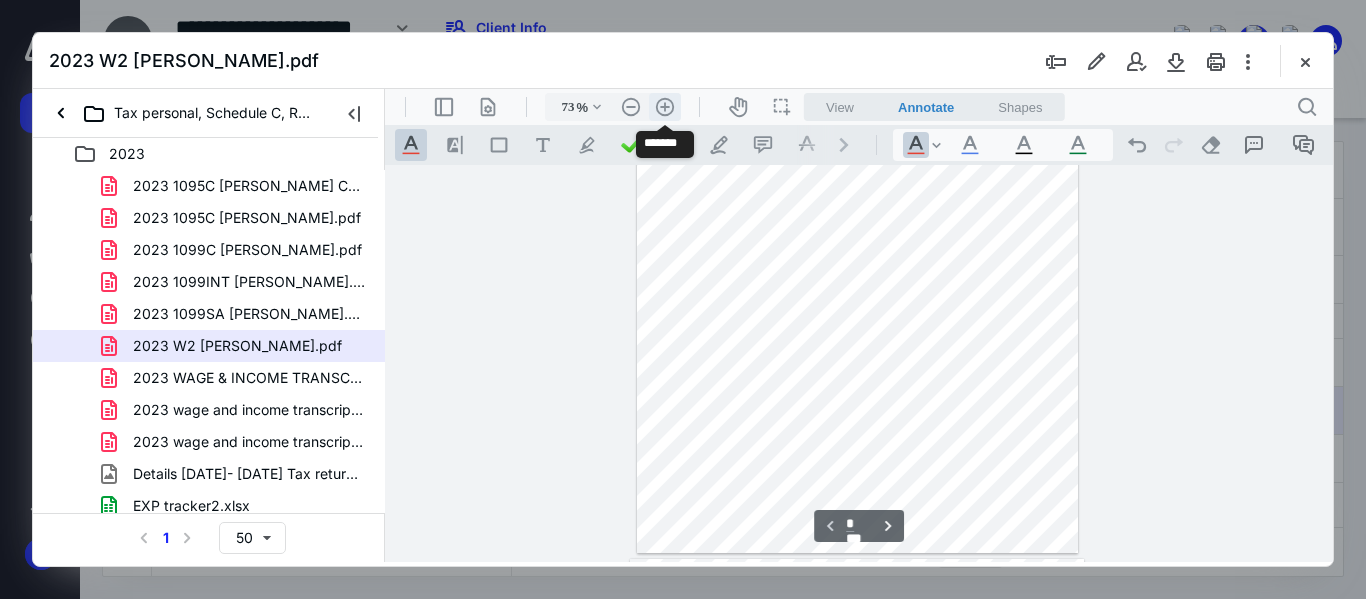 click on ".cls-1{fill:#abb0c4;} icon - header - zoom - in - line" at bounding box center [665, 107] 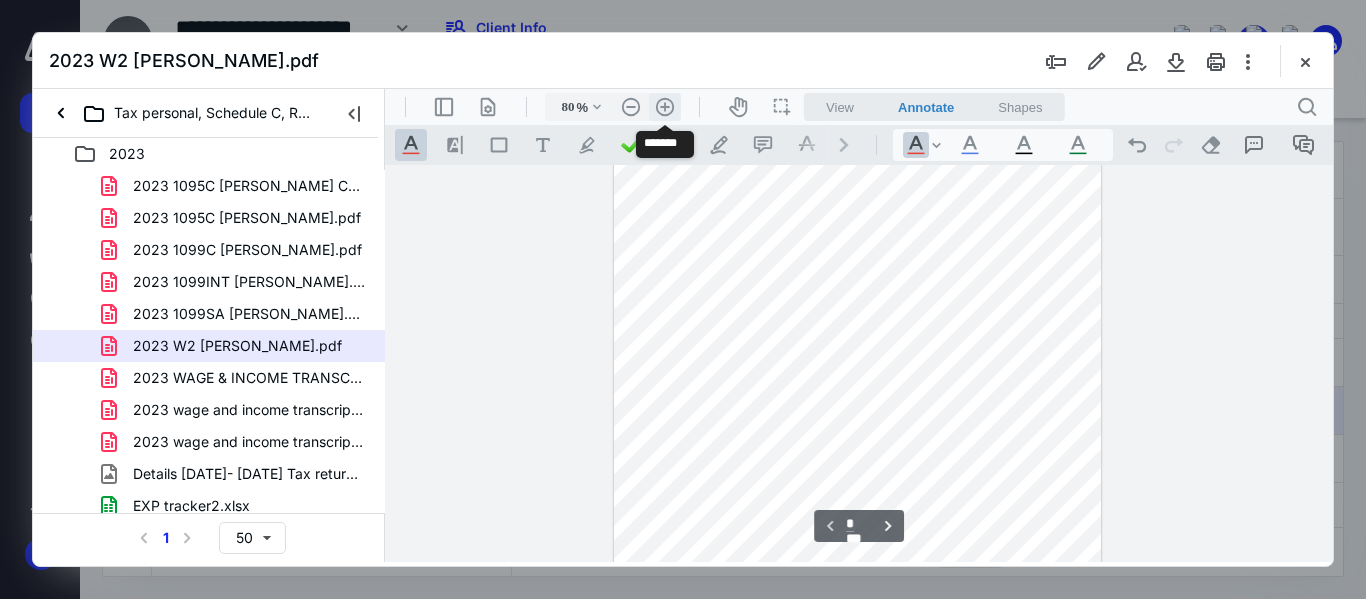 click on ".cls-1{fill:#abb0c4;} icon - header - zoom - in - line" at bounding box center [665, 107] 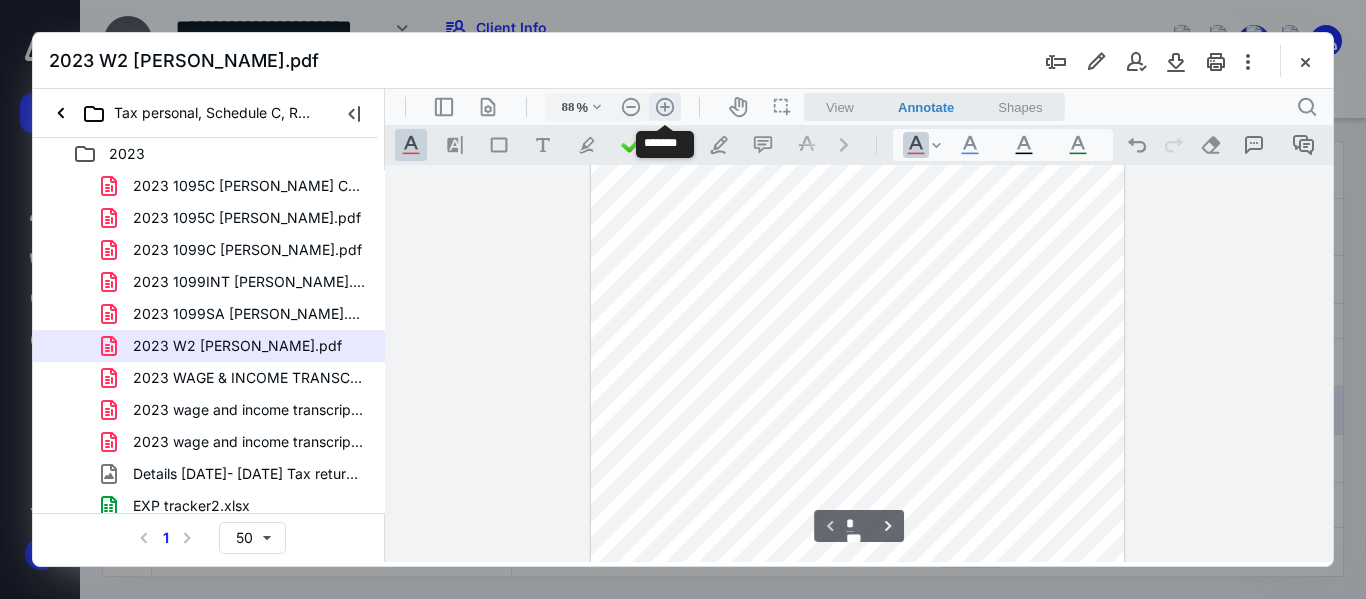 click on ".cls-1{fill:#abb0c4;} icon - header - zoom - in - line" at bounding box center (665, 107) 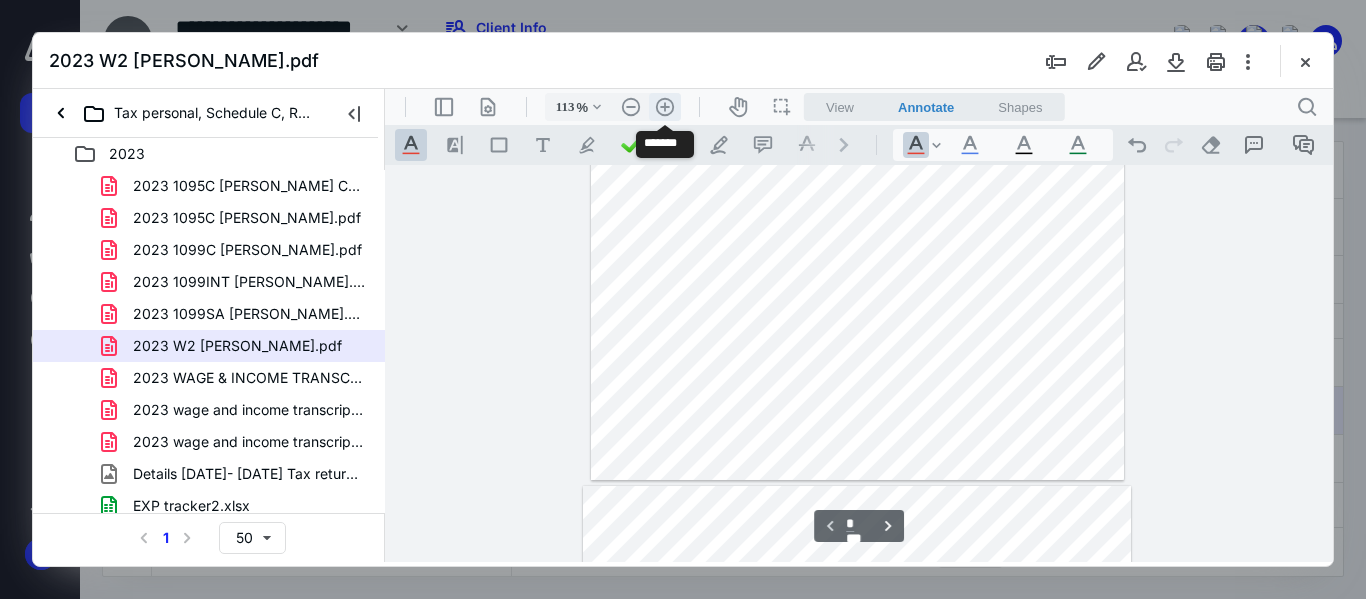 click on ".cls-1{fill:#abb0c4;} icon - header - zoom - in - line" at bounding box center (665, 107) 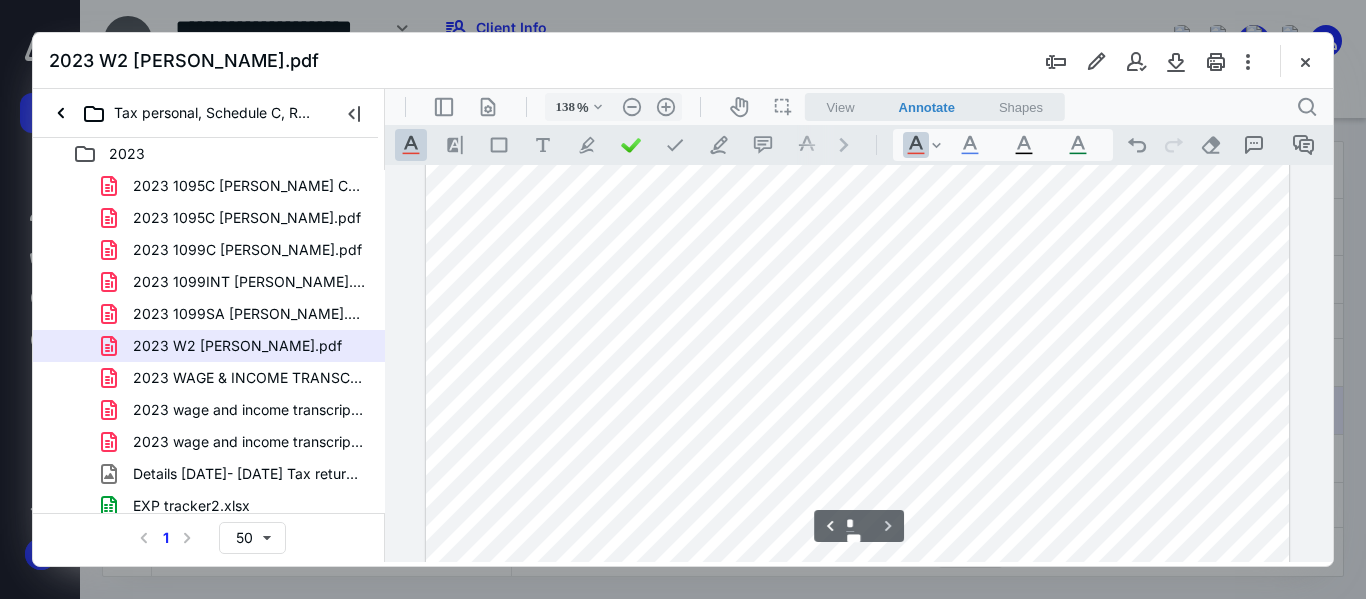 scroll, scrollTop: 819, scrollLeft: 0, axis: vertical 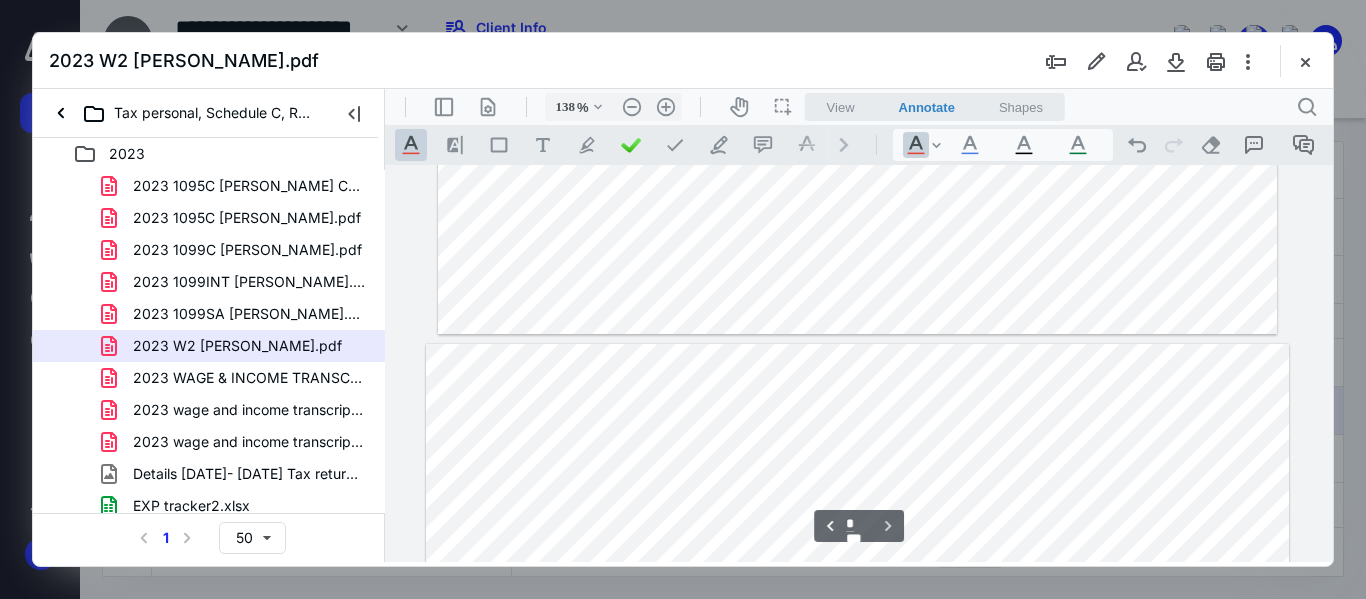 type on "*" 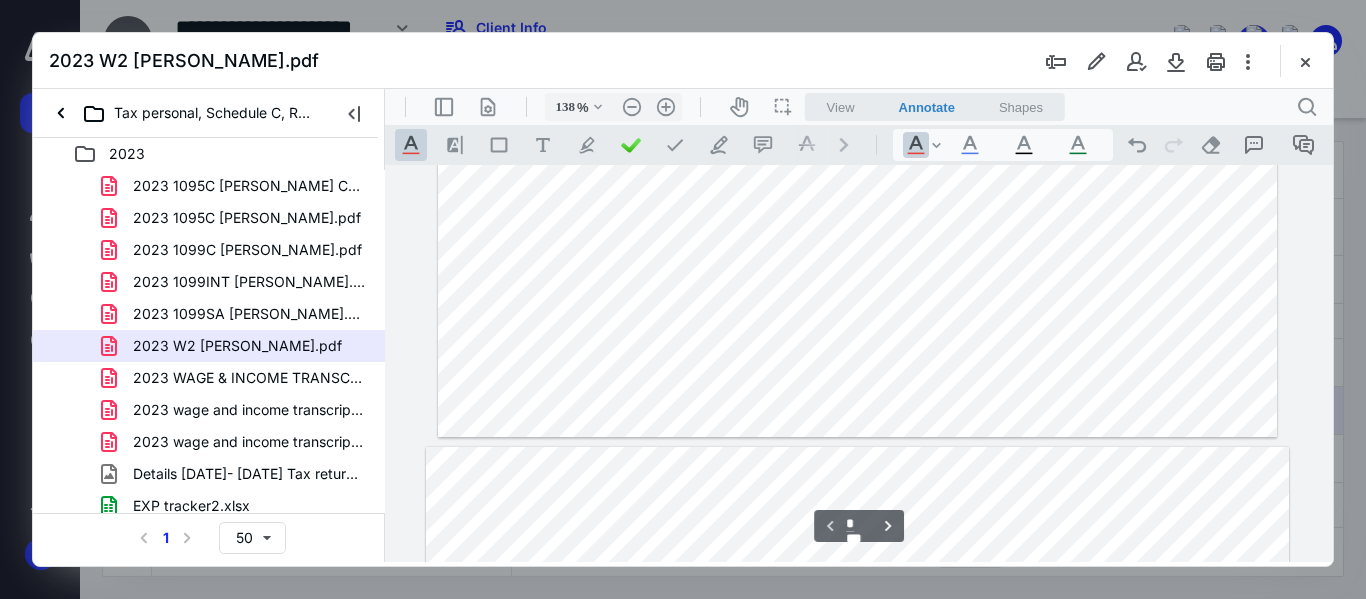 drag, startPoint x: 268, startPoint y: 438, endPoint x: 287, endPoint y: 441, distance: 19.235384 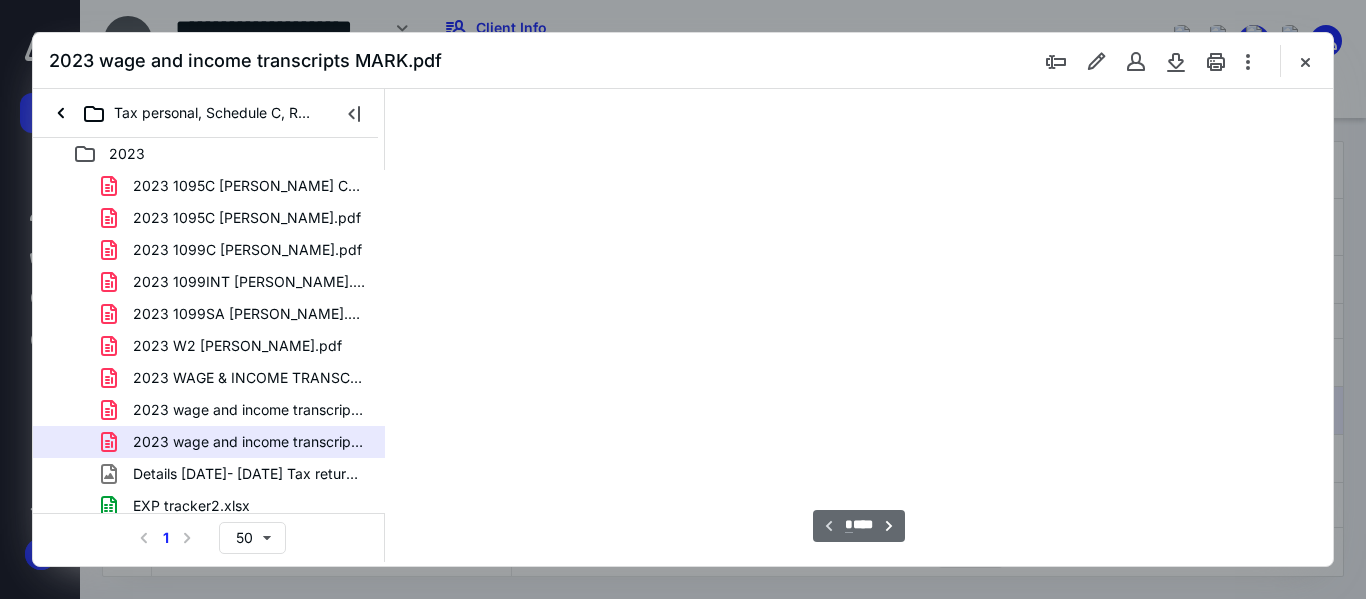 scroll, scrollTop: 78, scrollLeft: 0, axis: vertical 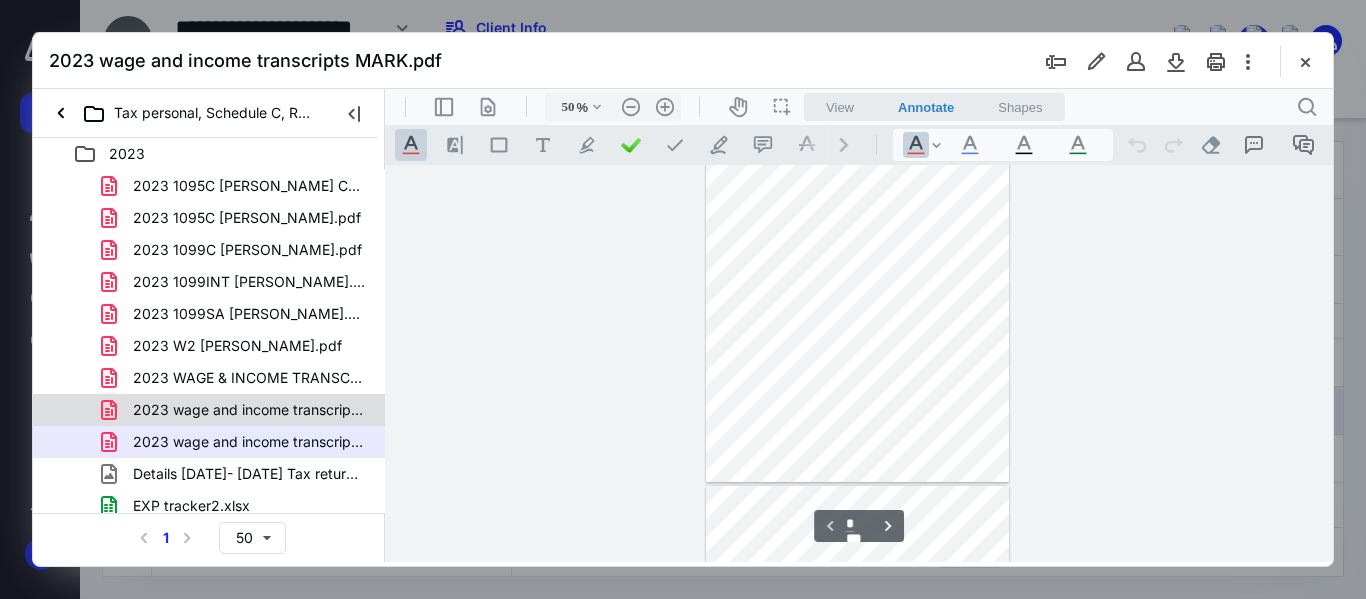 click on "2023 wage and income transcripts [PERSON_NAME].pdf" at bounding box center (249, 410) 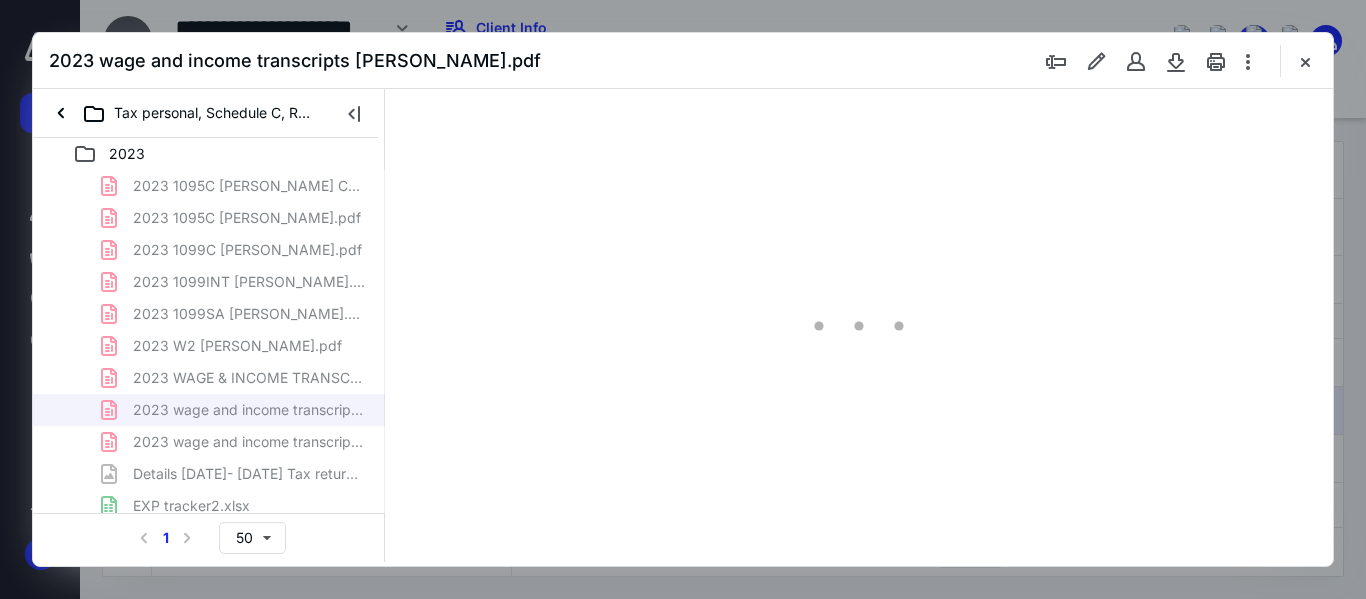 type on "50" 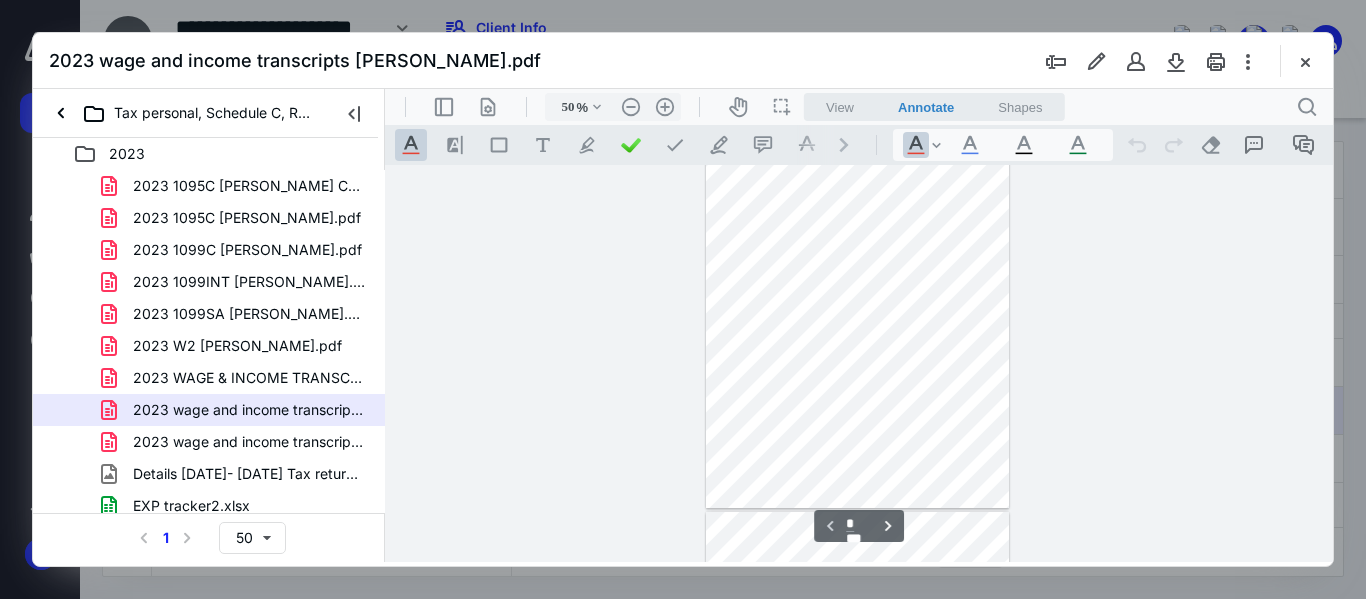 type on "*" 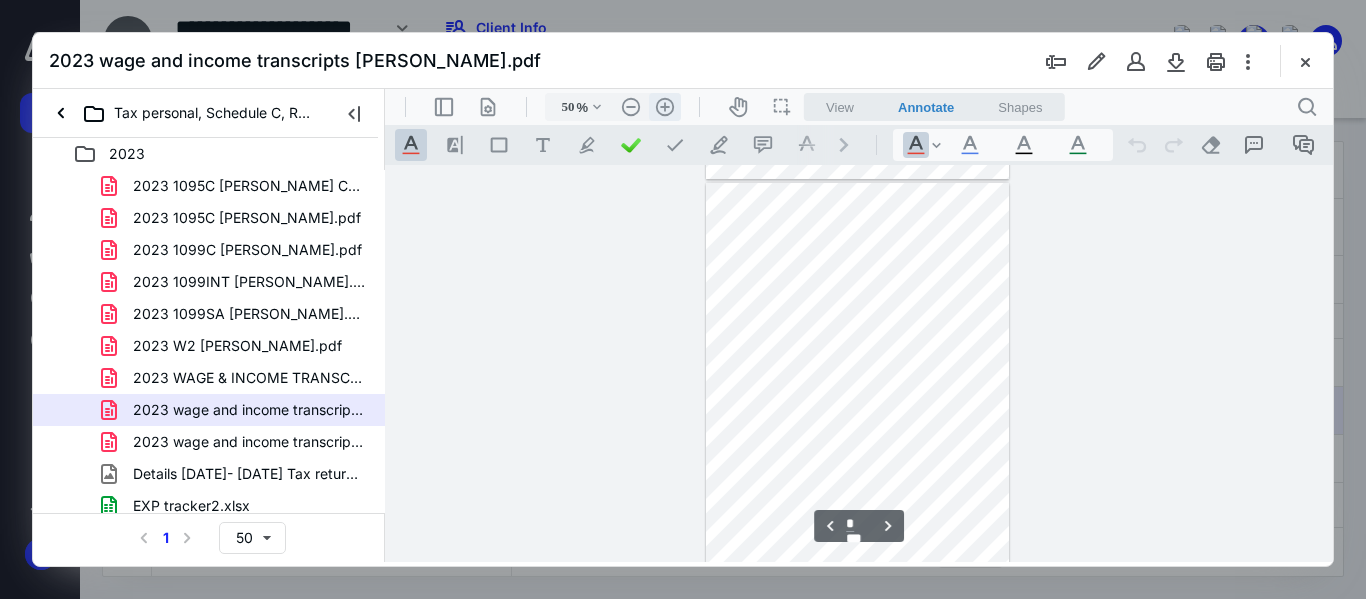 click on ".cls-1{fill:#abb0c4;} icon - header - zoom - in - line" at bounding box center (665, 107) 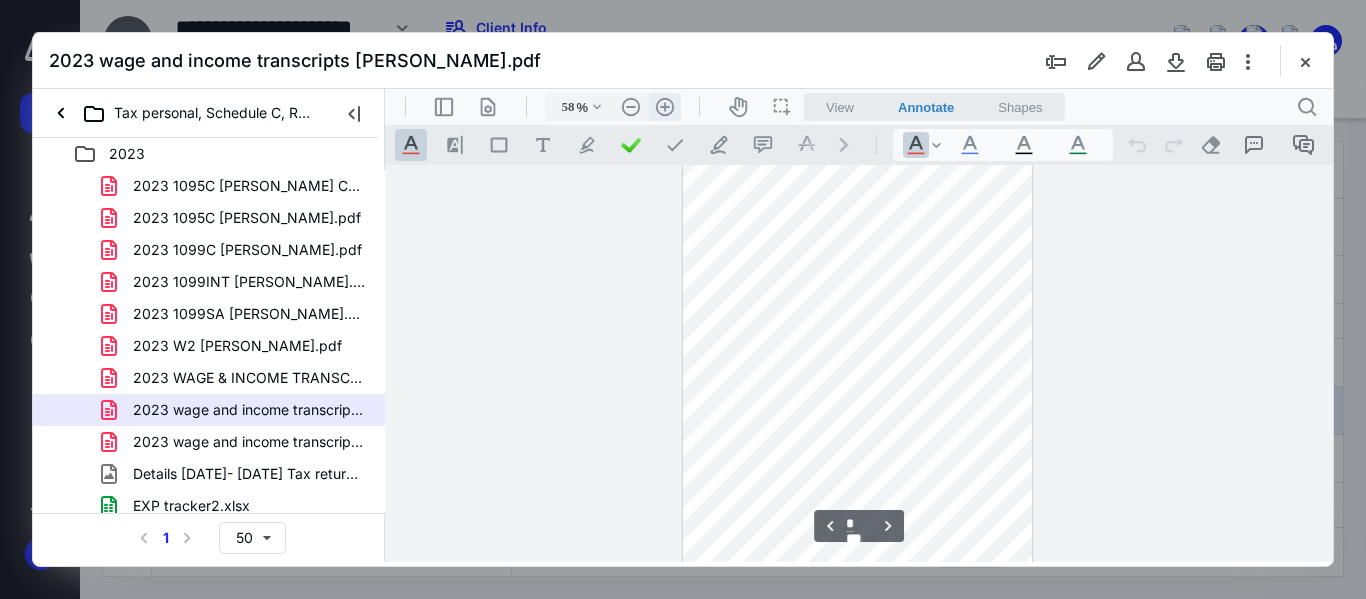 click on ".cls-1{fill:#abb0c4;} icon - header - zoom - in - line" at bounding box center (665, 107) 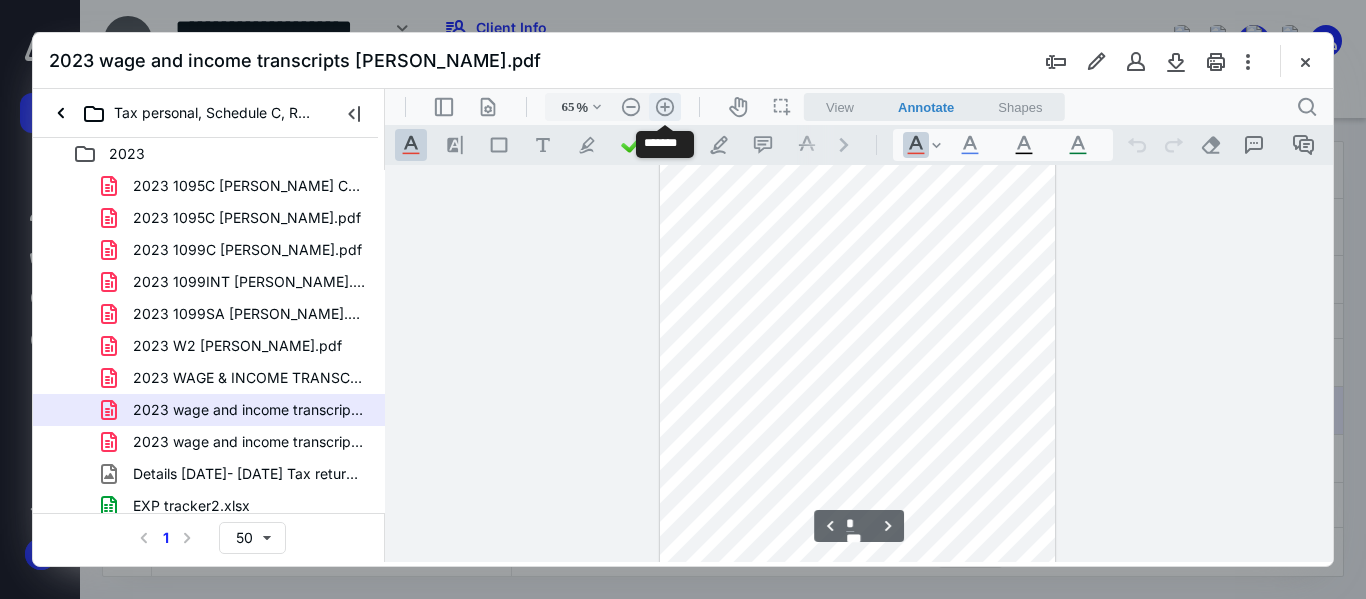 click on ".cls-1{fill:#abb0c4;} icon - header - zoom - in - line" at bounding box center [665, 107] 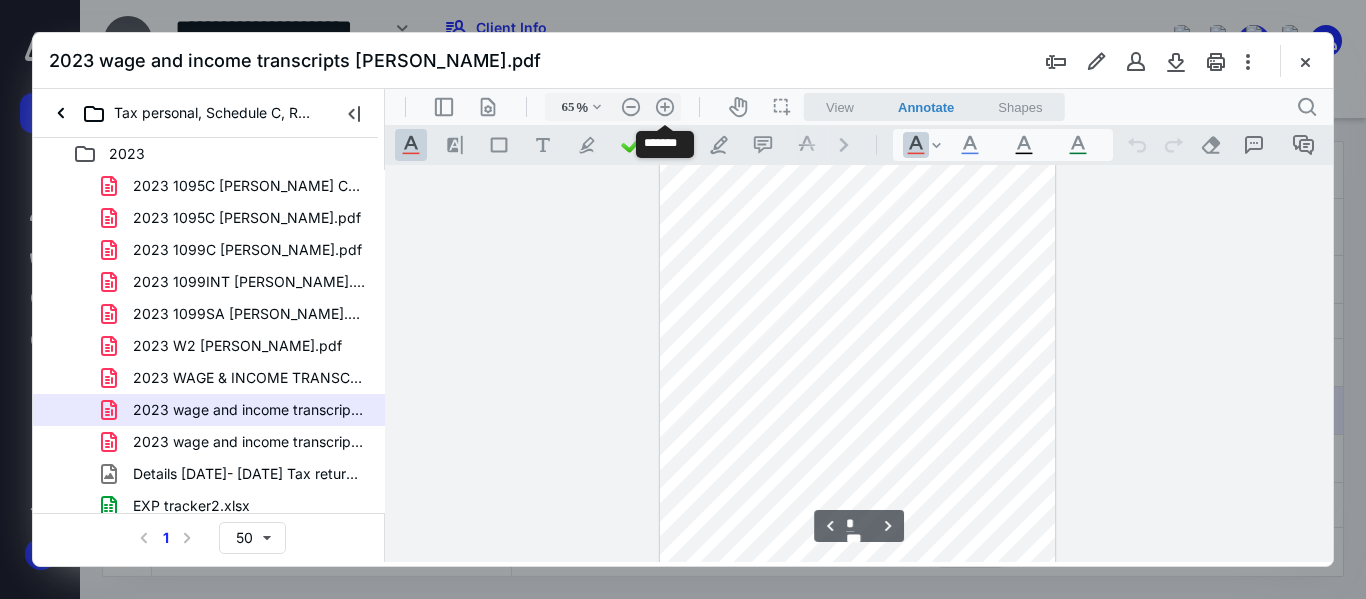 type on "73" 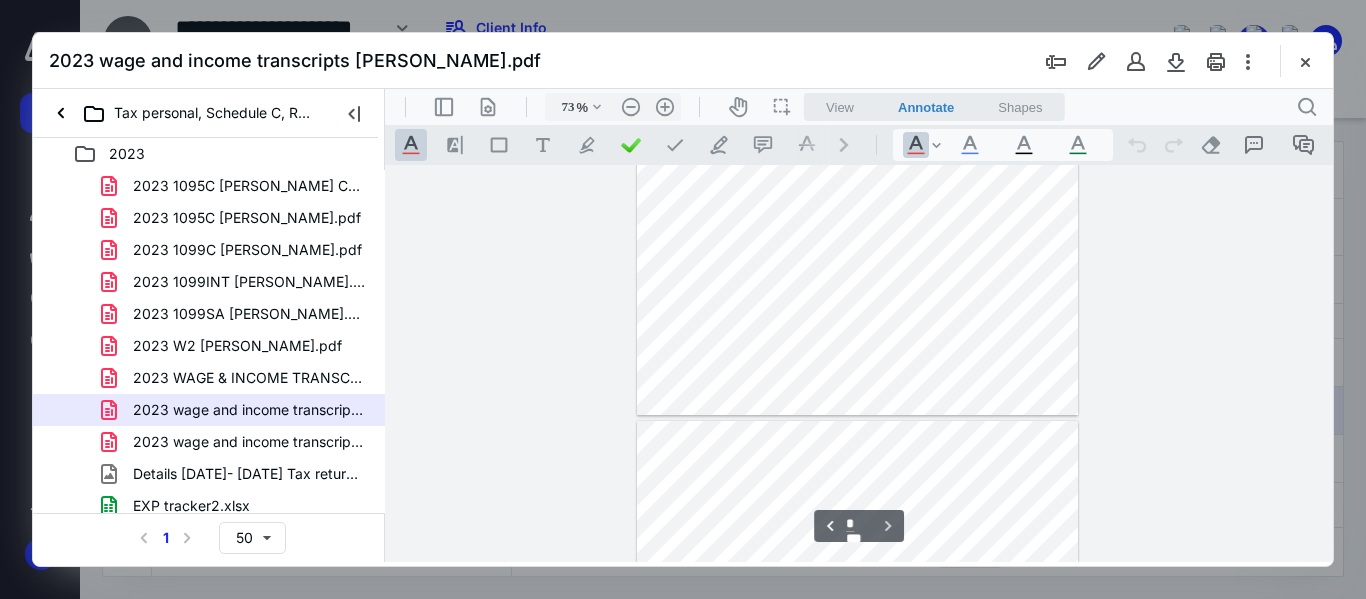 scroll, scrollTop: 2565, scrollLeft: 0, axis: vertical 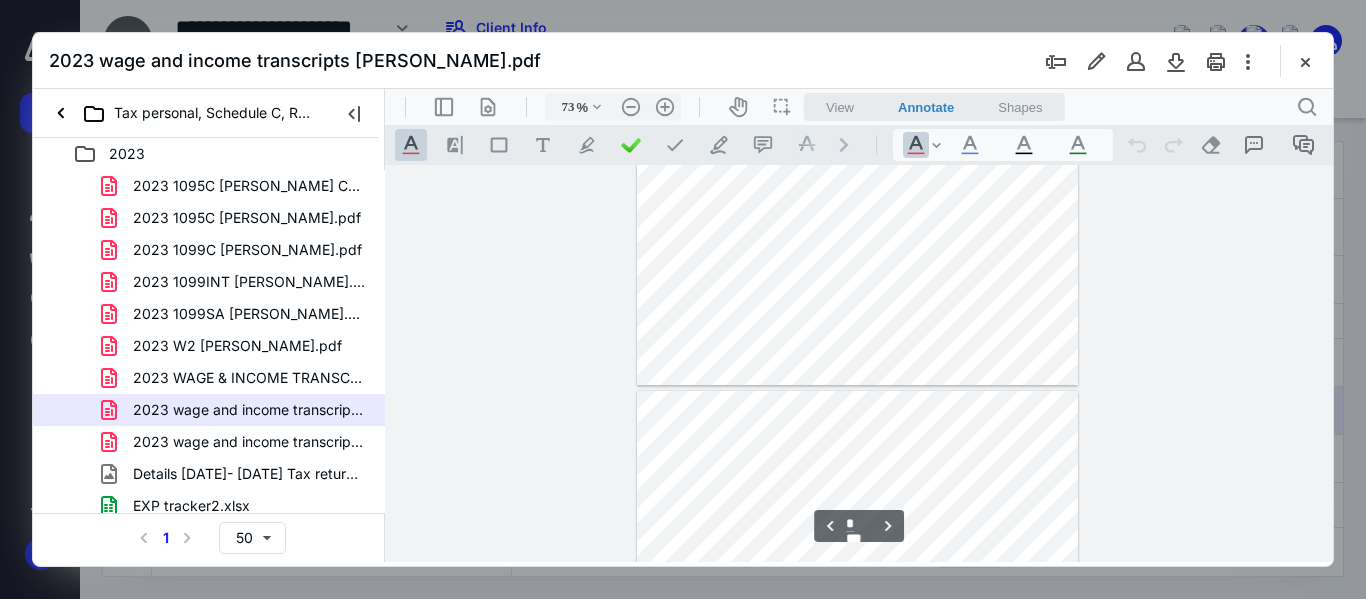 type on "*" 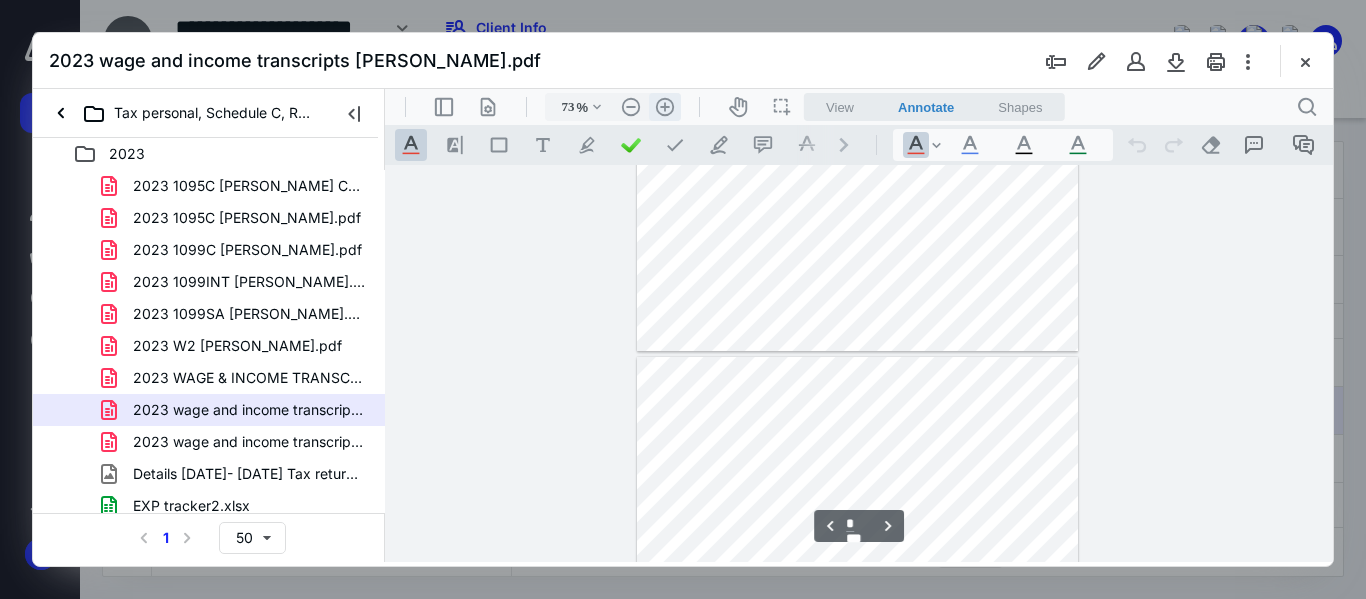 click on ".cls-1{fill:#abb0c4;} icon - header - zoom - in - line" at bounding box center [665, 107] 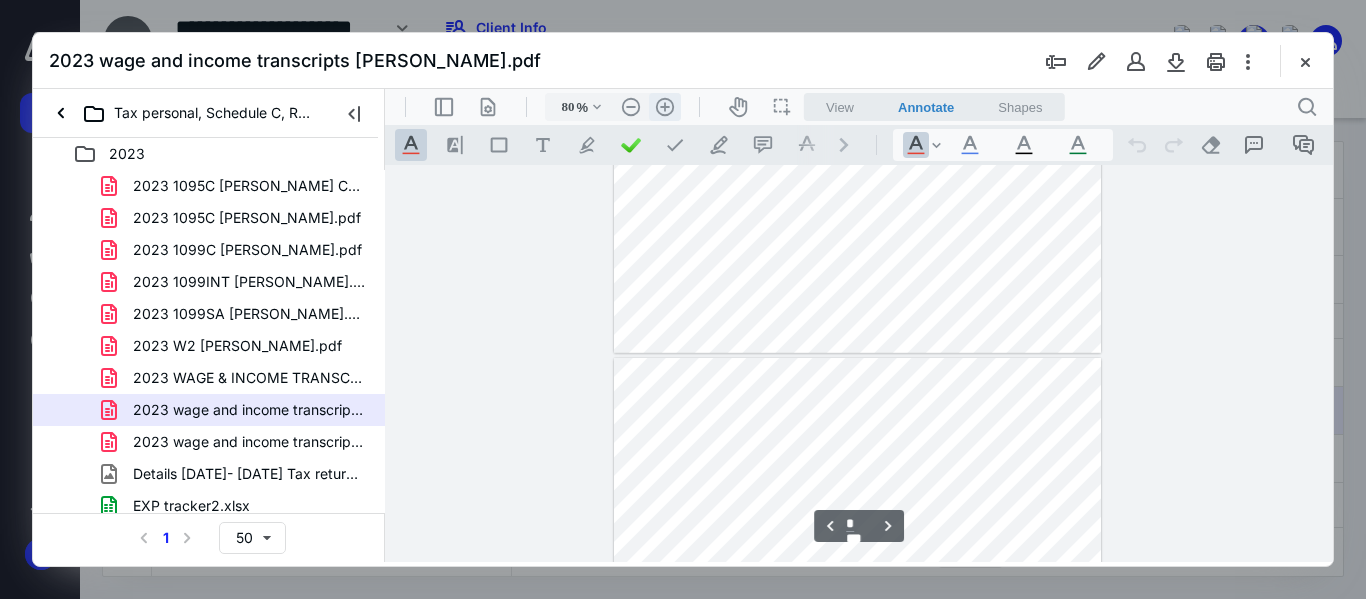 click on ".cls-1{fill:#abb0c4;} icon - header - zoom - in - line" at bounding box center [665, 107] 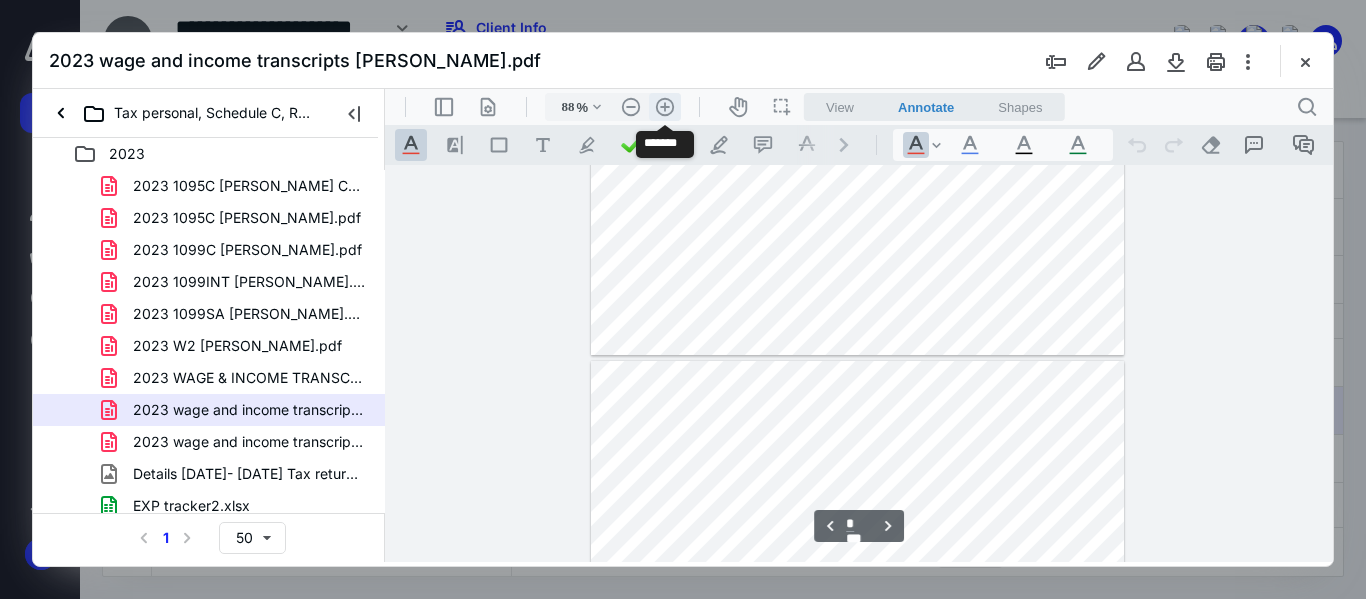 click on ".cls-1{fill:#abb0c4;} icon - header - zoom - in - line" at bounding box center [665, 107] 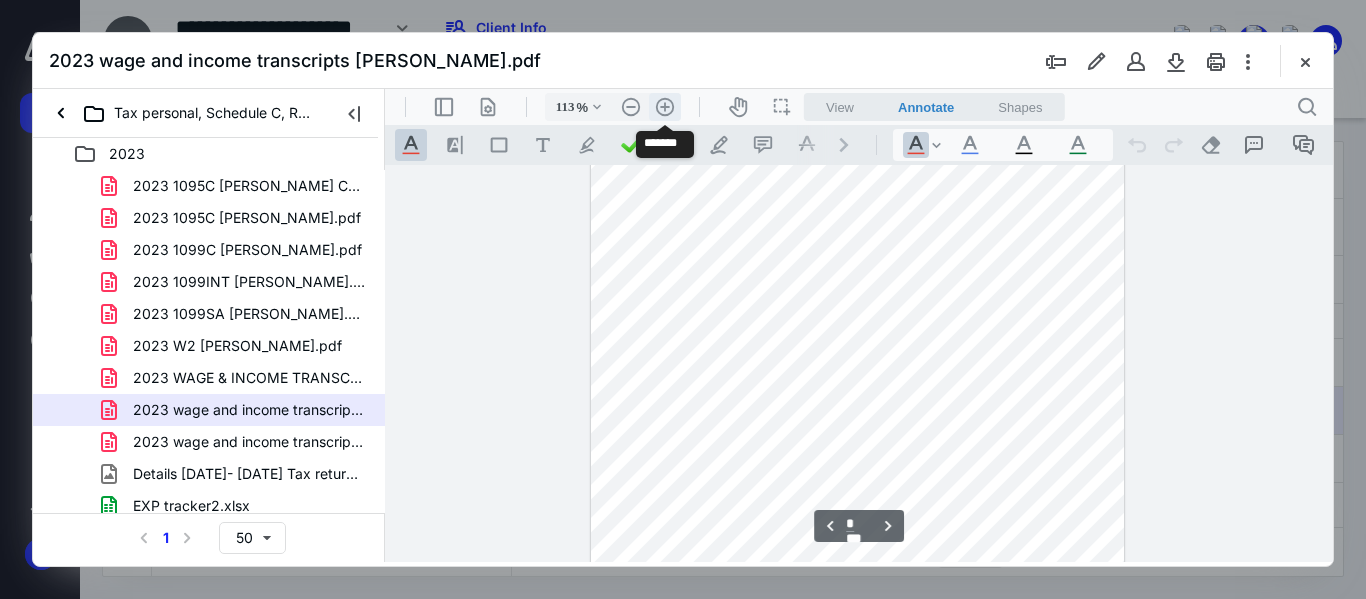 click on ".cls-1{fill:#abb0c4;} icon - header - zoom - in - line" at bounding box center (665, 107) 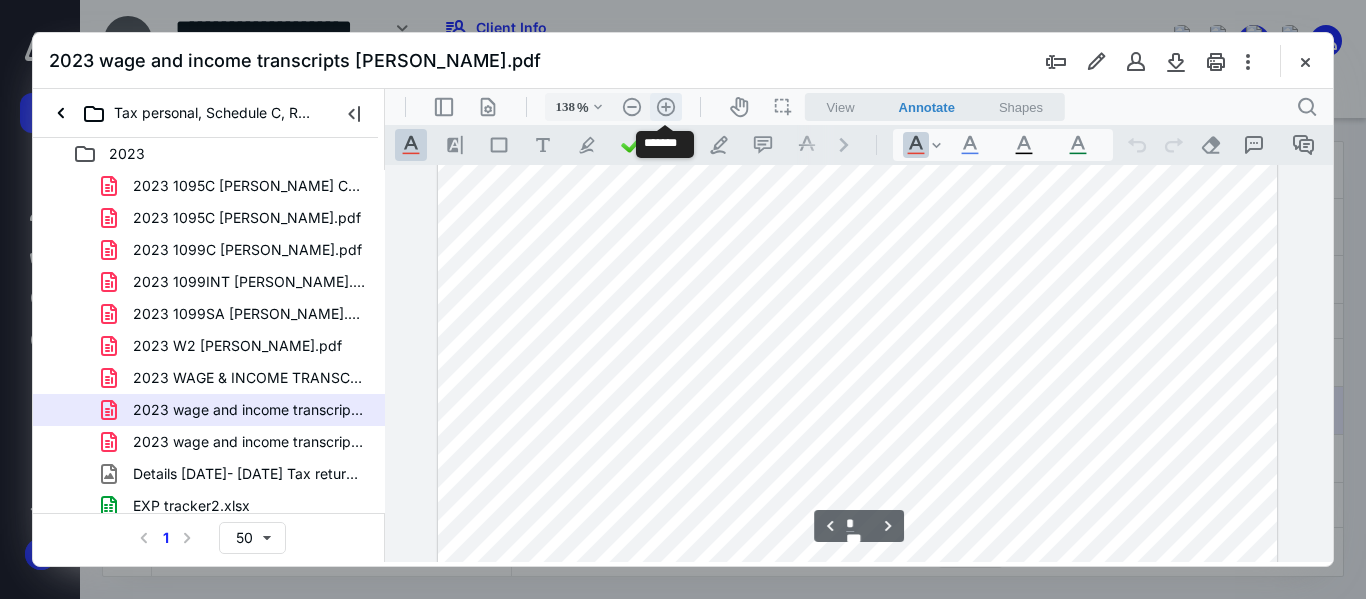 scroll, scrollTop: 1979, scrollLeft: 0, axis: vertical 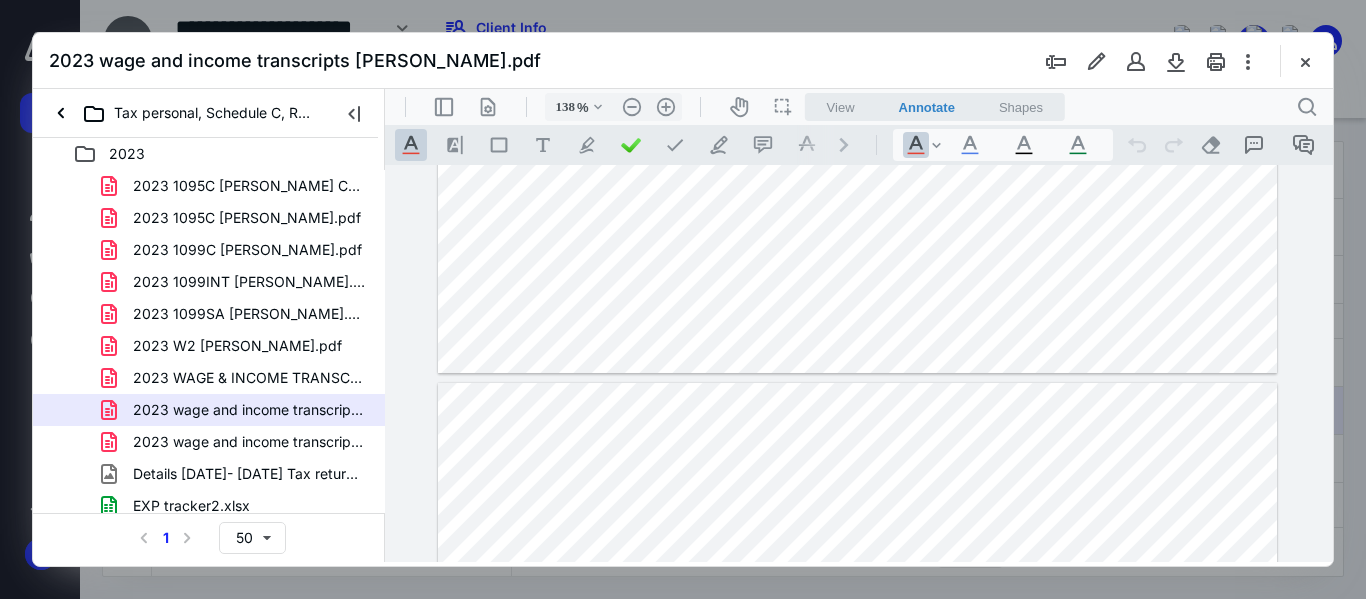 click on "EXP tracker2.xlsx" at bounding box center (191, 506) 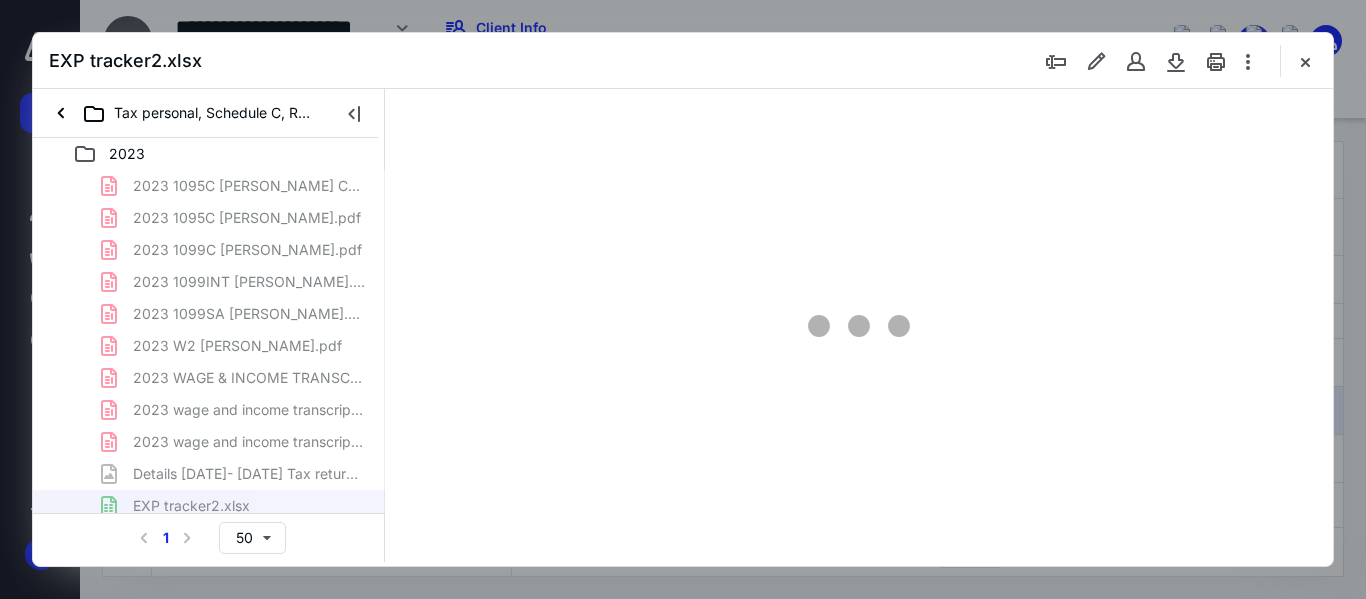 type on "57" 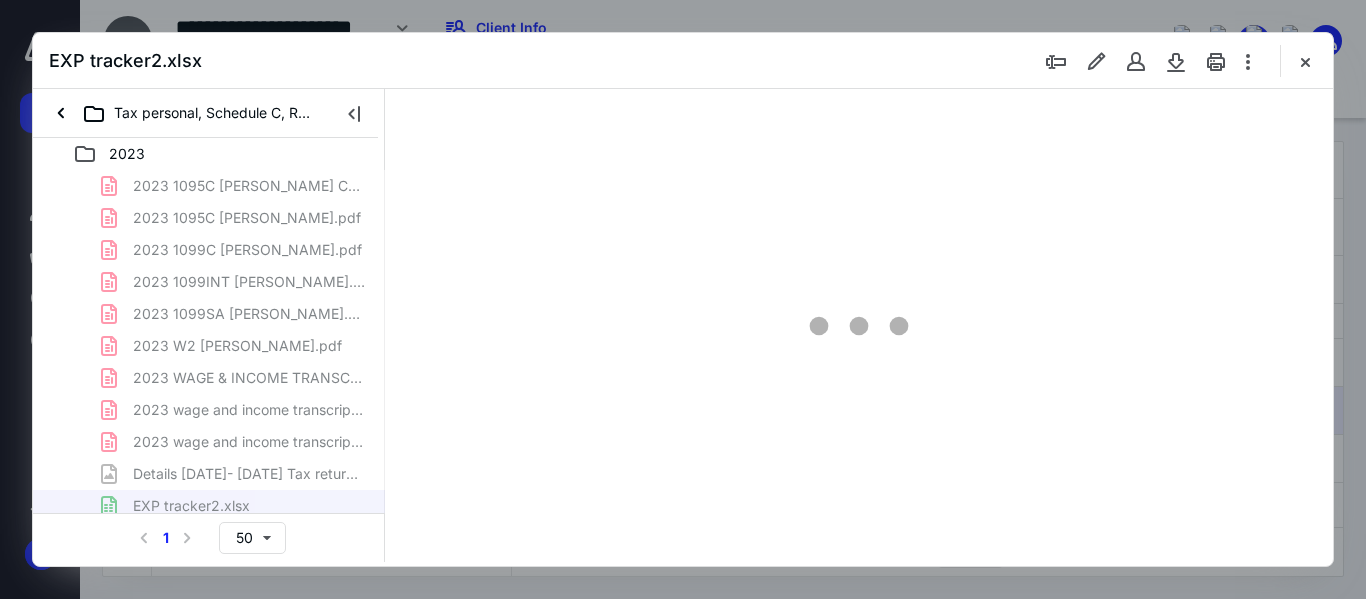 scroll, scrollTop: 0, scrollLeft: 0, axis: both 